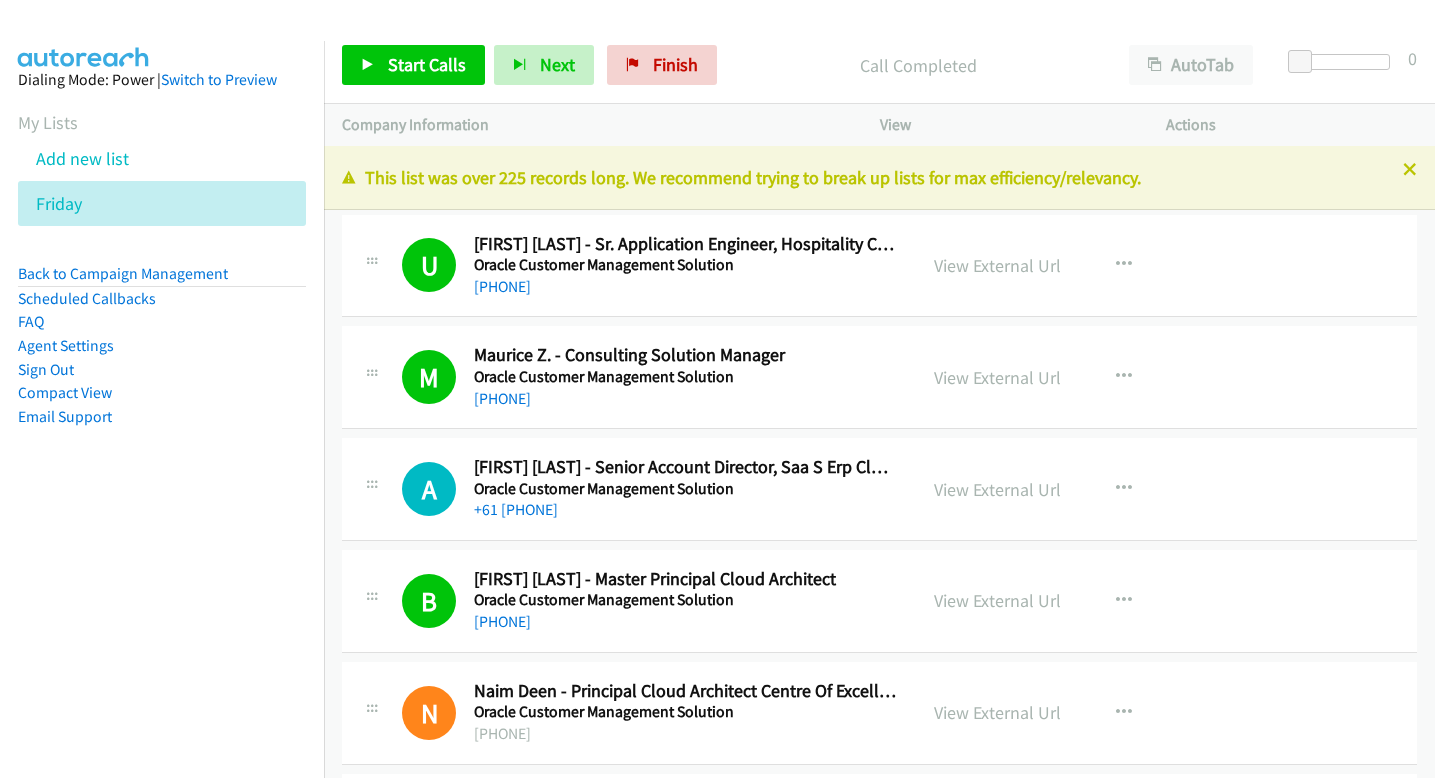scroll, scrollTop: 0, scrollLeft: 0, axis: both 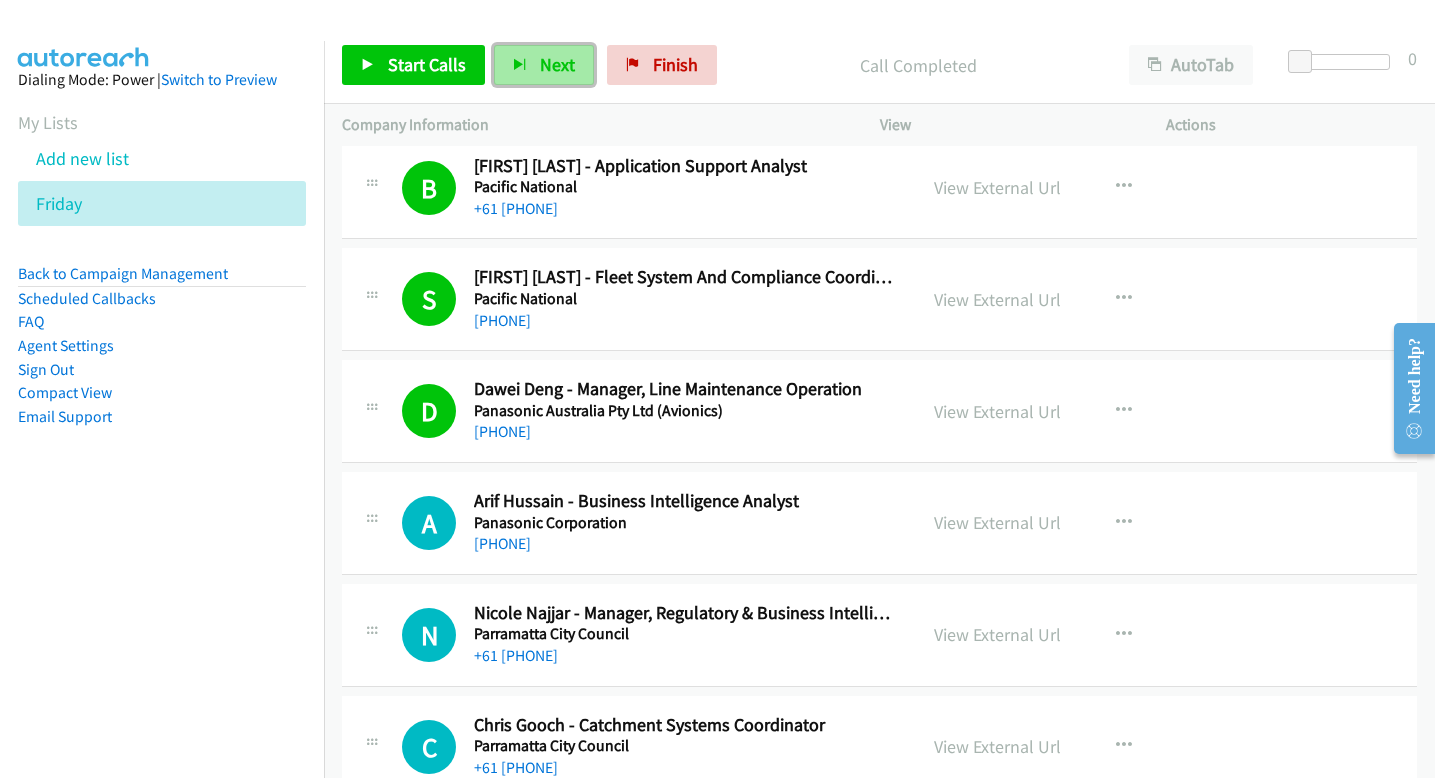 click on "Next" at bounding box center (544, 65) 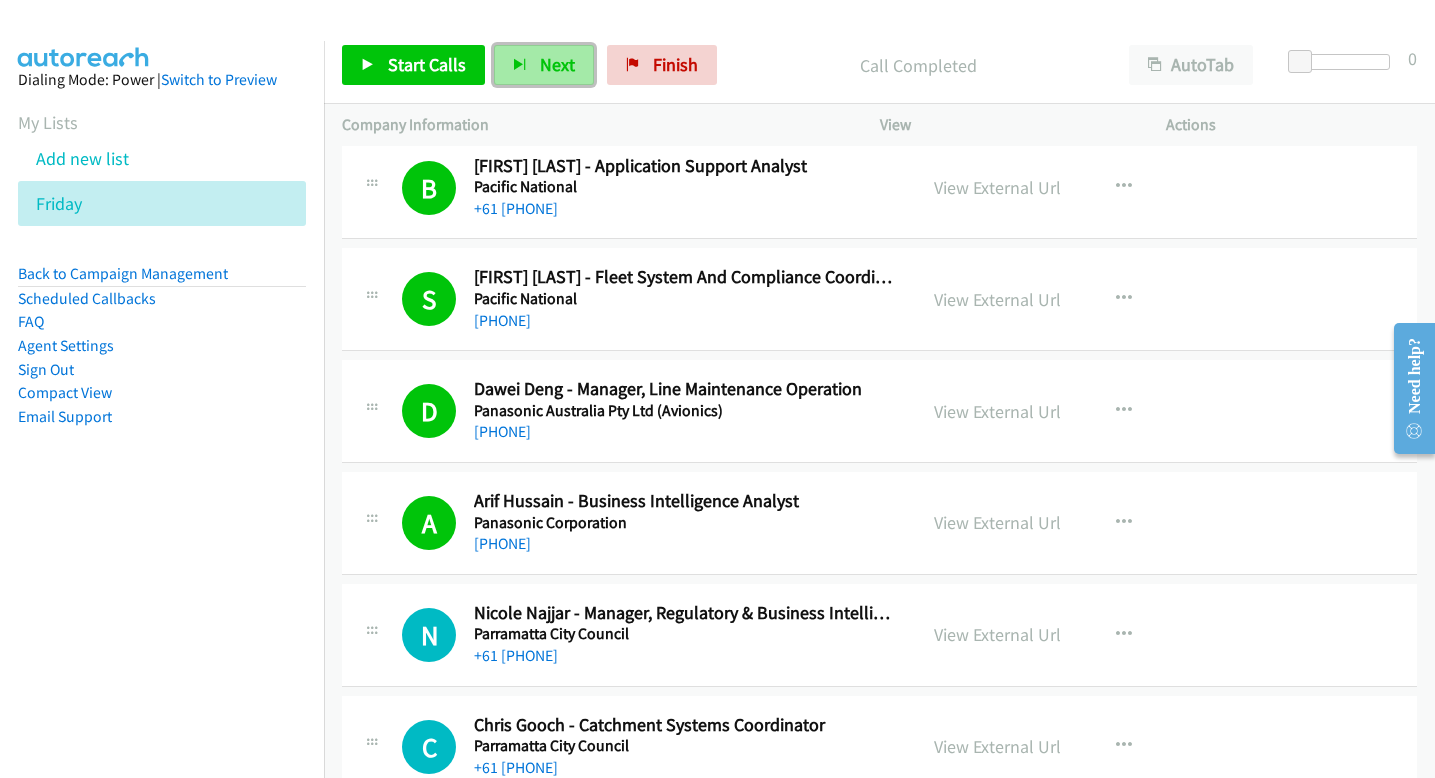 click at bounding box center (520, 66) 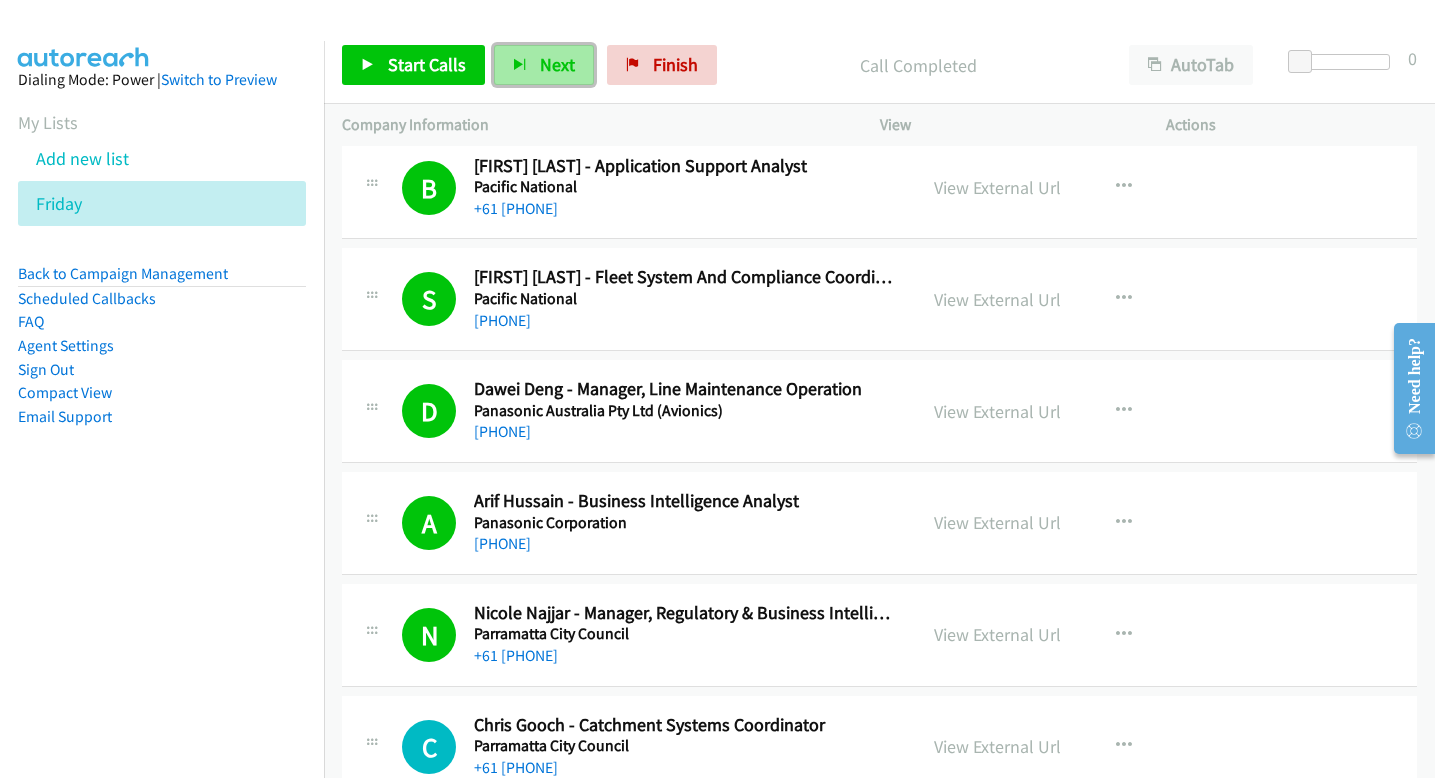 click on "Next" at bounding box center [557, 64] 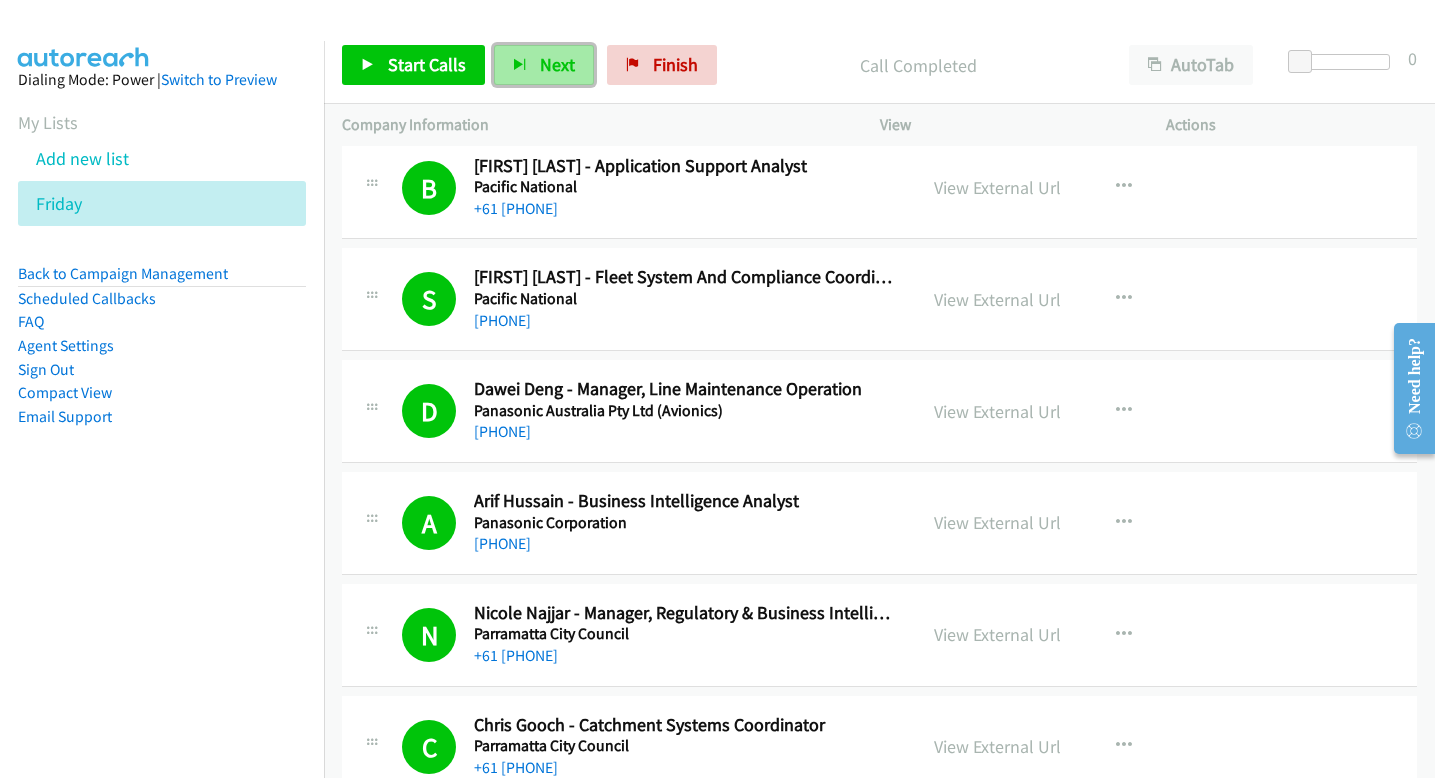 click on "Next" at bounding box center (557, 64) 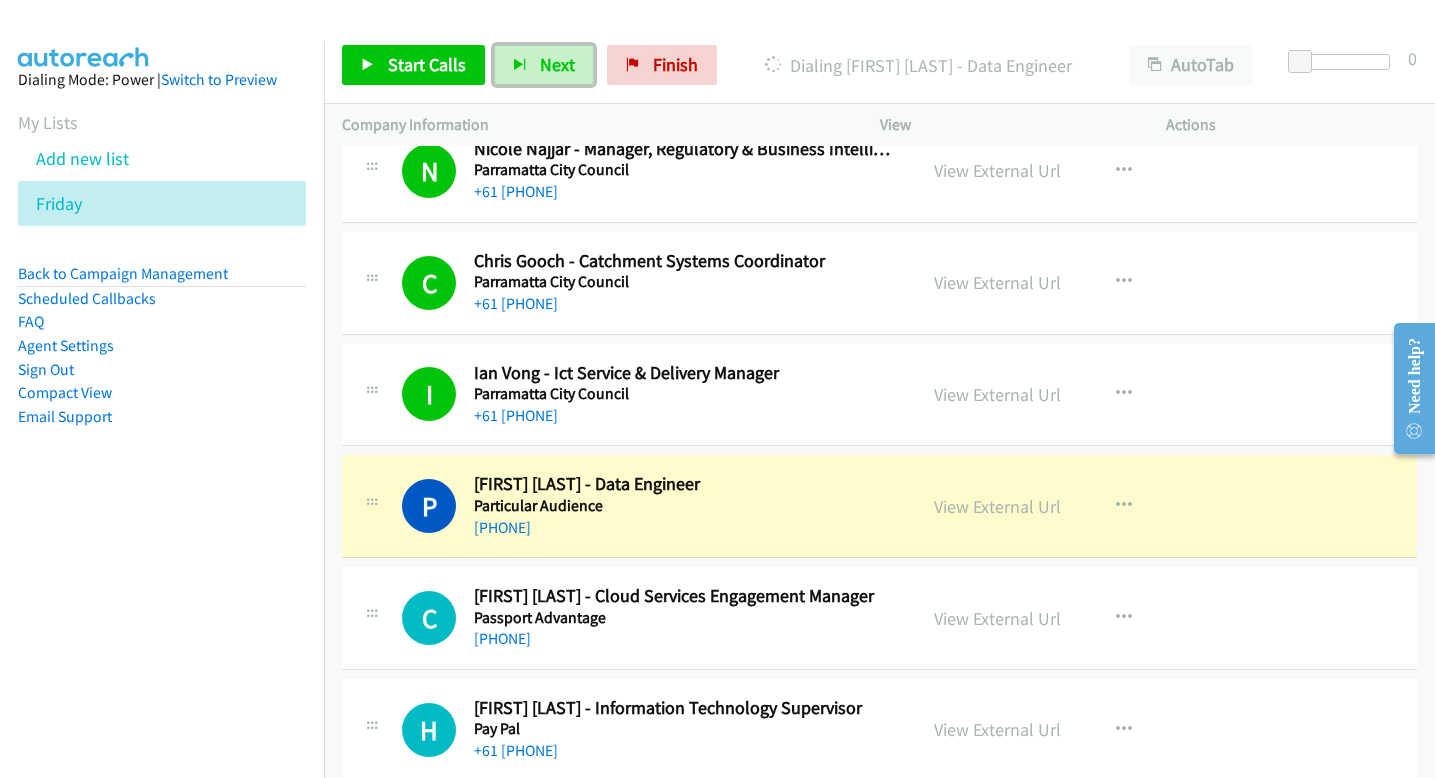 scroll, scrollTop: 5320, scrollLeft: 0, axis: vertical 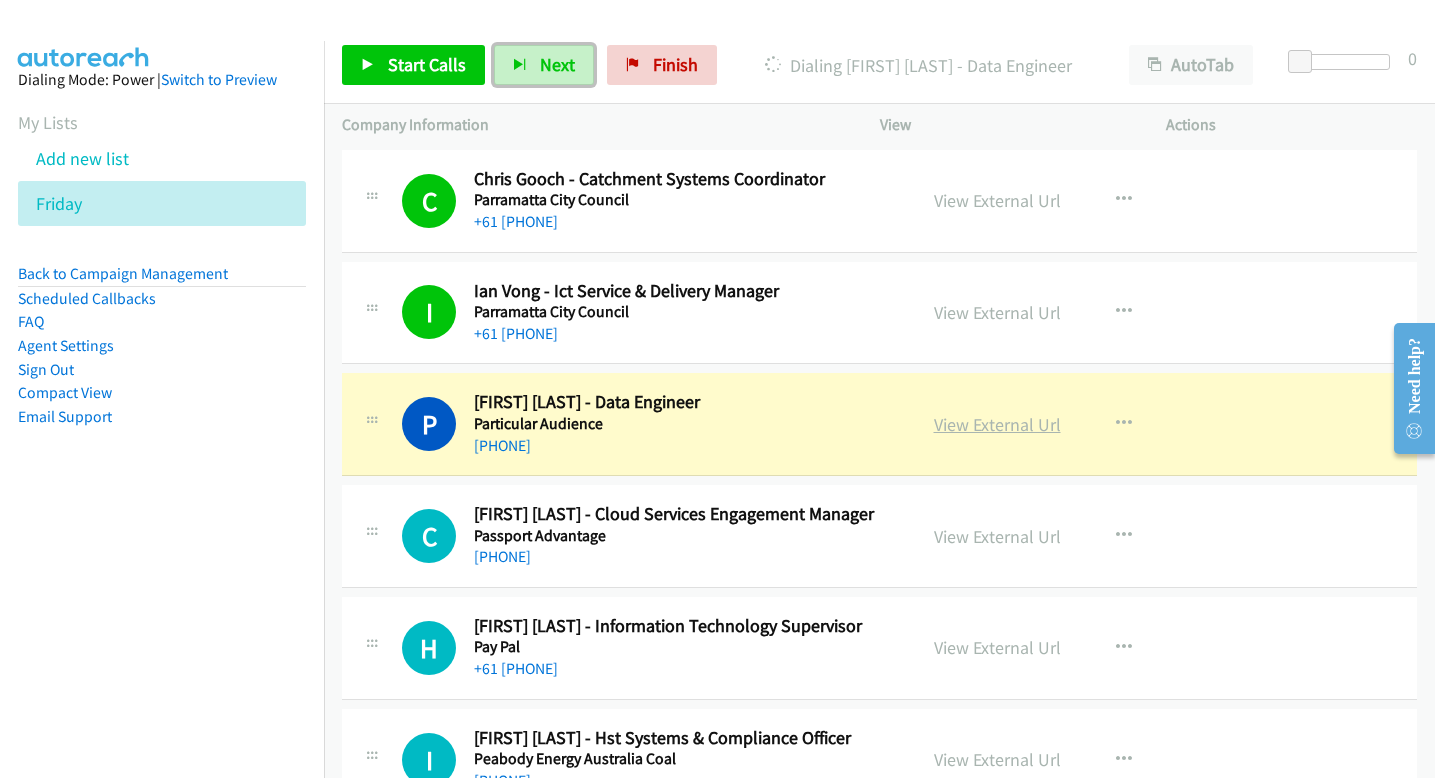 click on "View External Url" at bounding box center (997, 424) 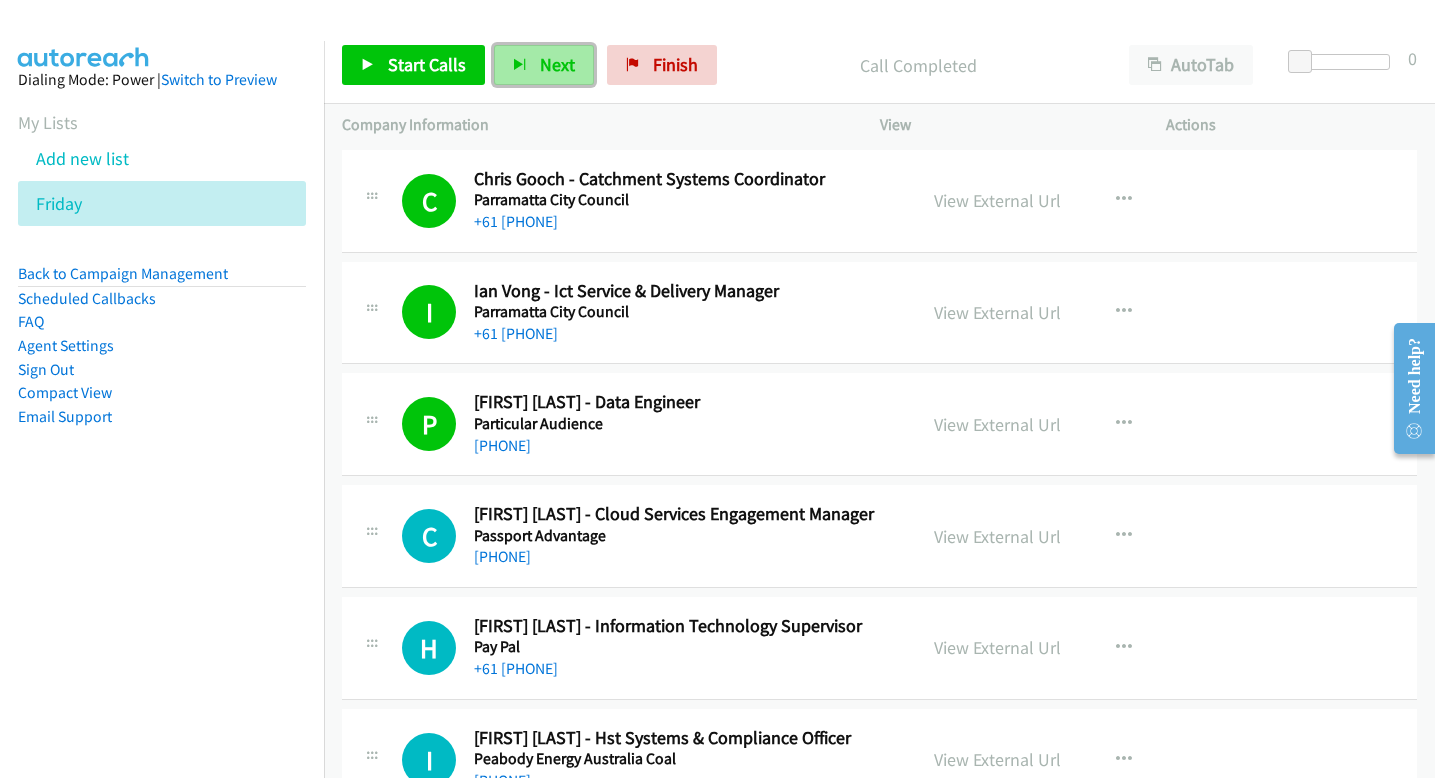 click on "Next" at bounding box center [544, 65] 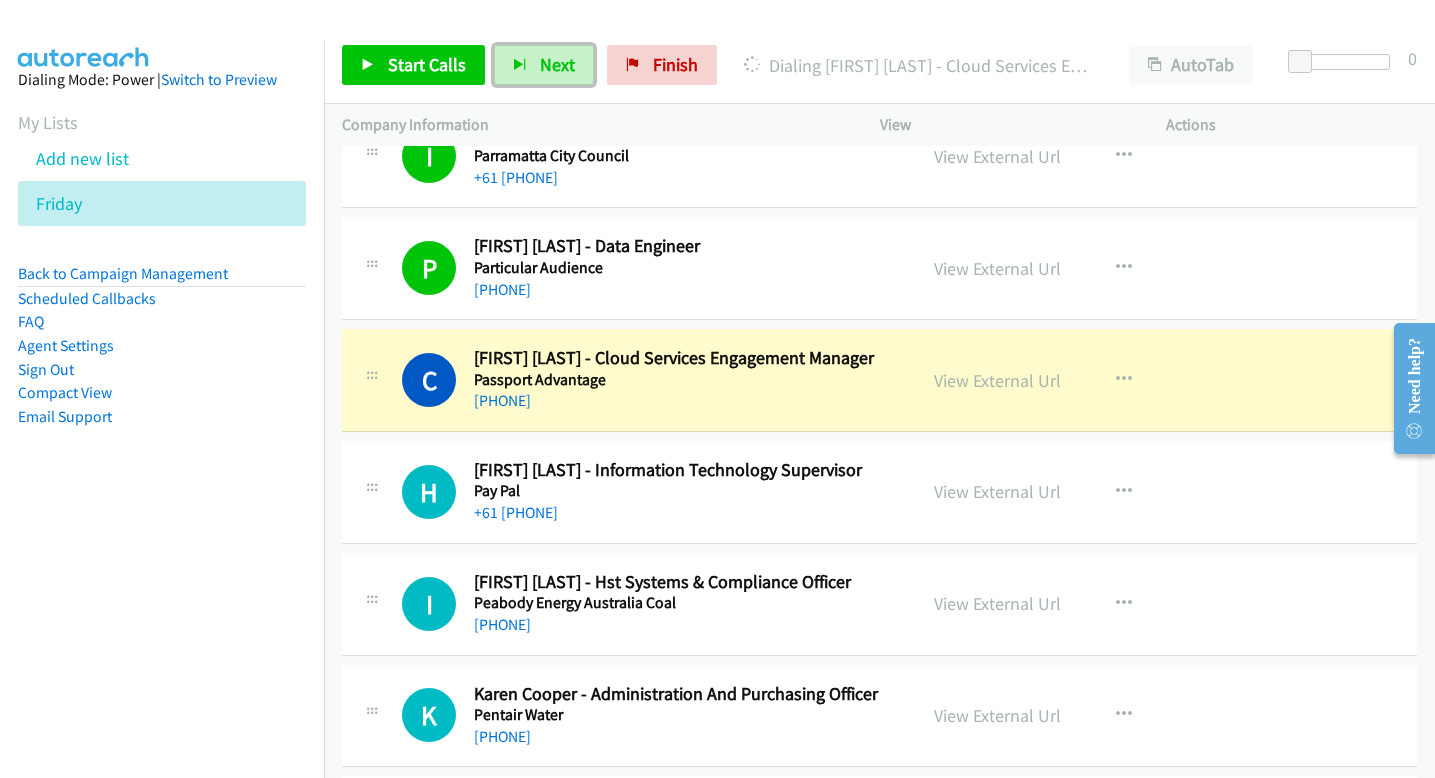 scroll, scrollTop: 5479, scrollLeft: 0, axis: vertical 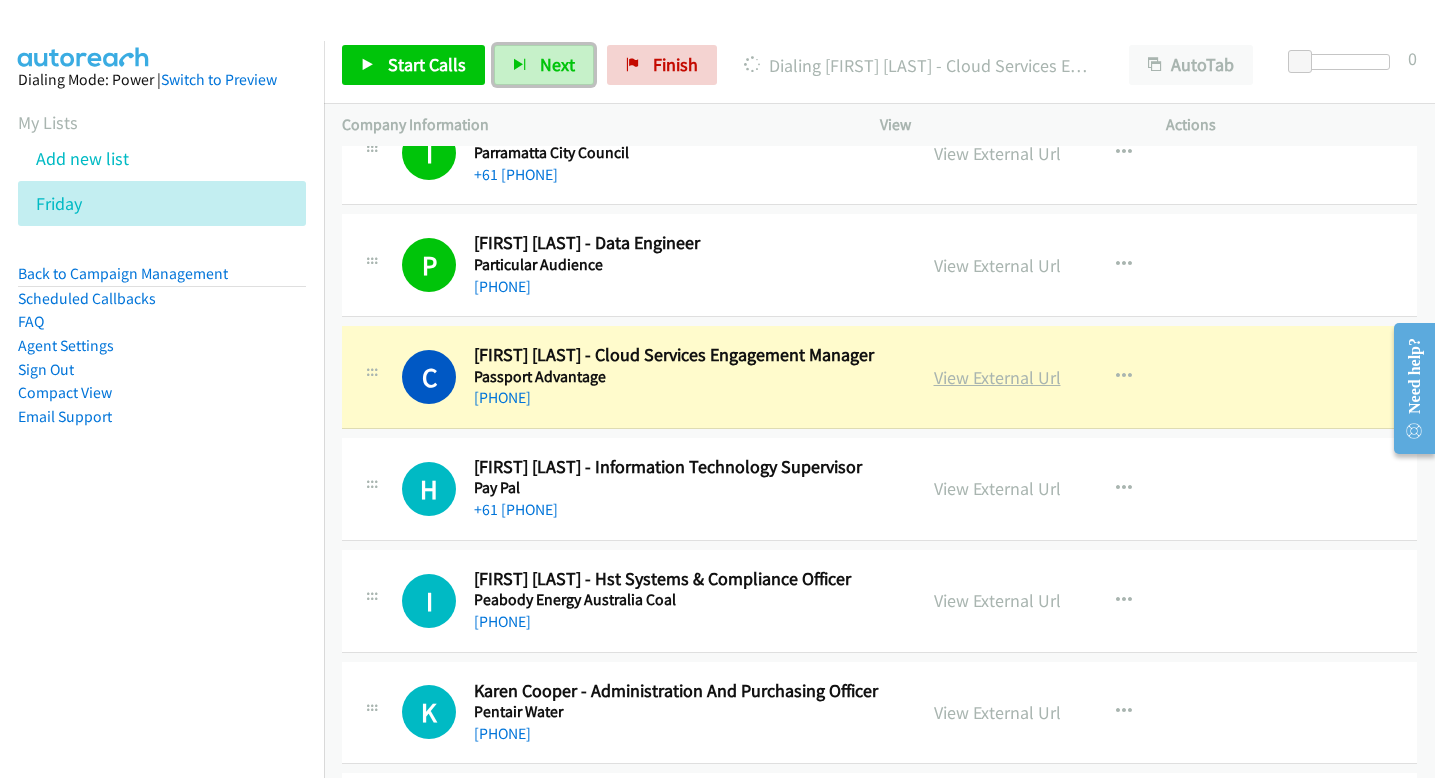 click on "View External Url" at bounding box center [997, 377] 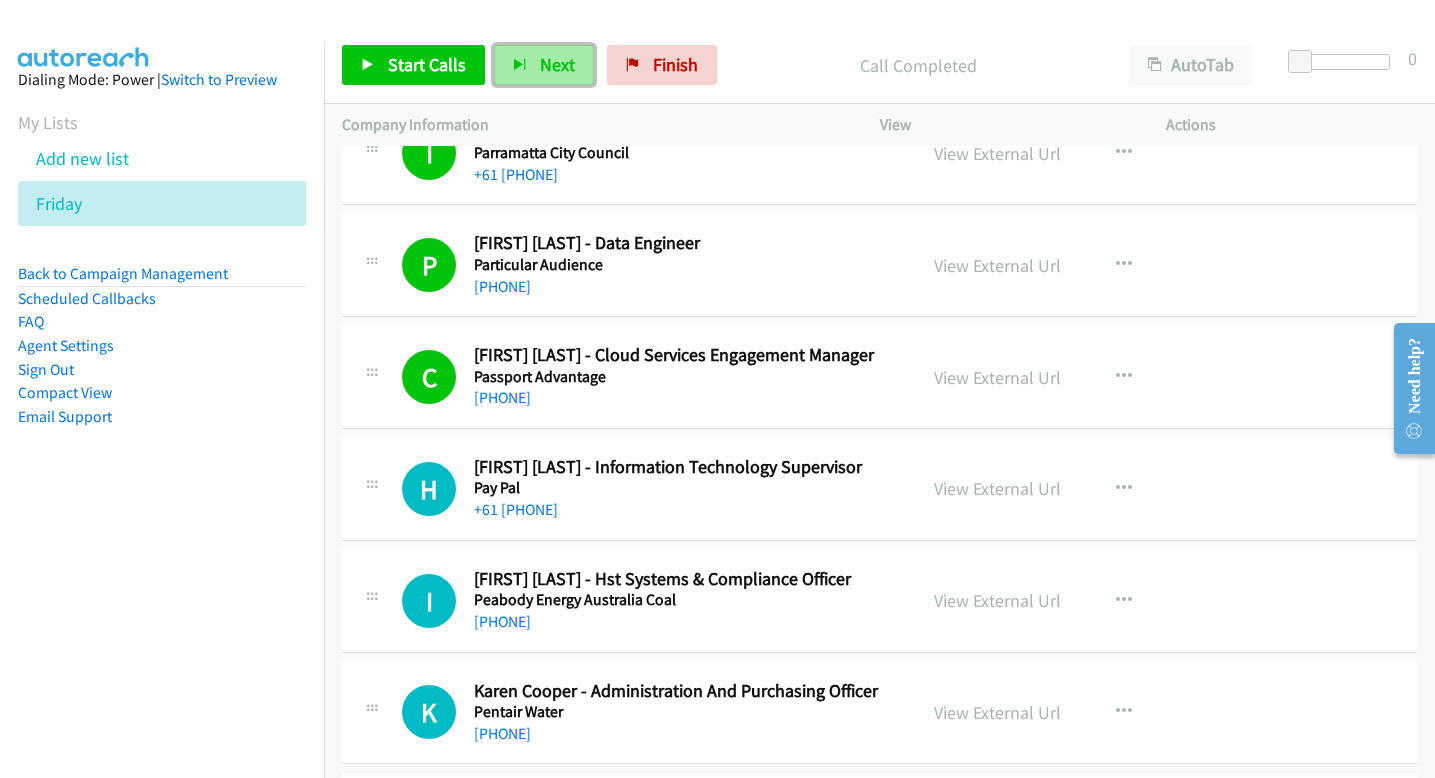 click at bounding box center [520, 66] 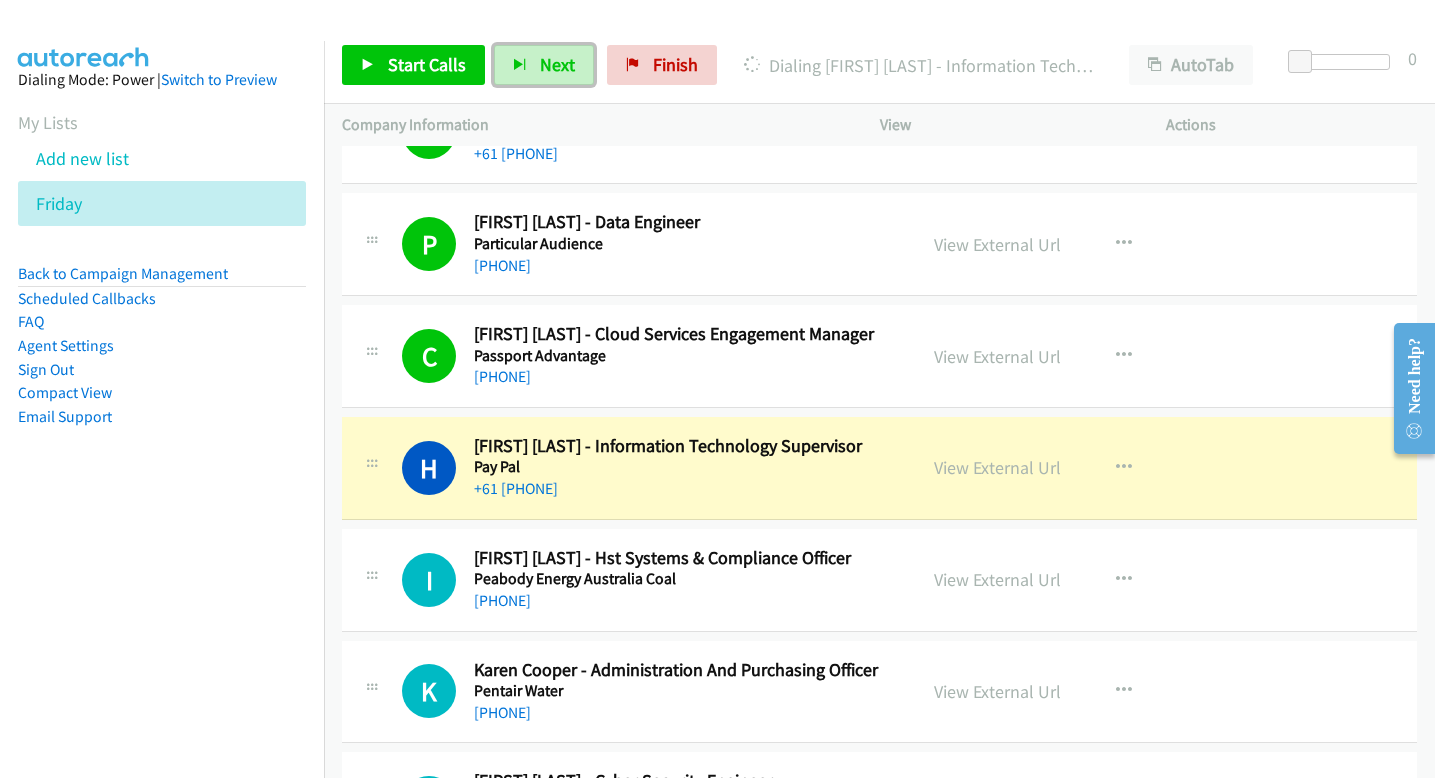 scroll, scrollTop: 5507, scrollLeft: 0, axis: vertical 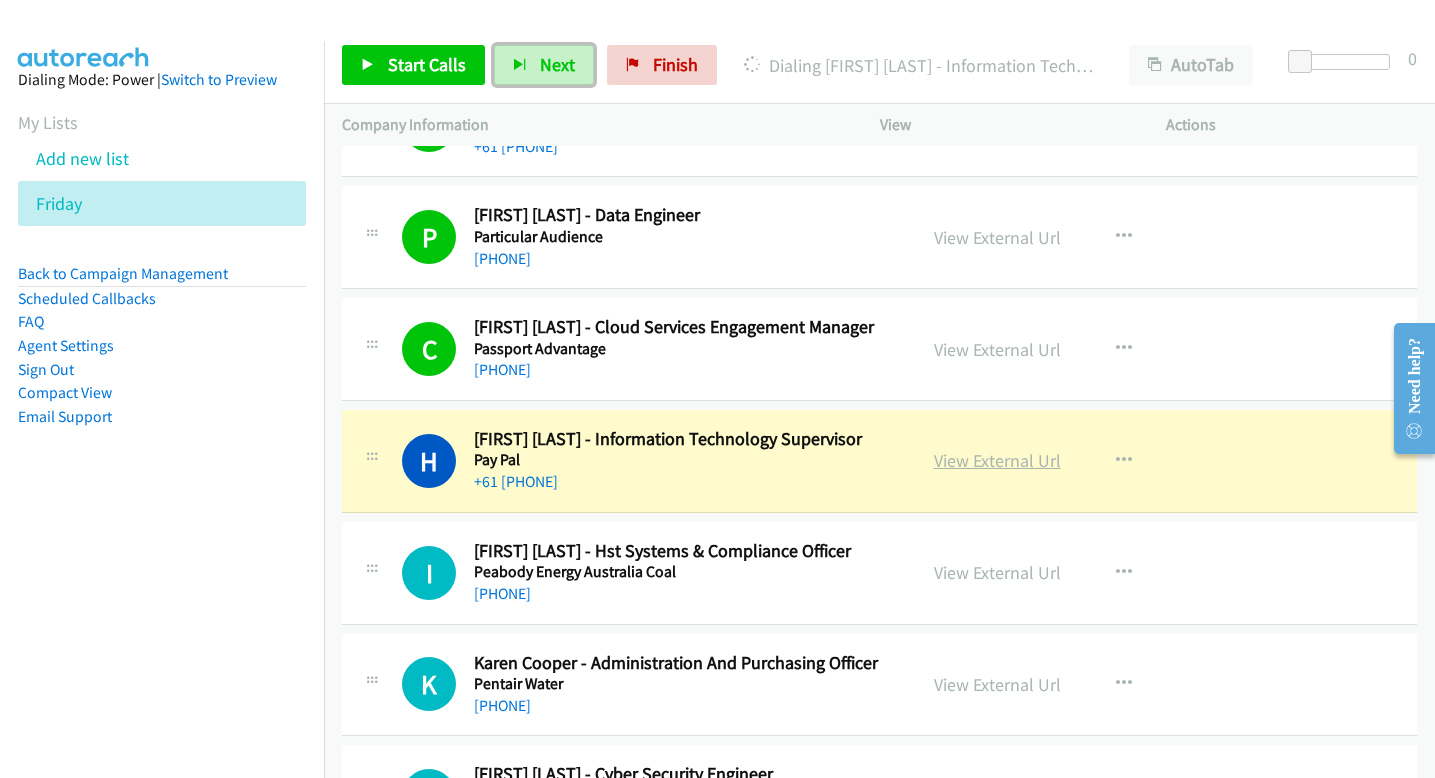 click on "View External Url" at bounding box center [997, 460] 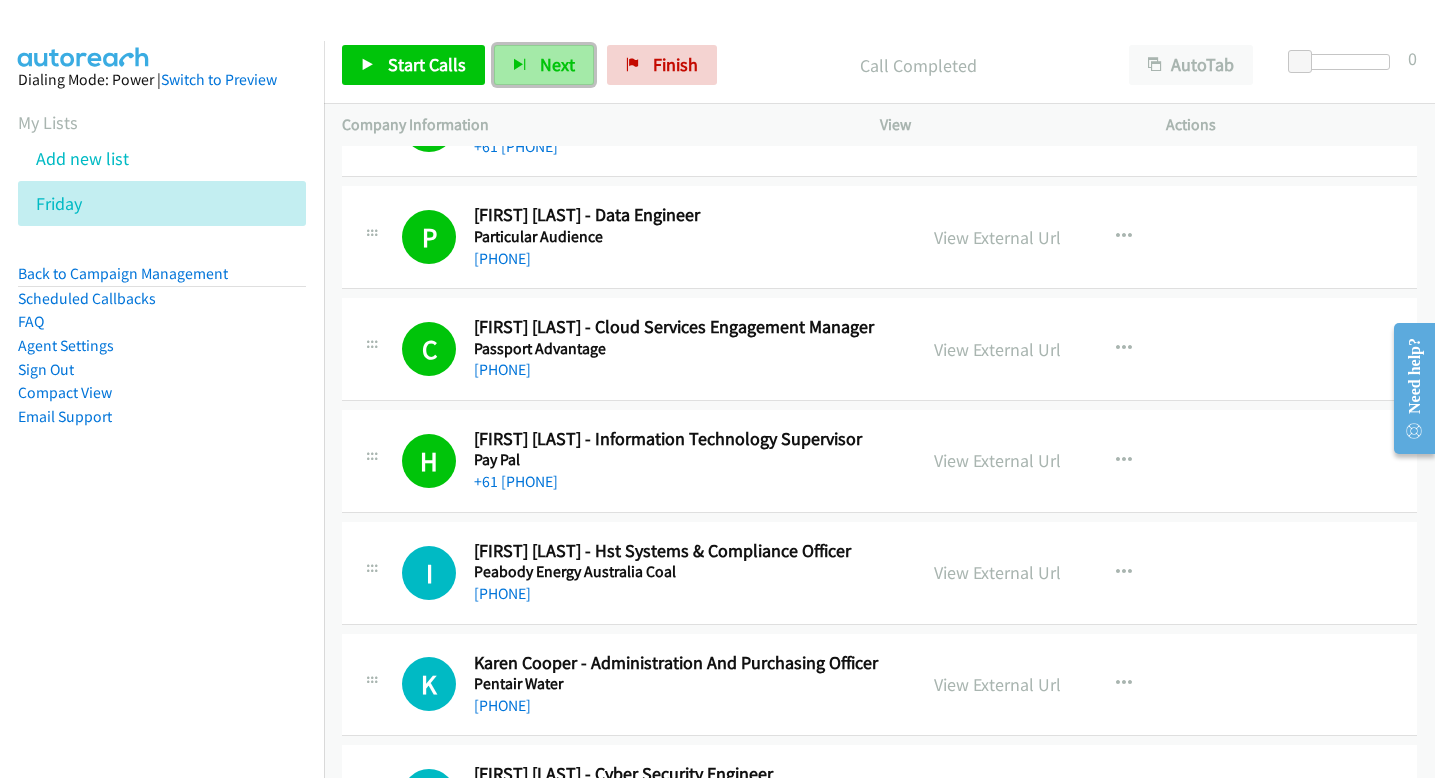 click on "Next" at bounding box center (544, 65) 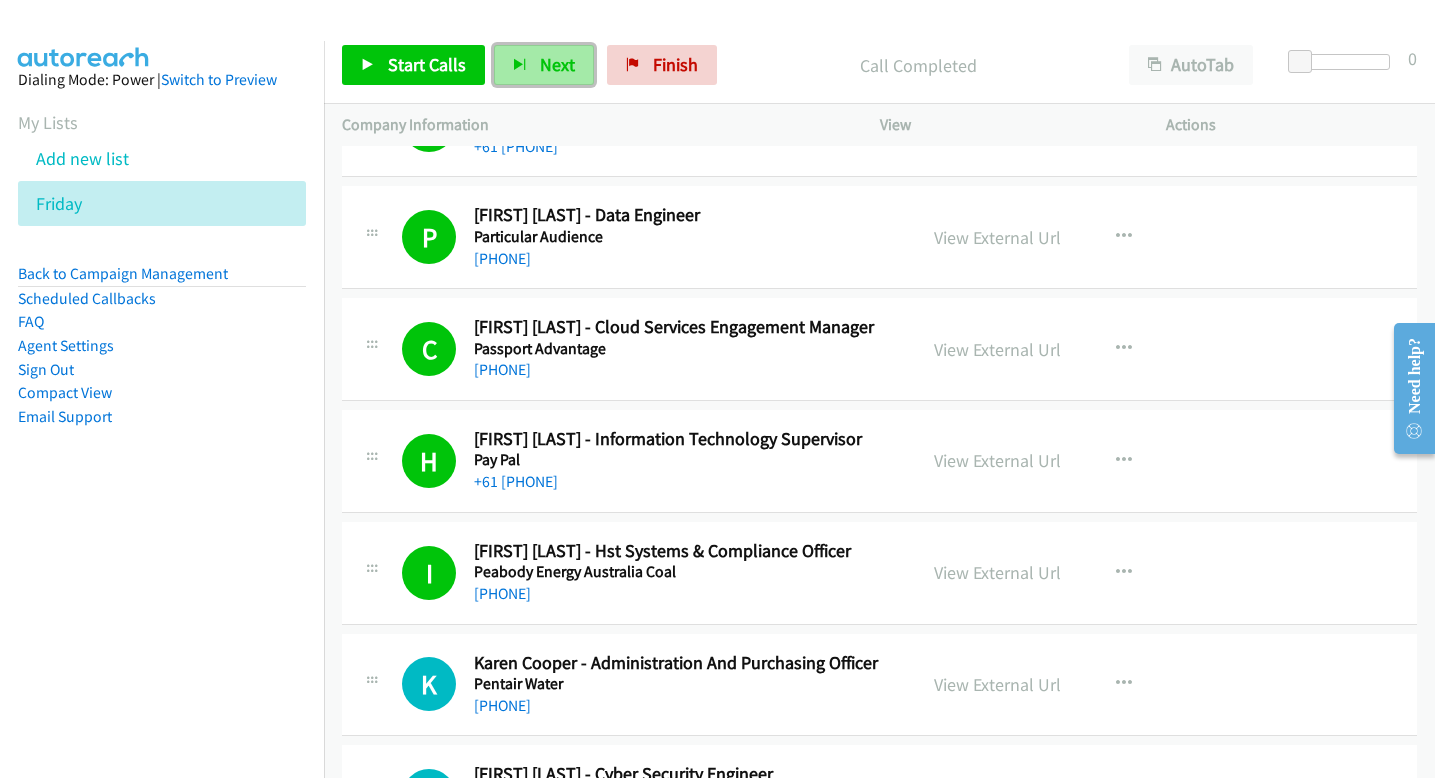 click on "Next" at bounding box center (557, 64) 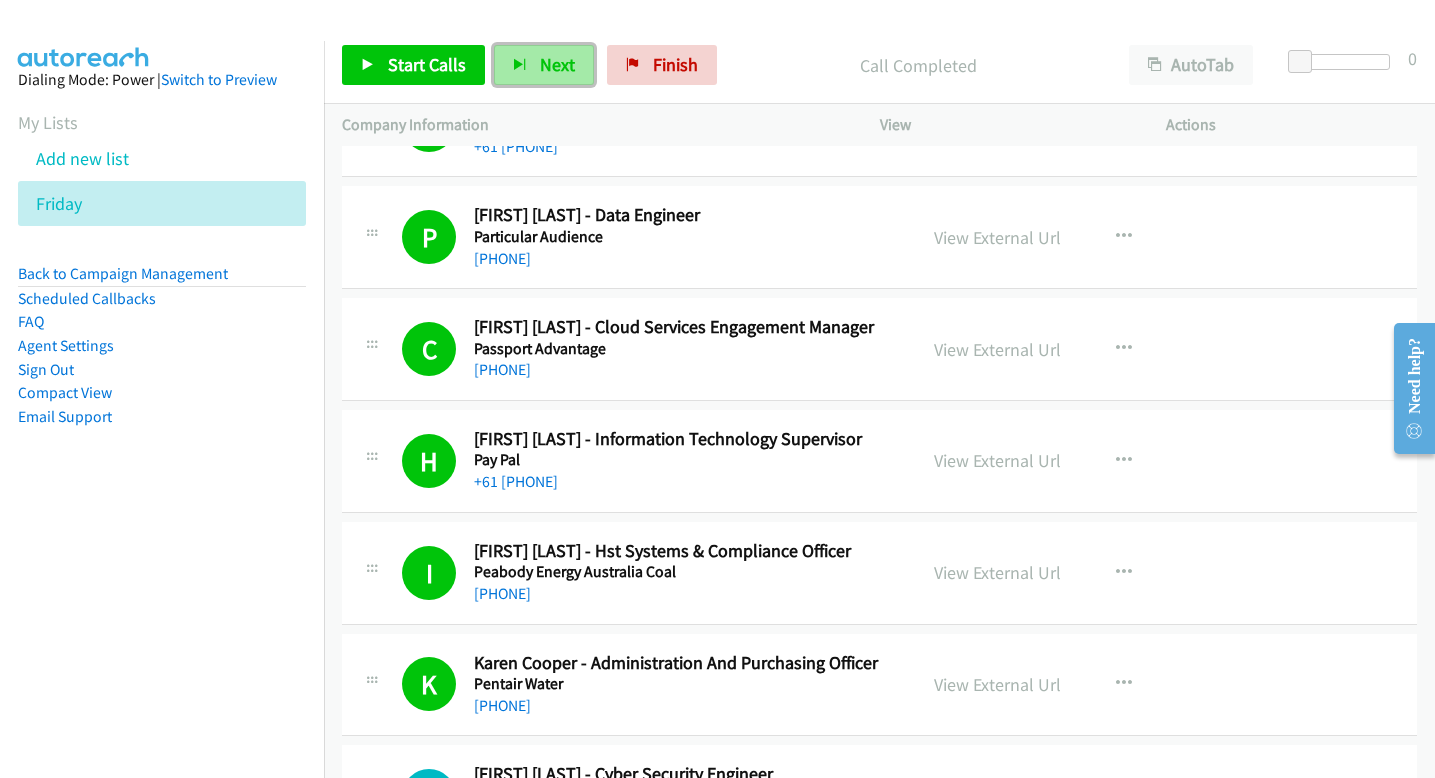 click on "Next" at bounding box center (557, 64) 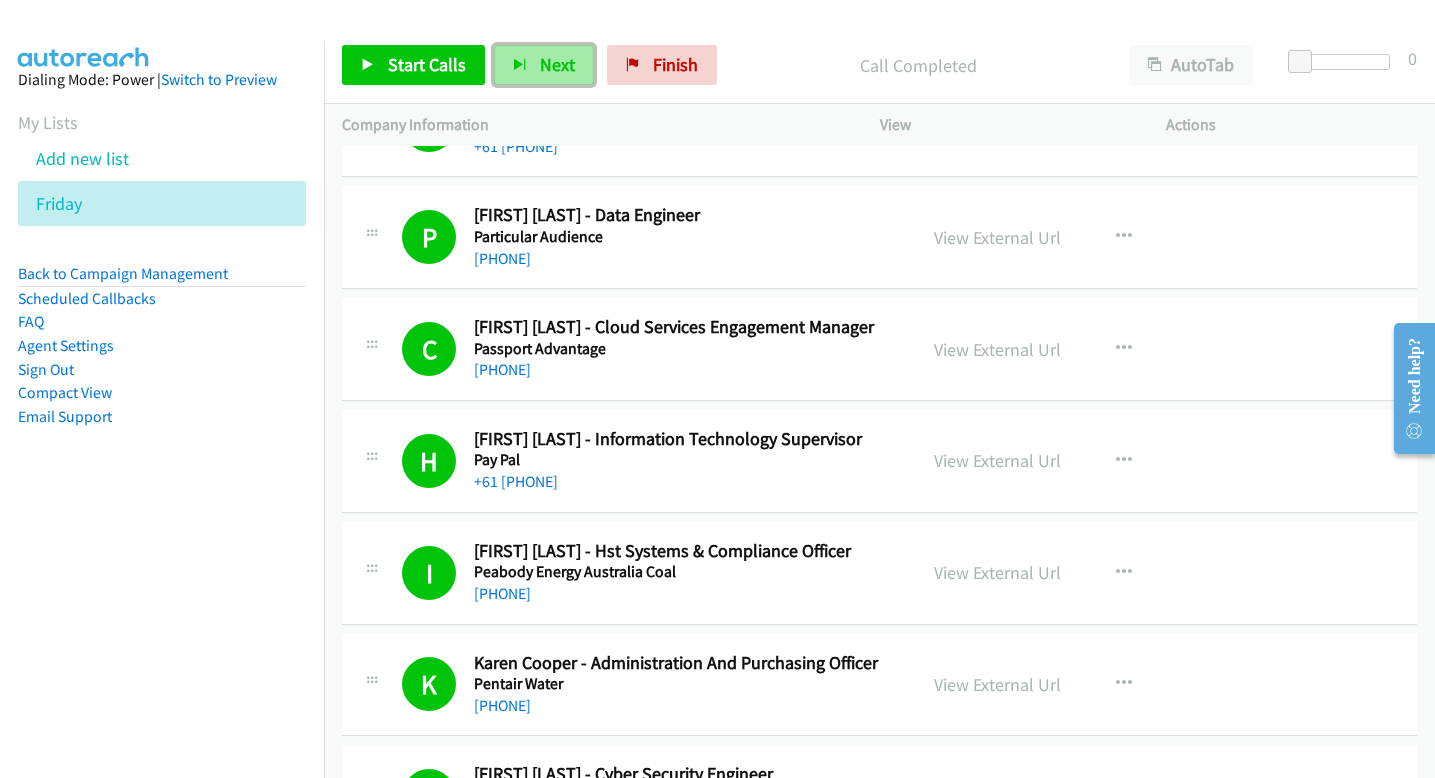 click on "Next" at bounding box center (544, 65) 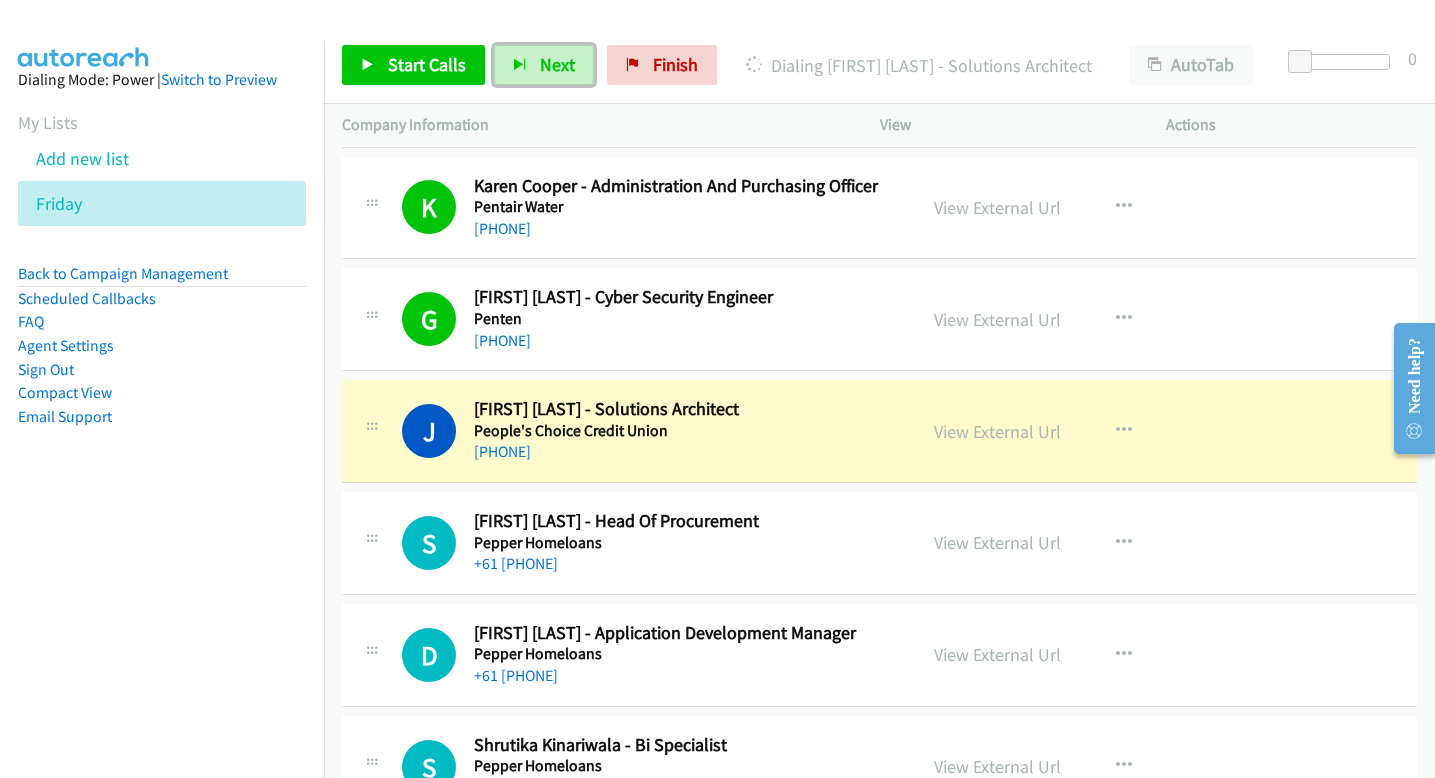 scroll, scrollTop: 5990, scrollLeft: 0, axis: vertical 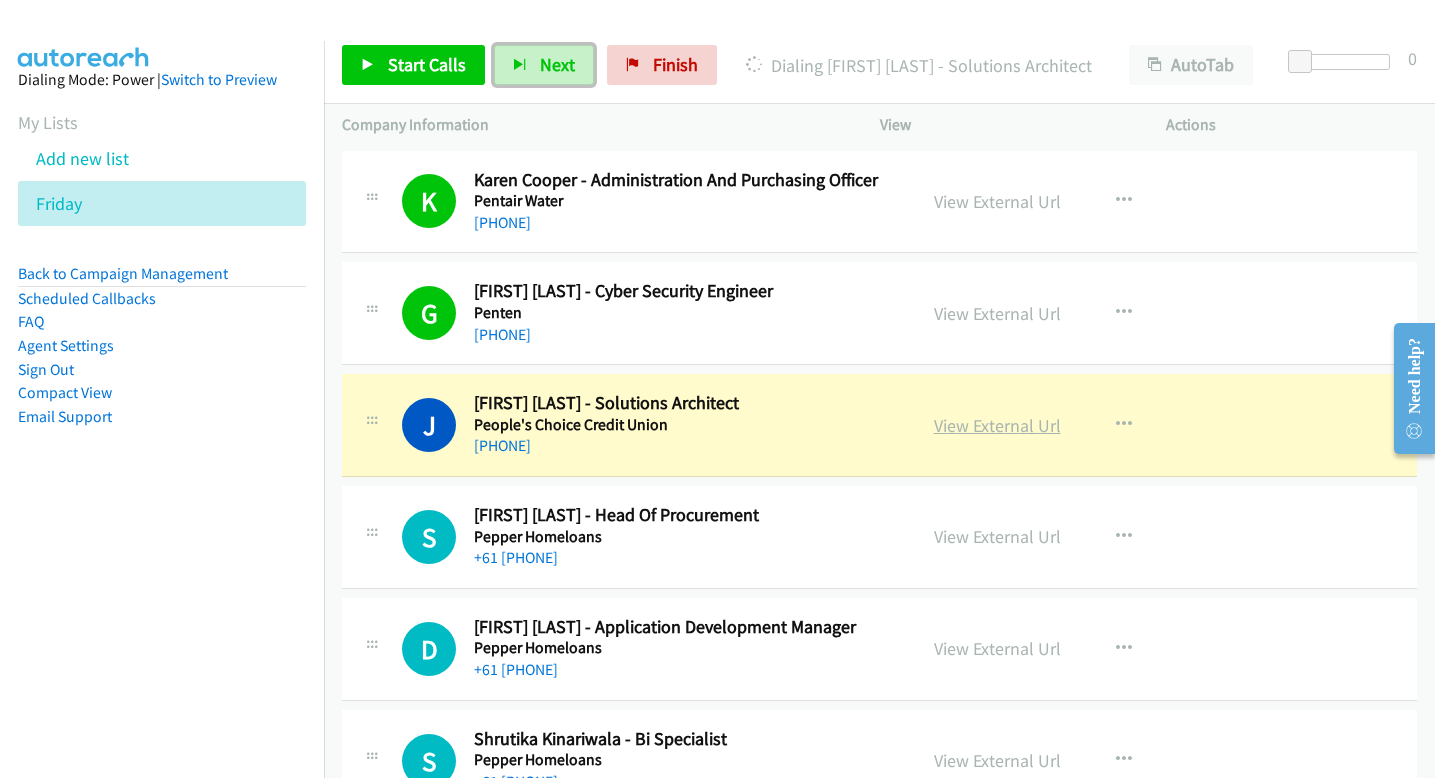 click on "View External Url" at bounding box center (997, 425) 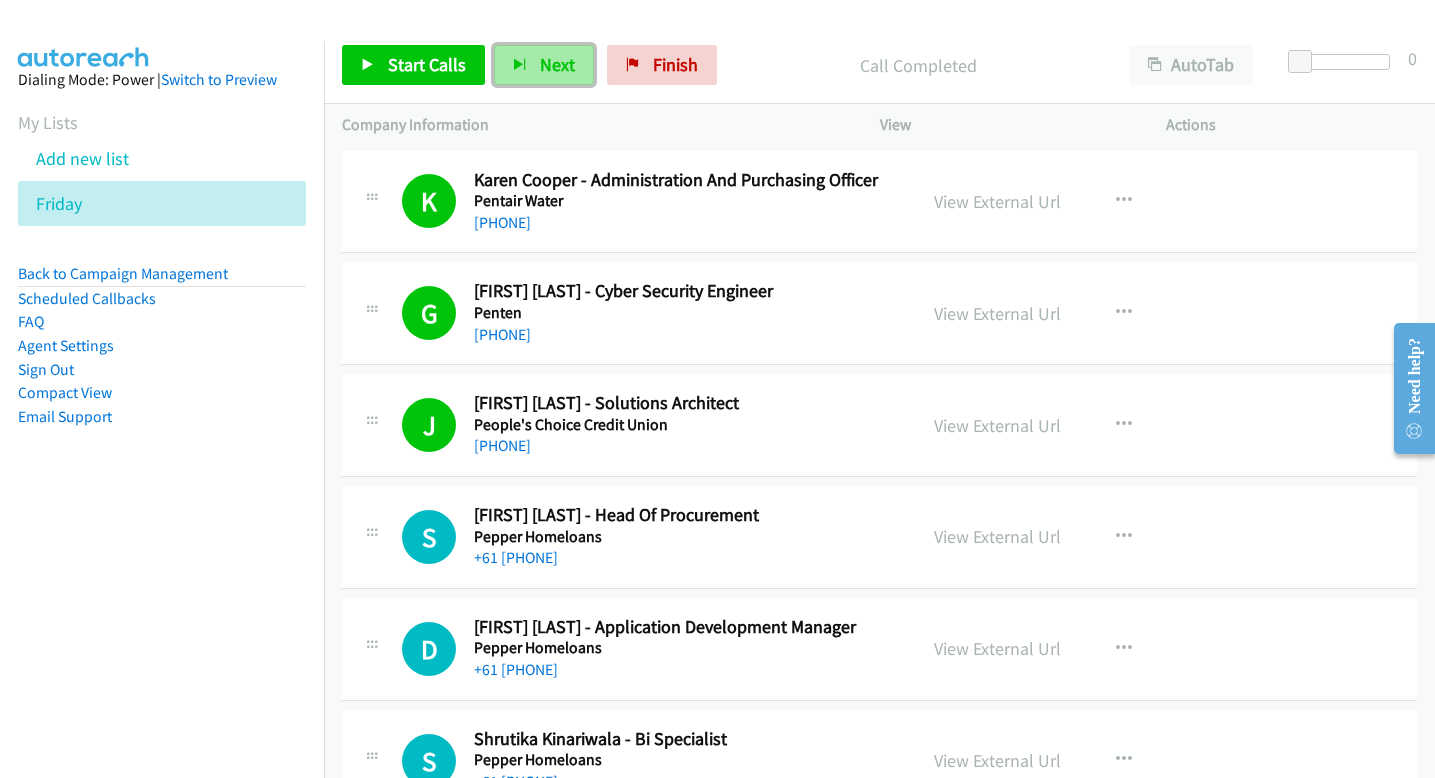 click at bounding box center [520, 66] 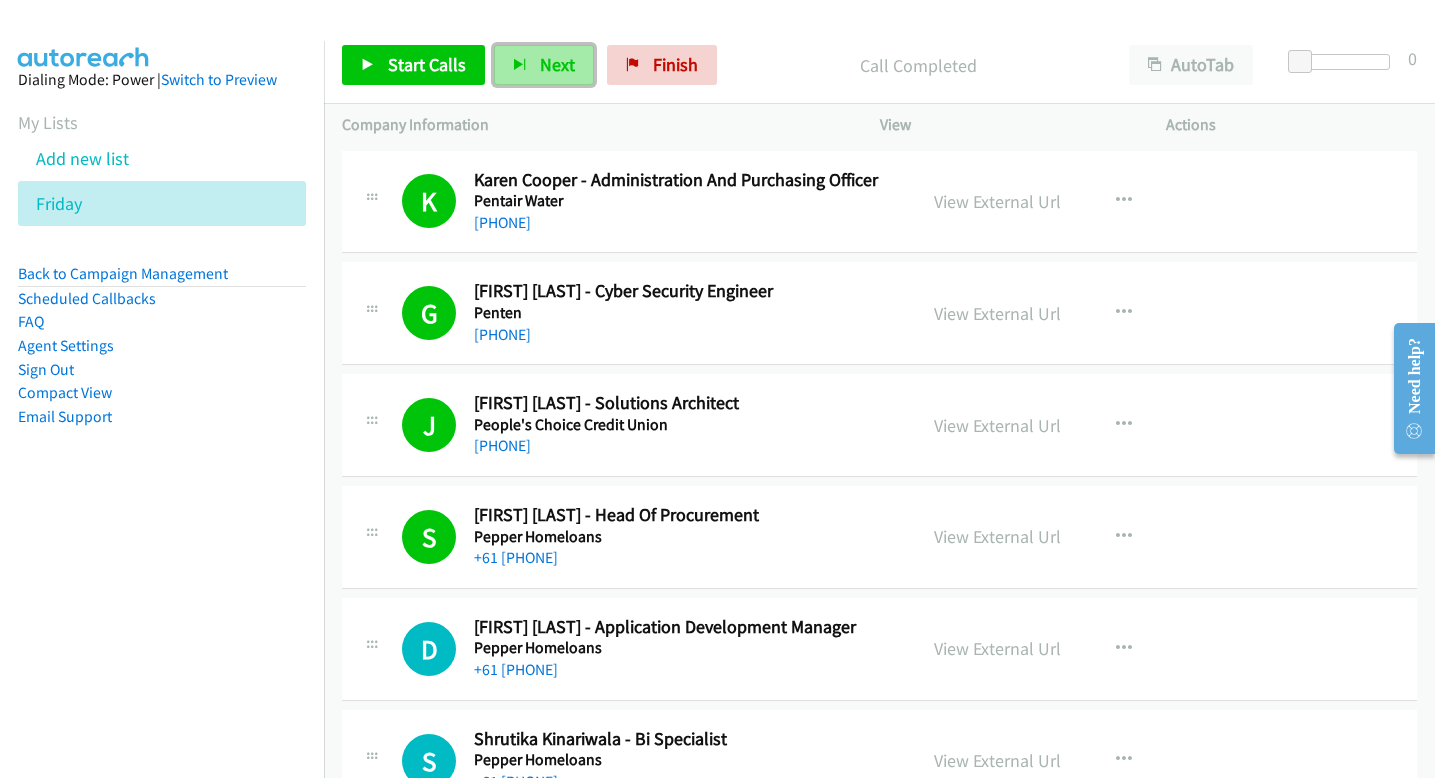 click on "Next" at bounding box center [544, 65] 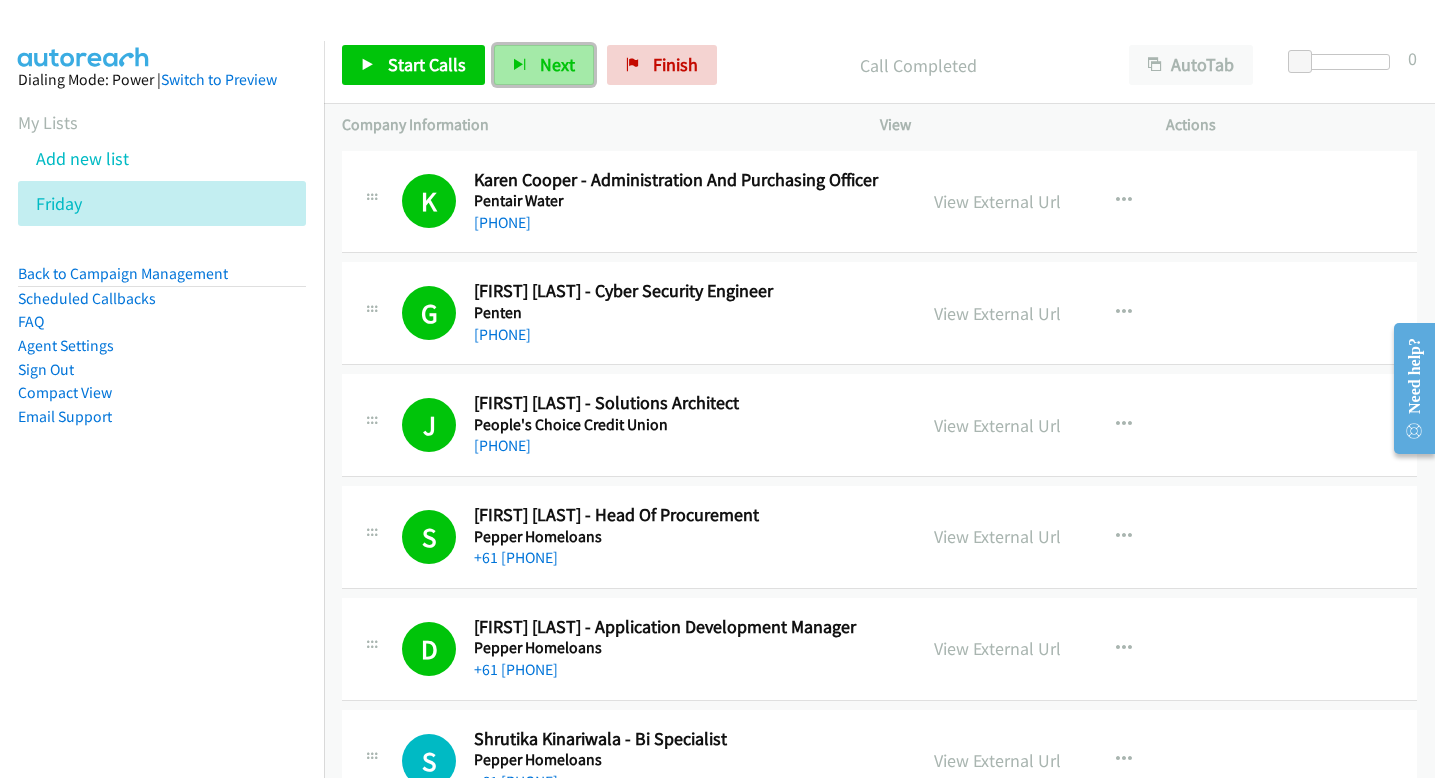 click on "Next" at bounding box center [544, 65] 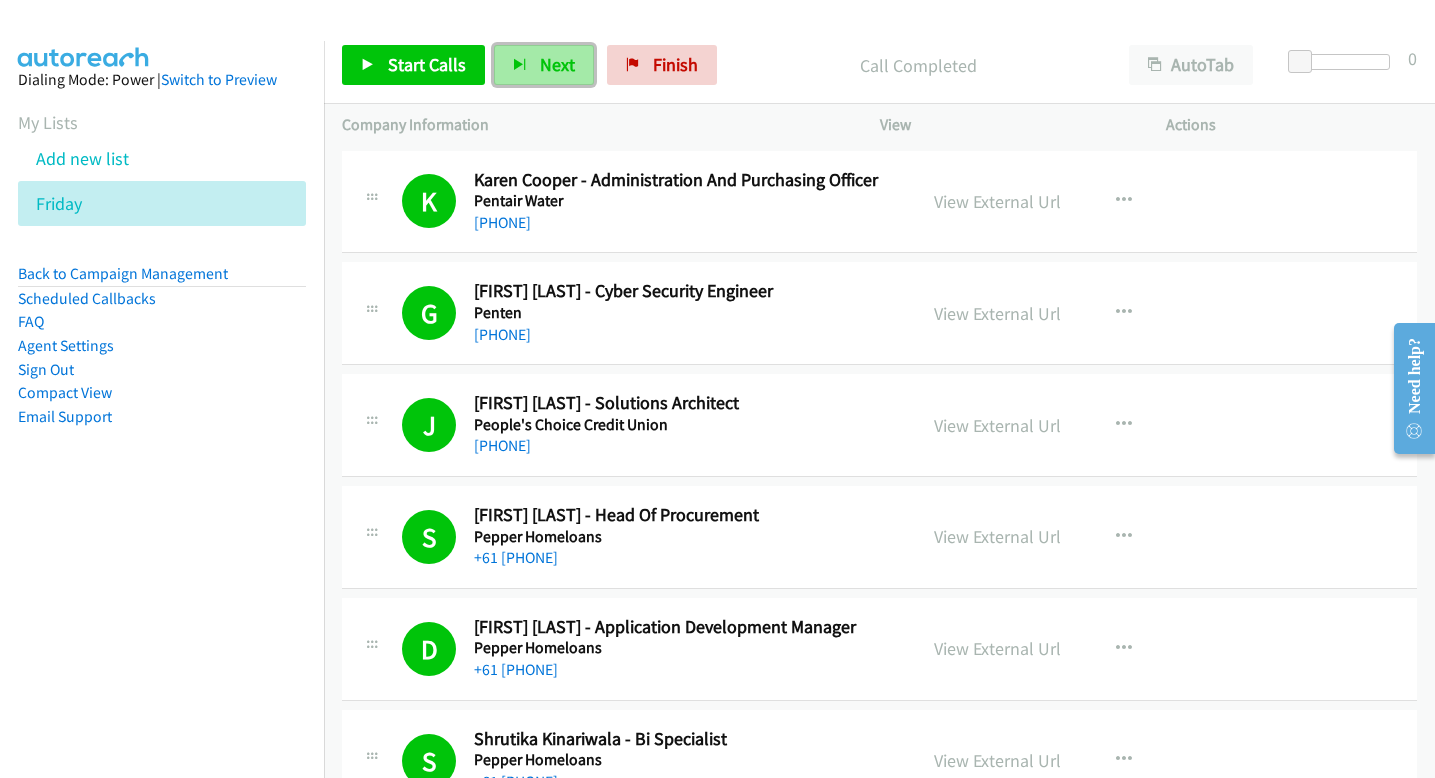 click on "Next" at bounding box center [544, 65] 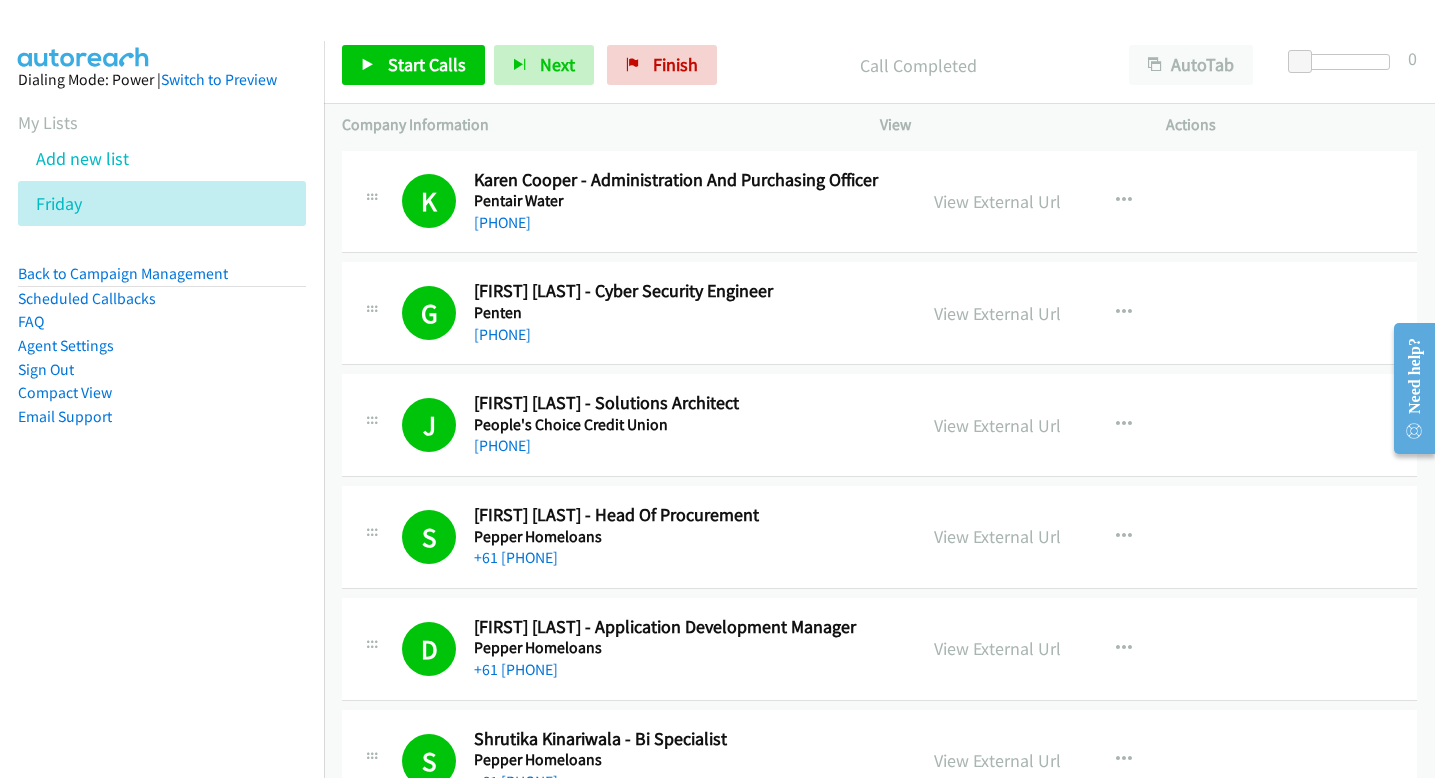 click on "Start Calls
Pause
Next
Finish
Call Completed
AutoTab
AutoTab
0" at bounding box center [879, 65] 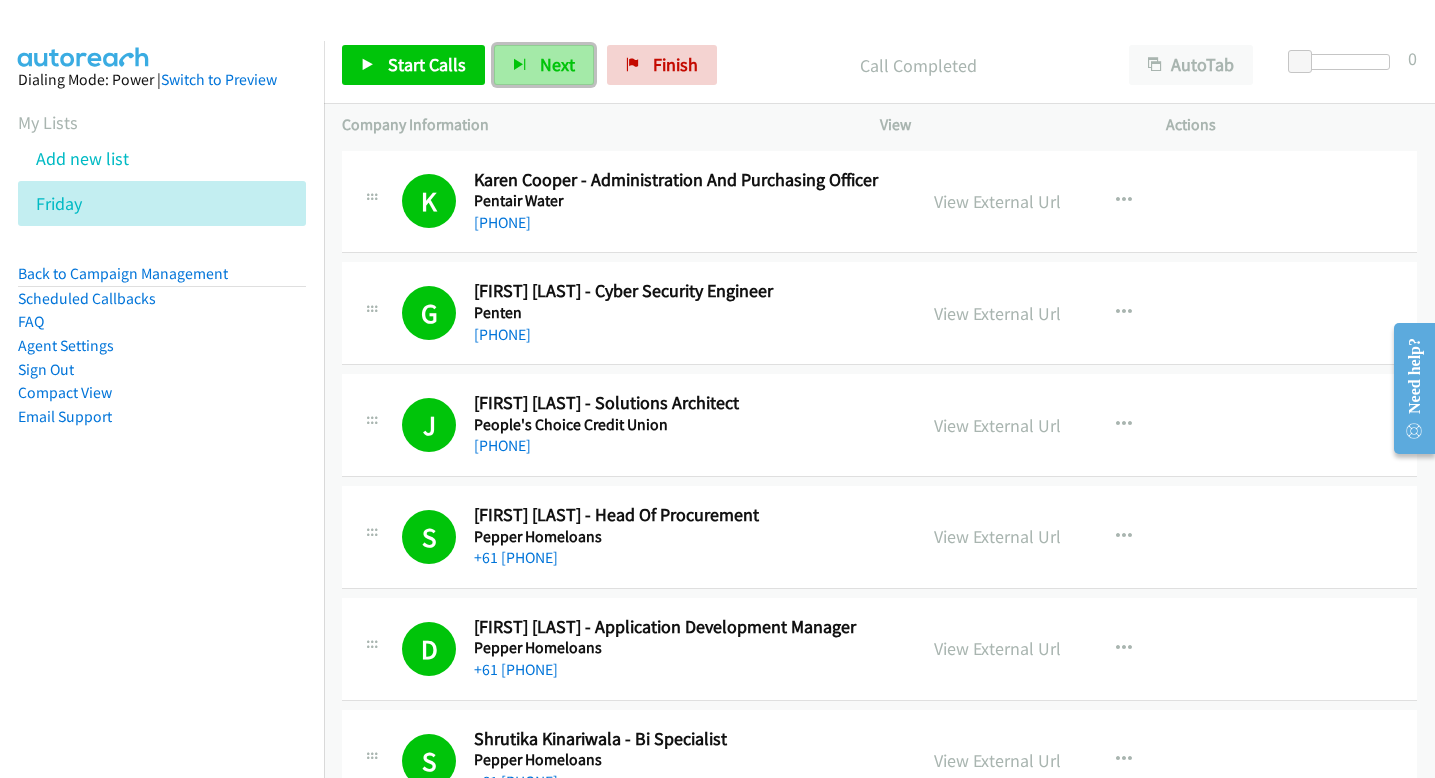 click at bounding box center [520, 66] 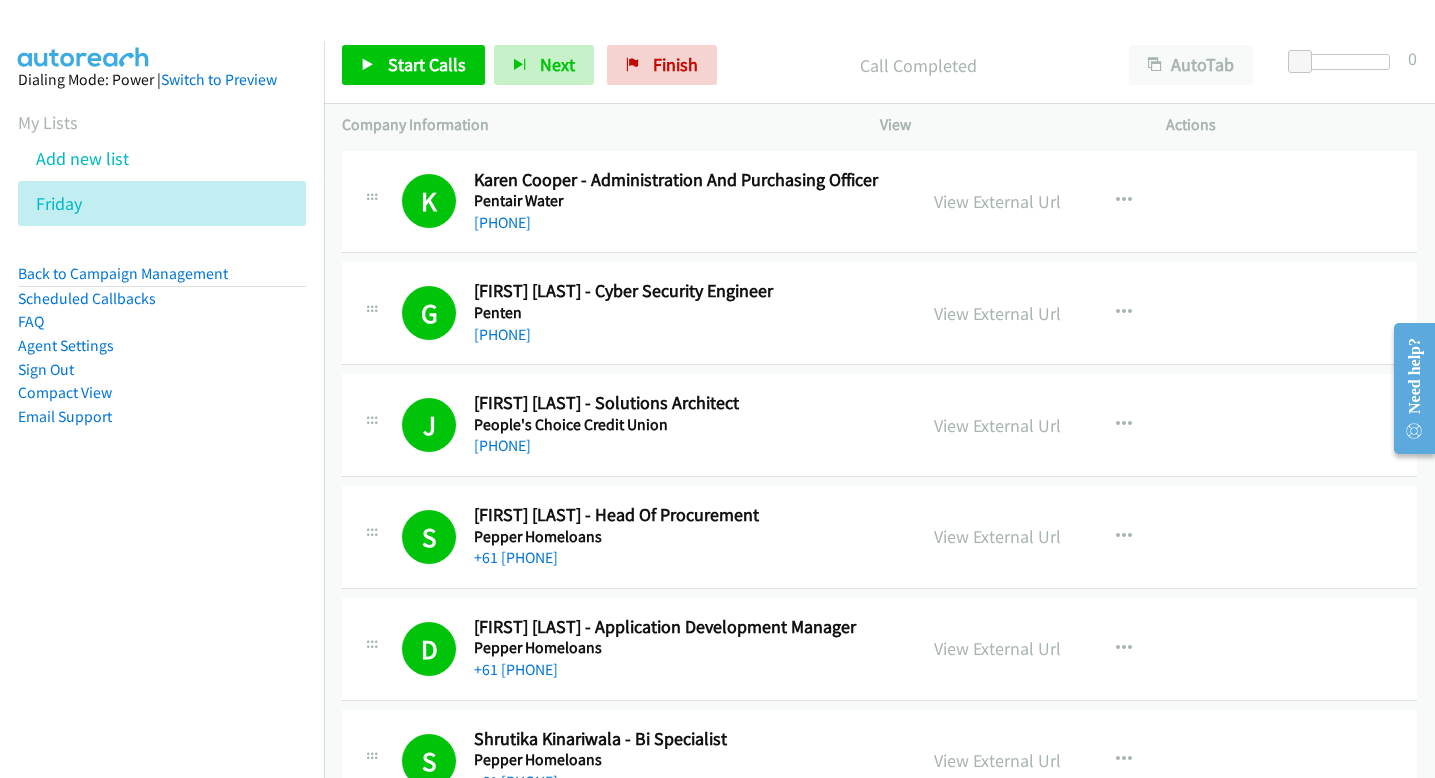 click on "Start Calls
Pause
Next
Finish
Call Completed
AutoTab
AutoTab
0" at bounding box center [879, 65] 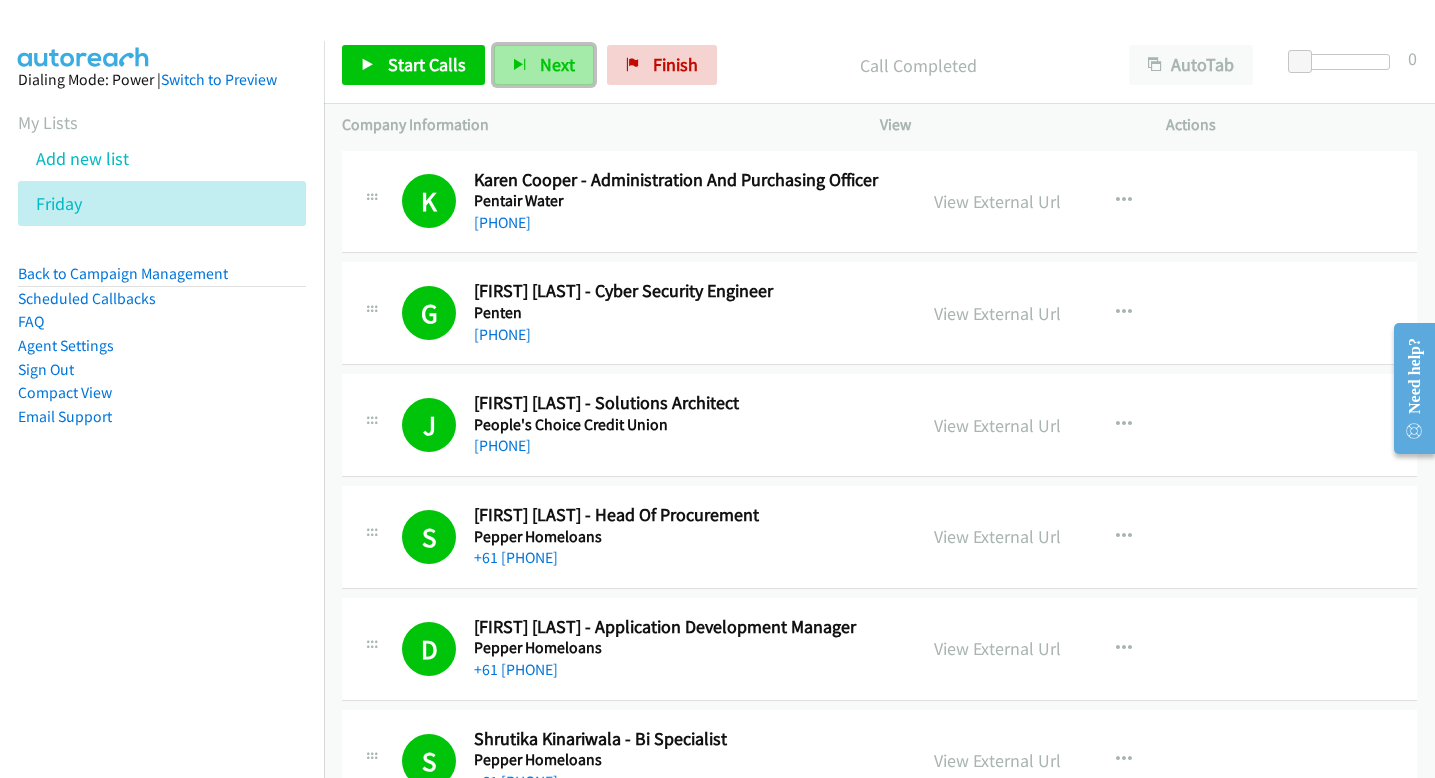 click on "Next" at bounding box center [557, 64] 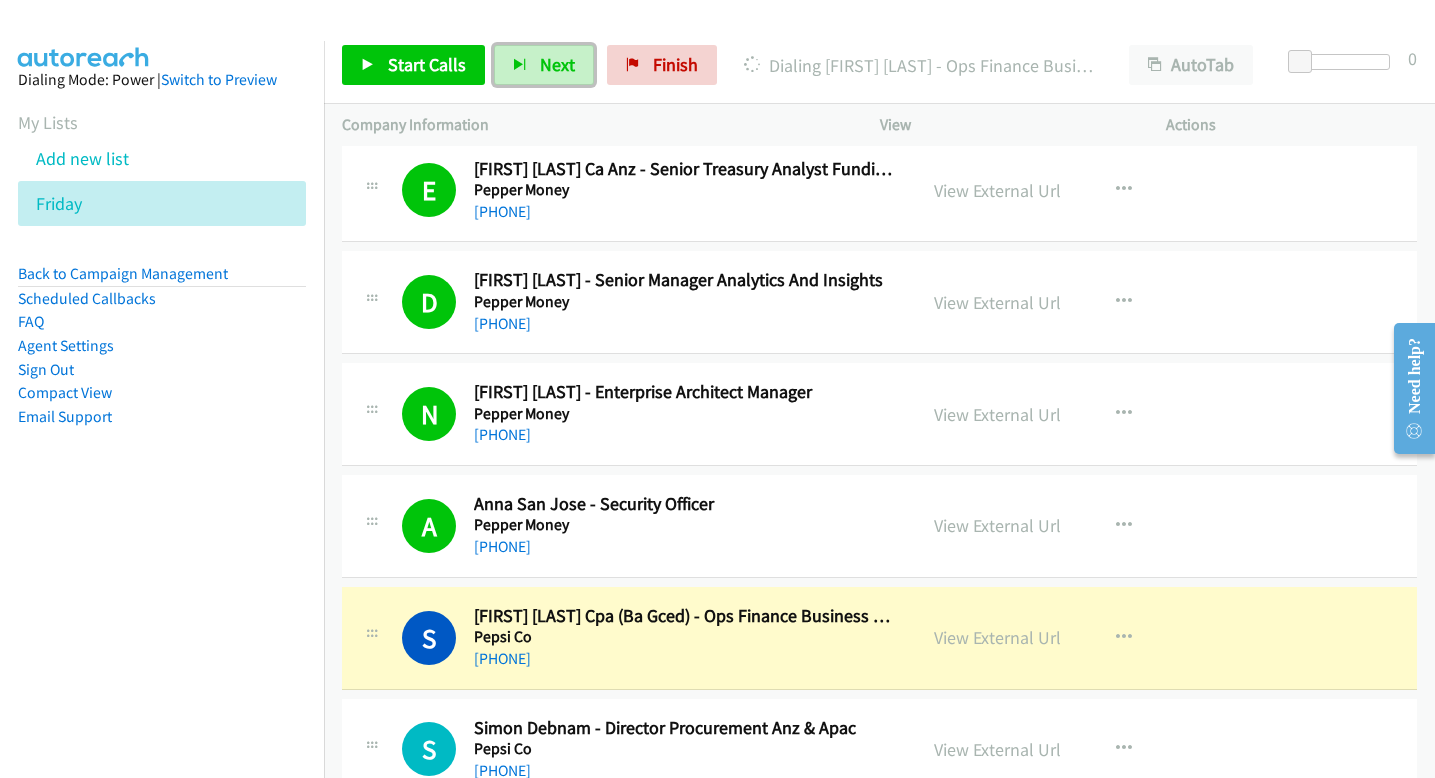 scroll, scrollTop: 7236, scrollLeft: 0, axis: vertical 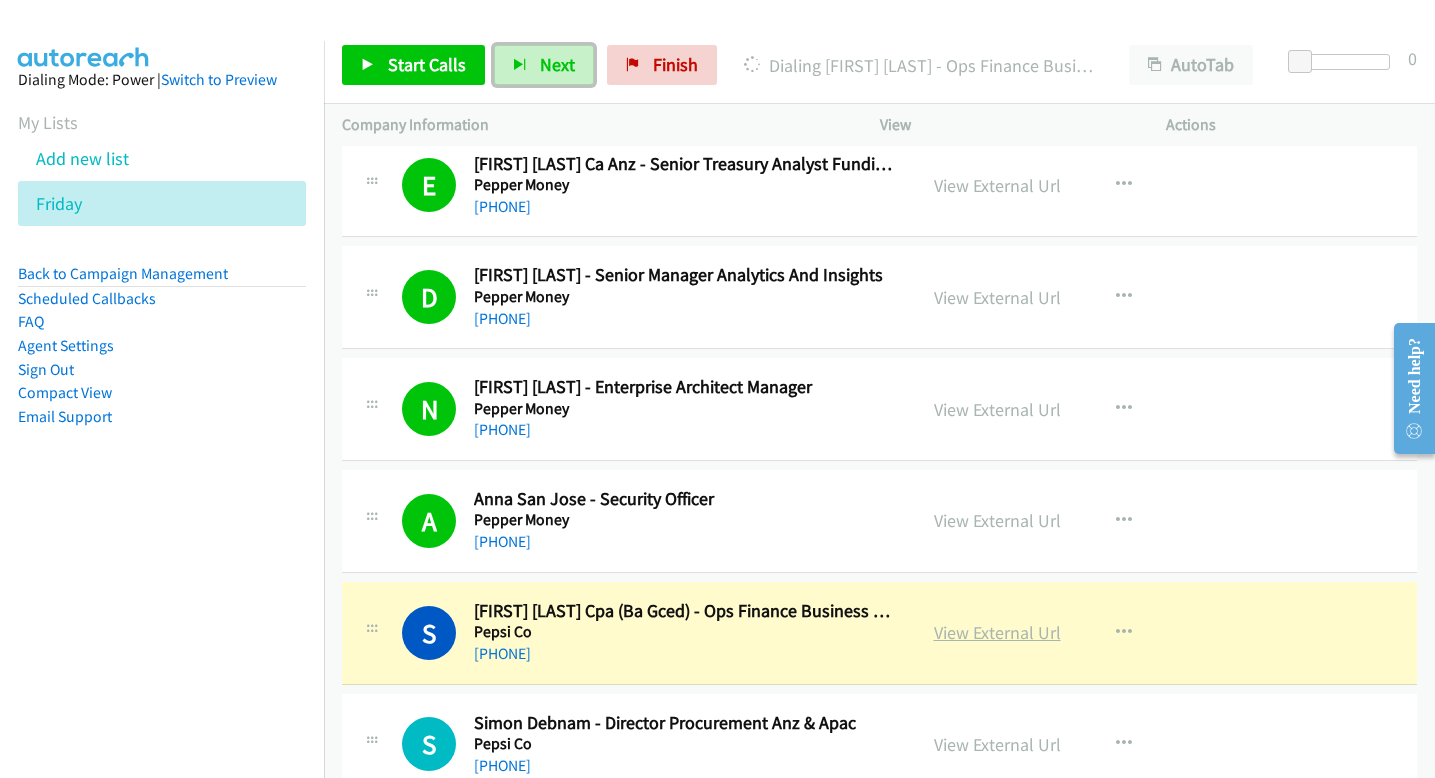 click on "View External Url" at bounding box center [997, 632] 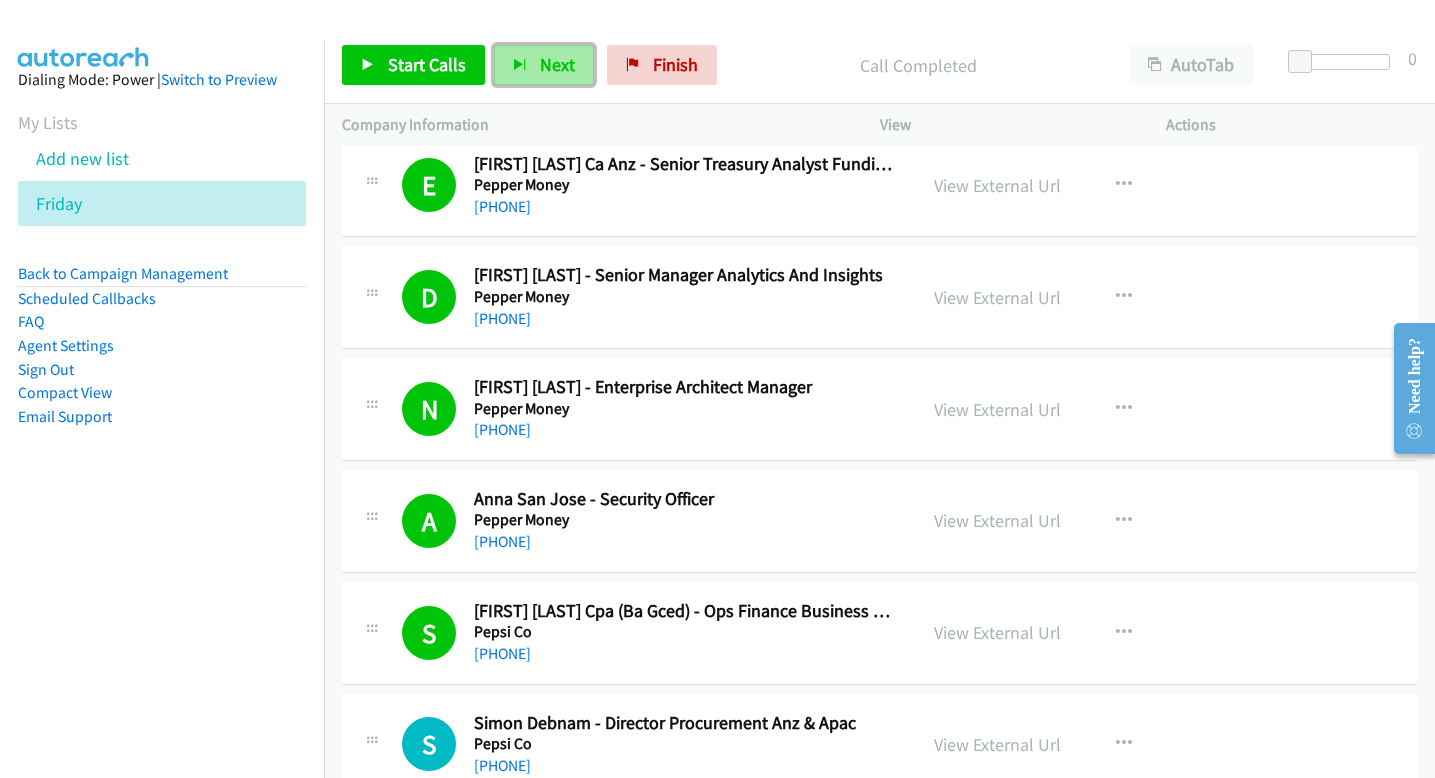 click on "Next" at bounding box center [544, 65] 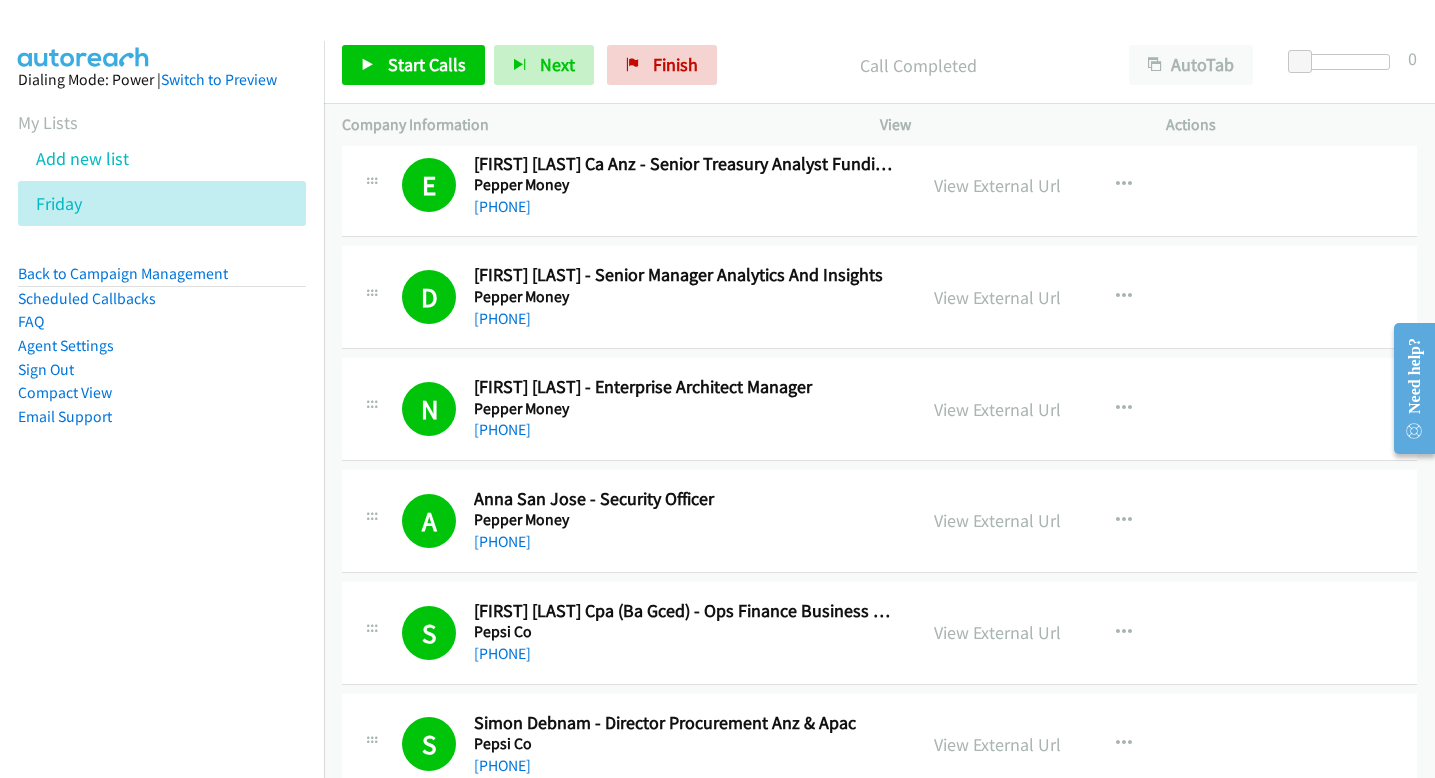 click on "Start Calls
Pause
Next
Finish
Call Completed
AutoTab
AutoTab
0" at bounding box center (879, 65) 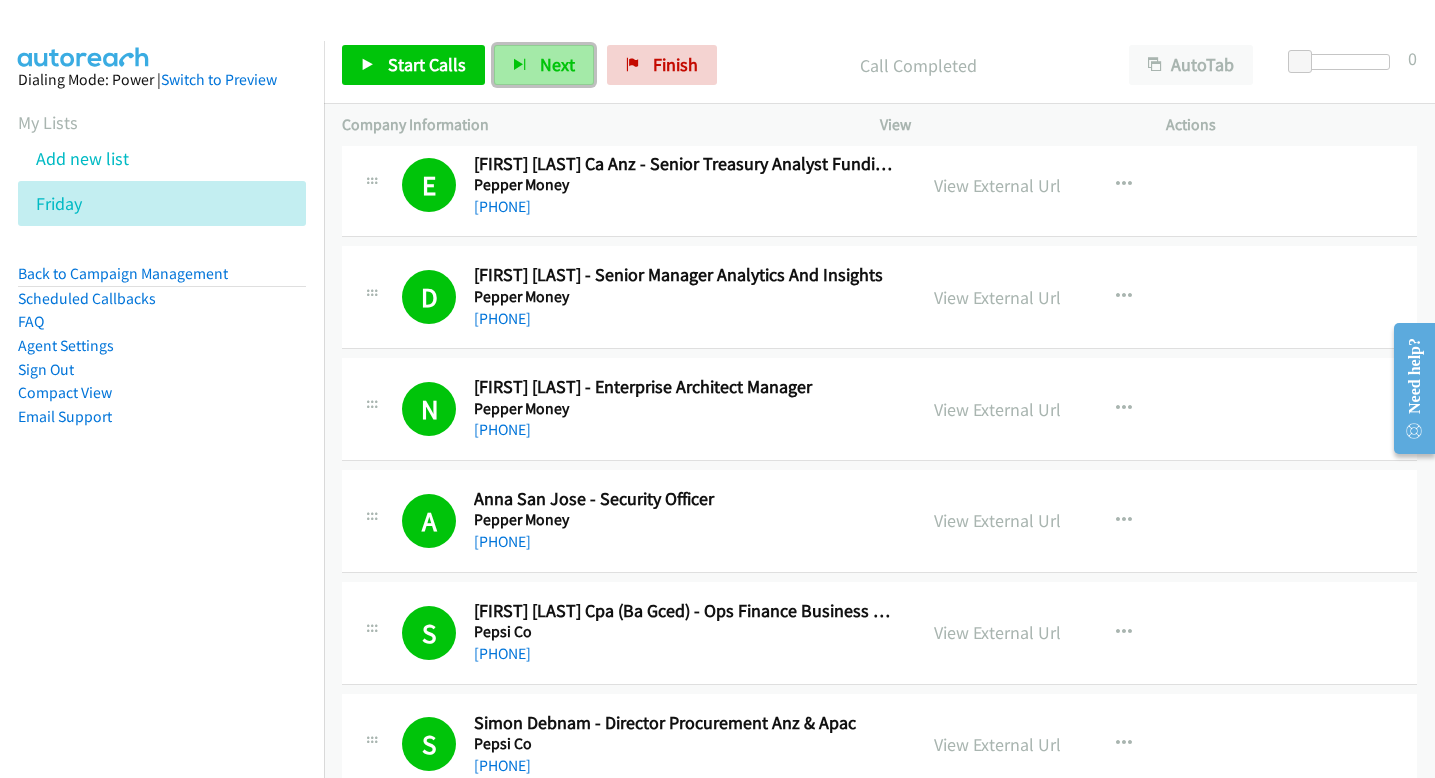 click on "Next" at bounding box center [544, 65] 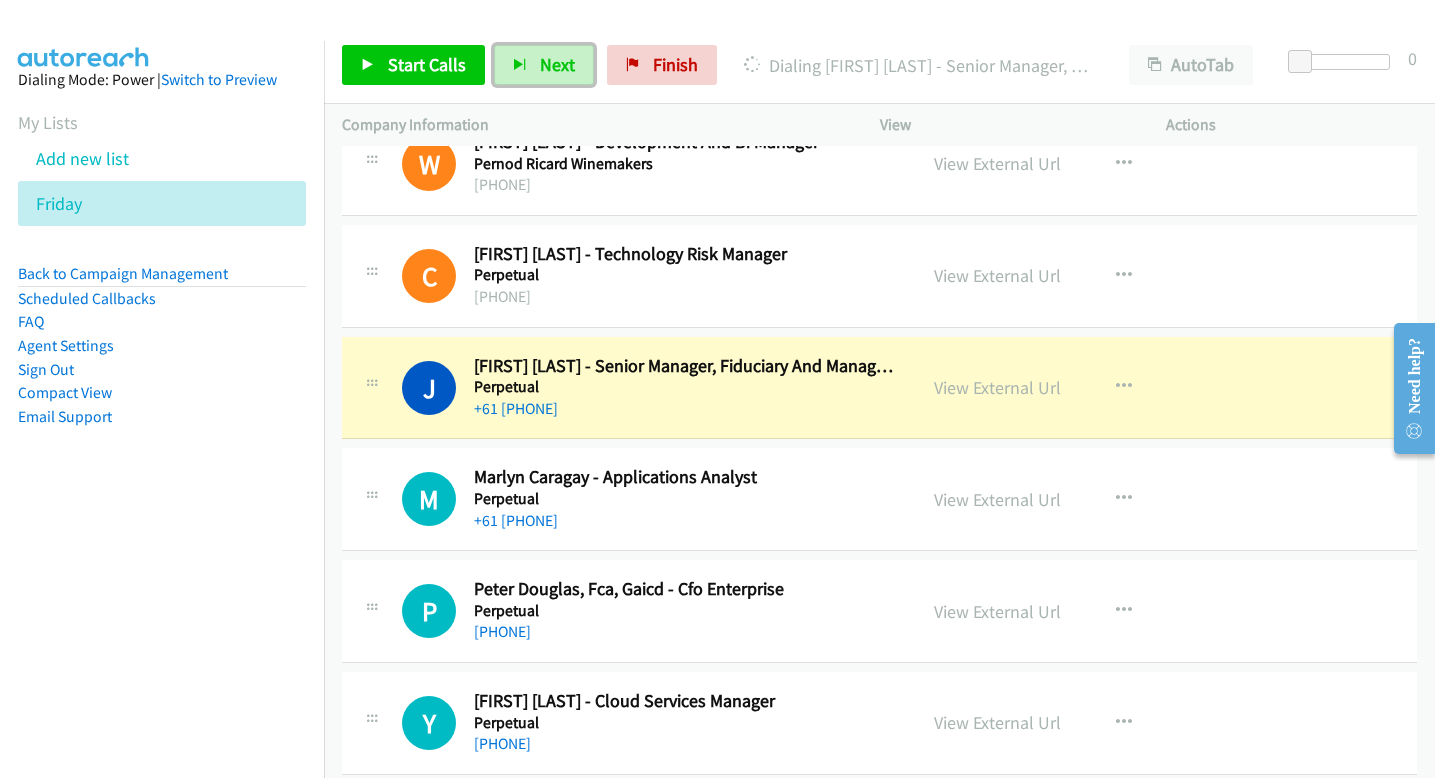 scroll, scrollTop: 8154, scrollLeft: 0, axis: vertical 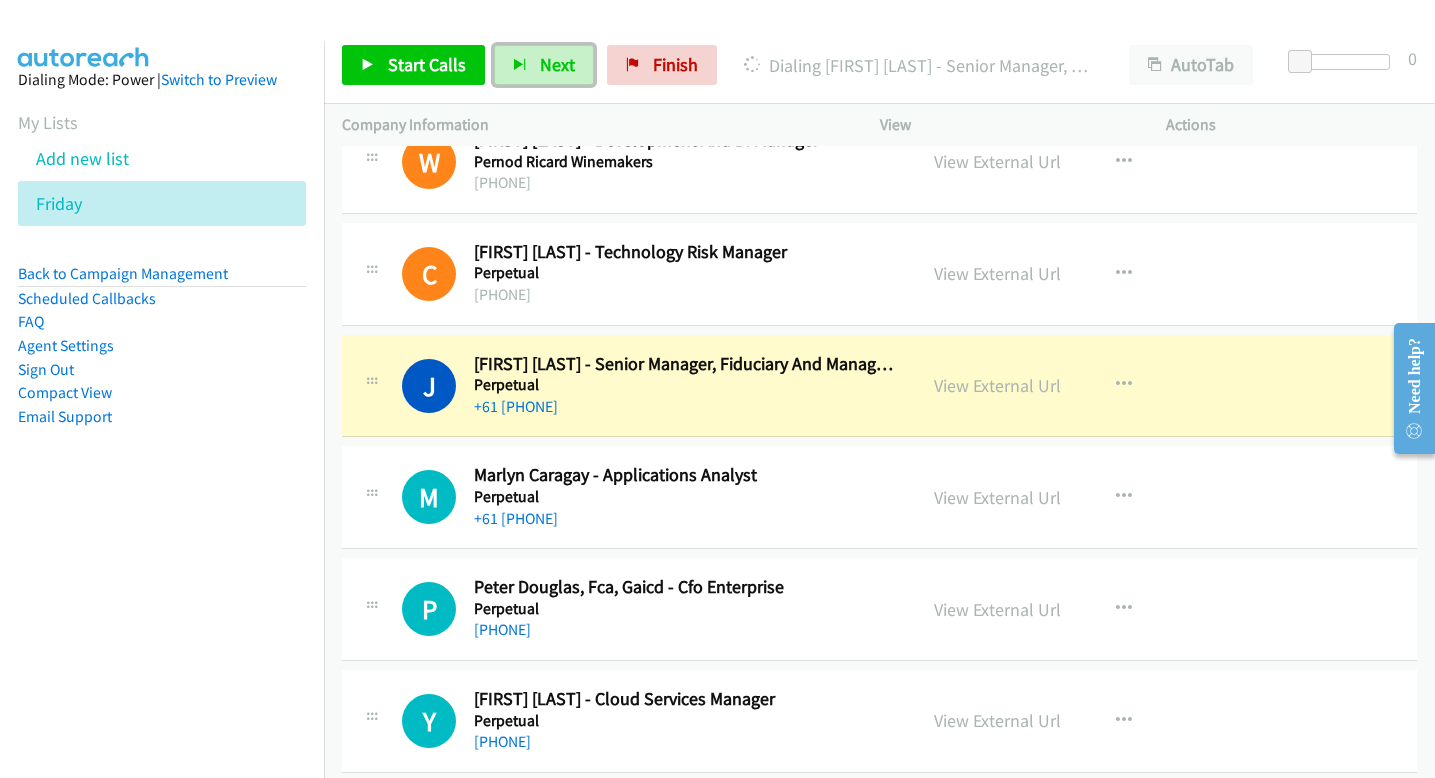 click on "View External Url" at bounding box center (997, 385) 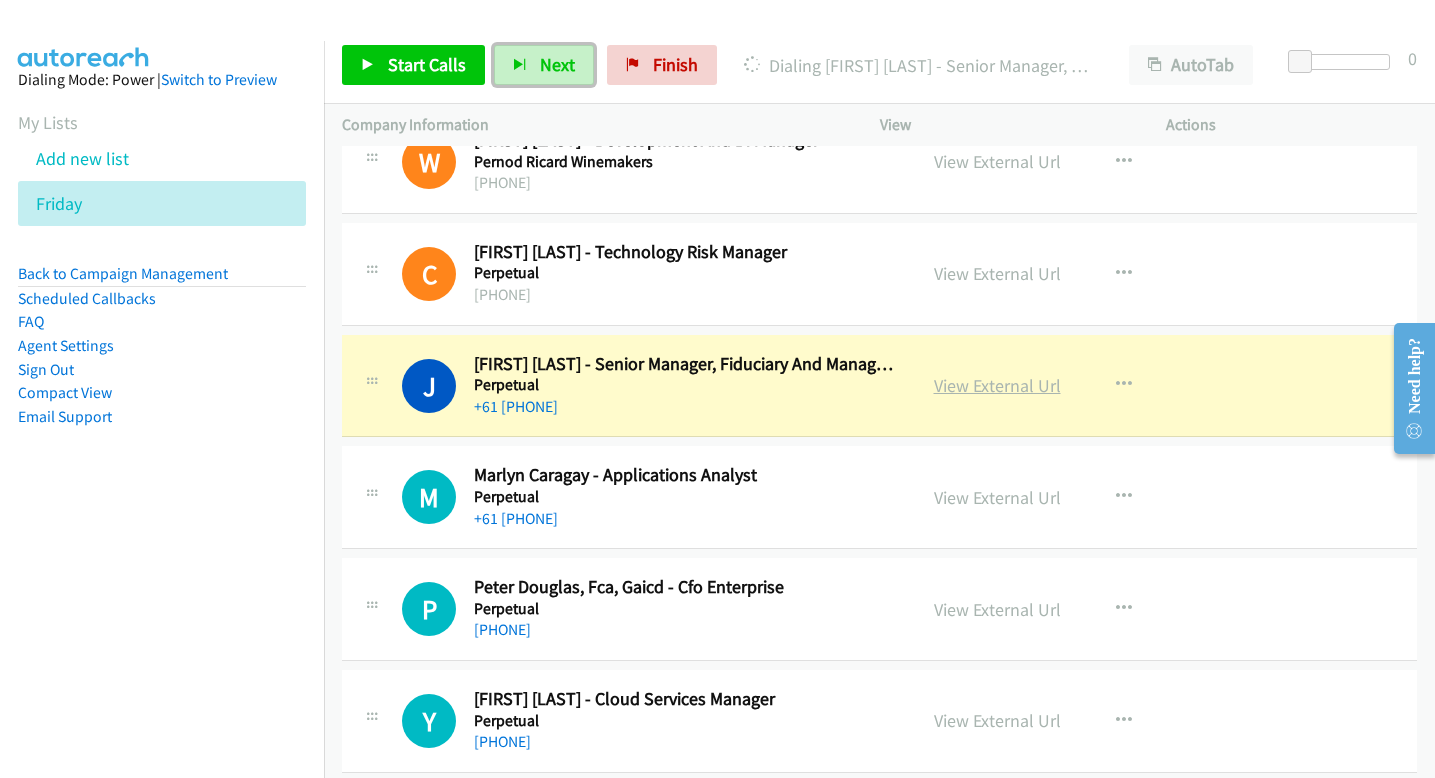 click on "View External Url" at bounding box center [997, 385] 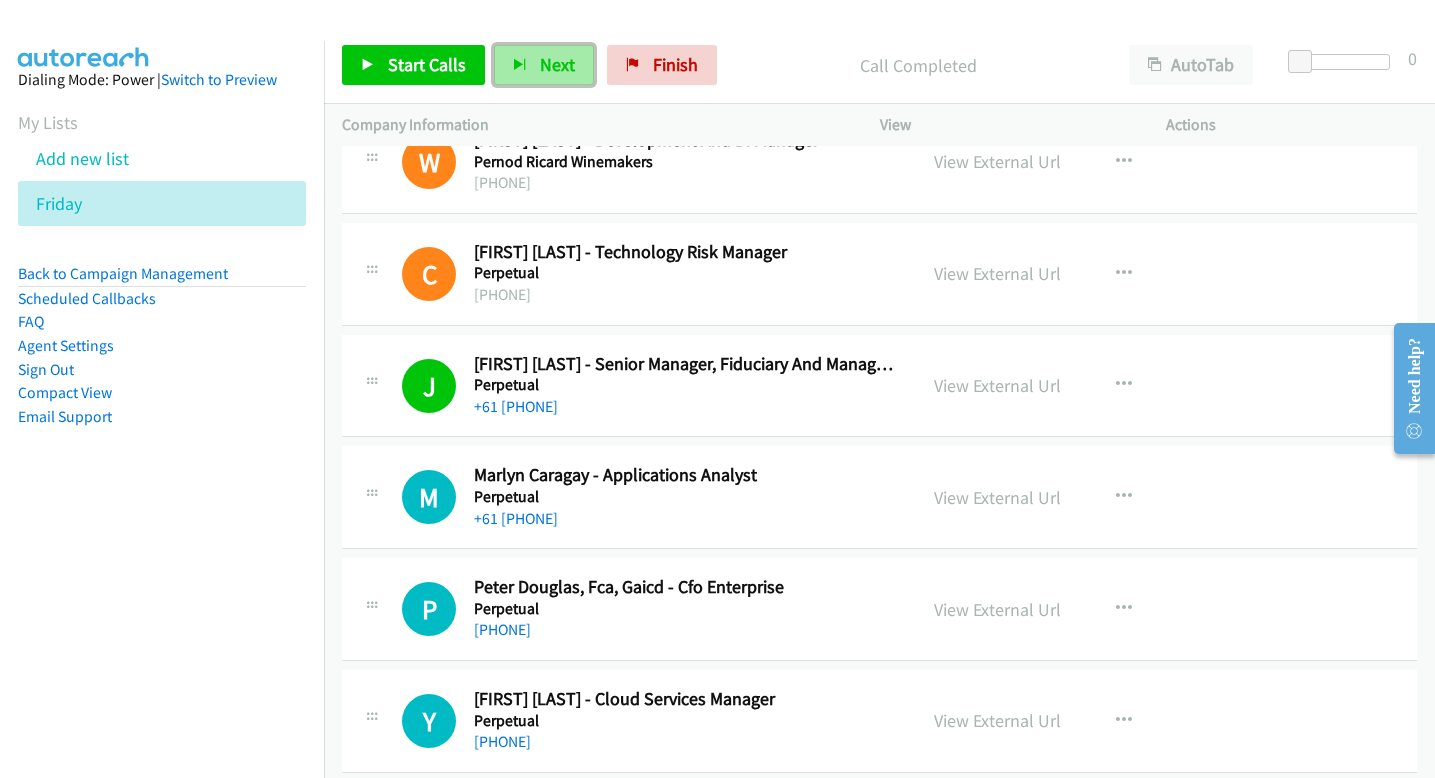 click on "Next" at bounding box center (544, 65) 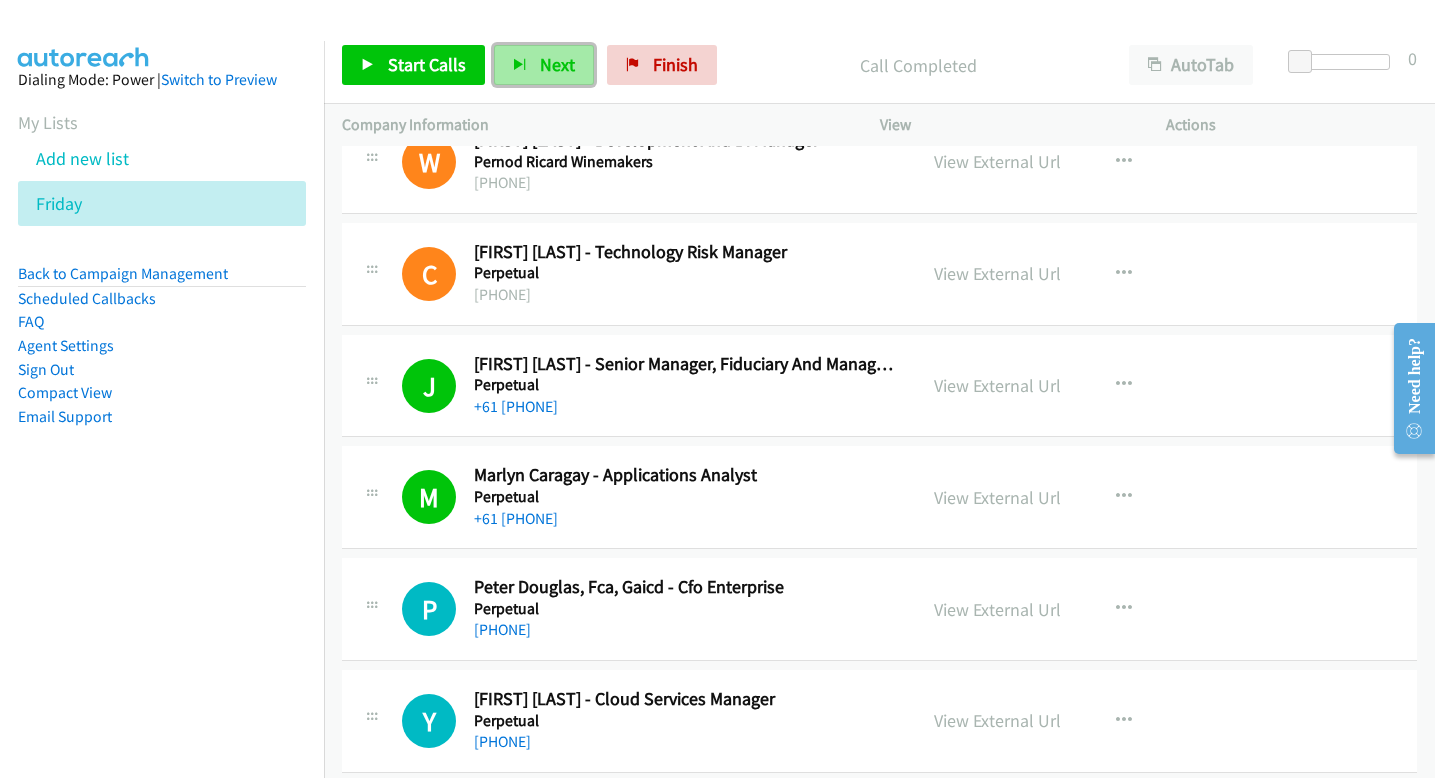 click on "Next" at bounding box center (557, 64) 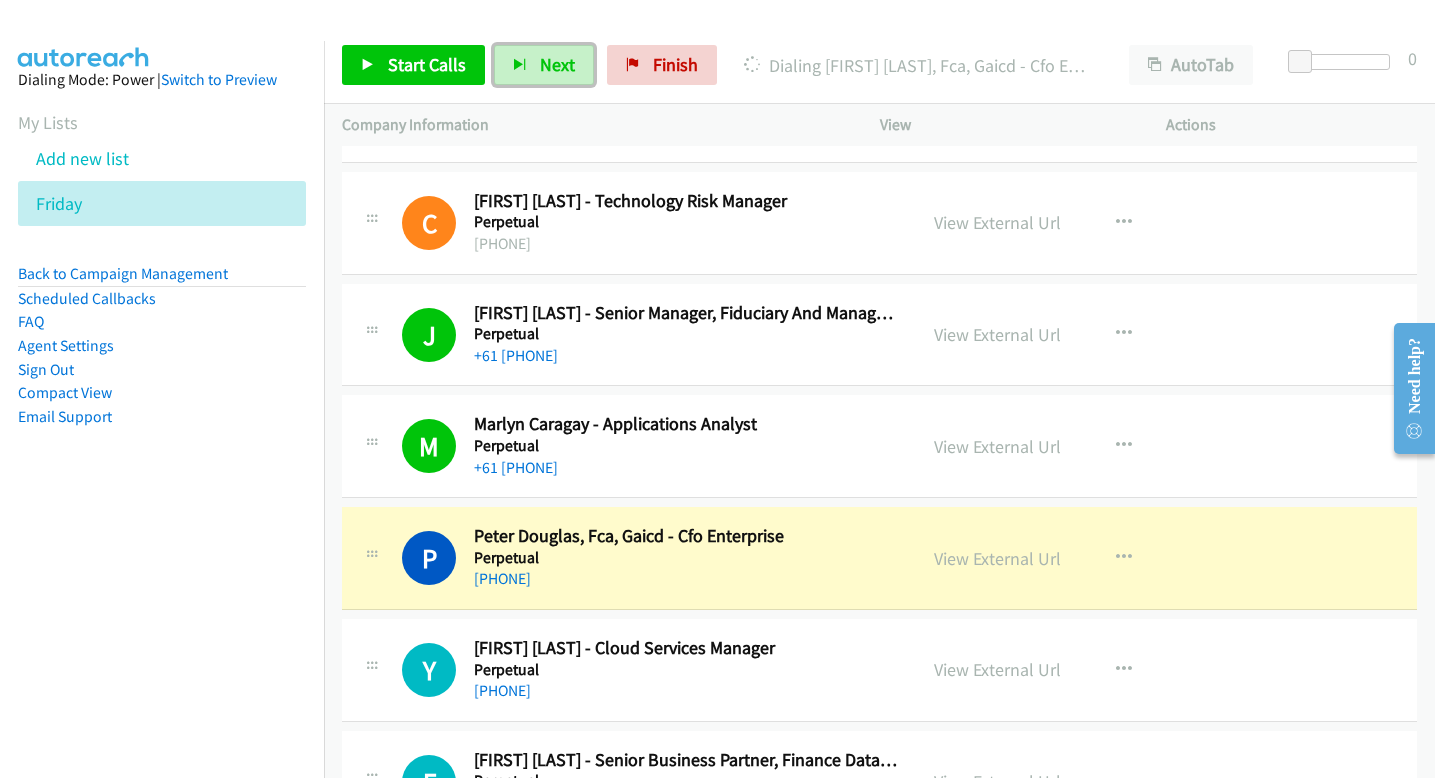 scroll, scrollTop: 8212, scrollLeft: 0, axis: vertical 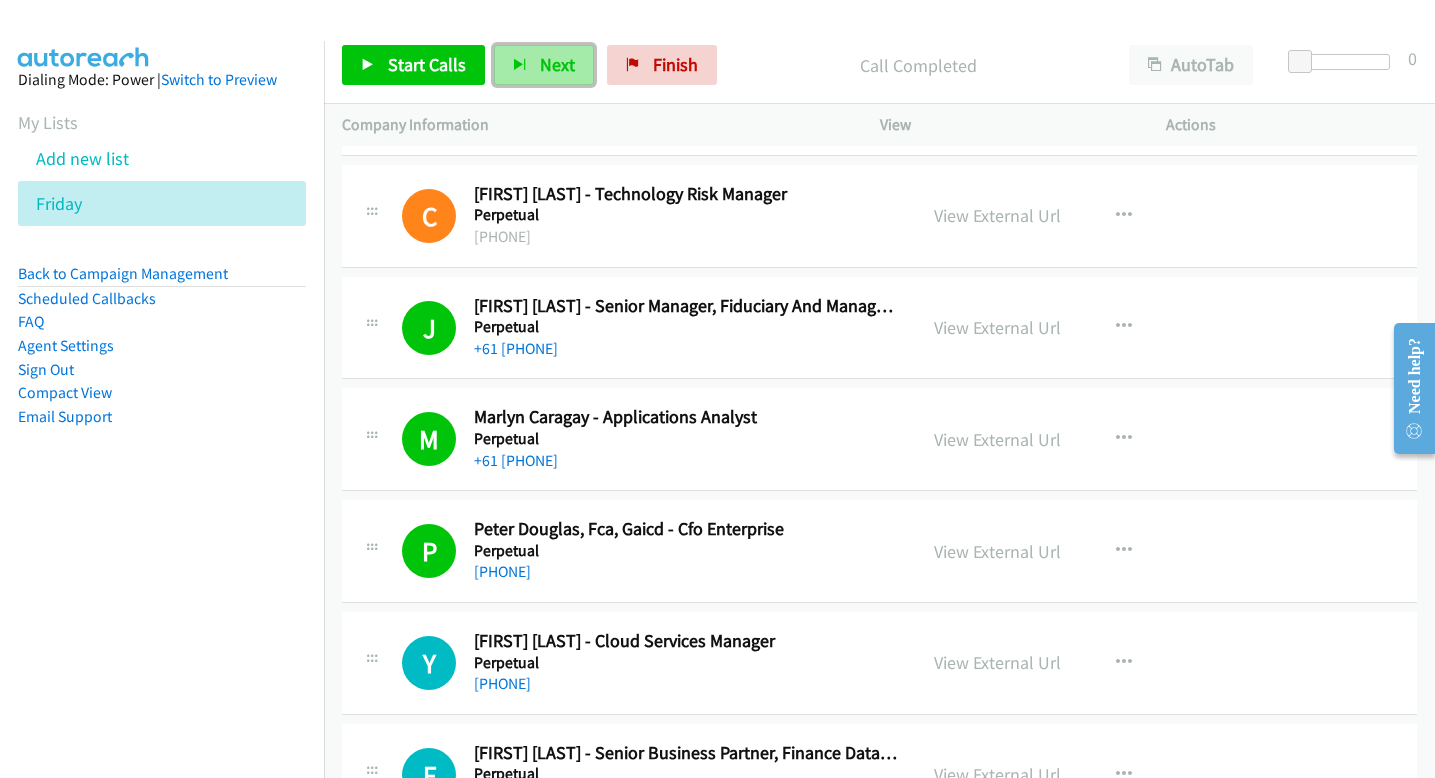 click at bounding box center (520, 66) 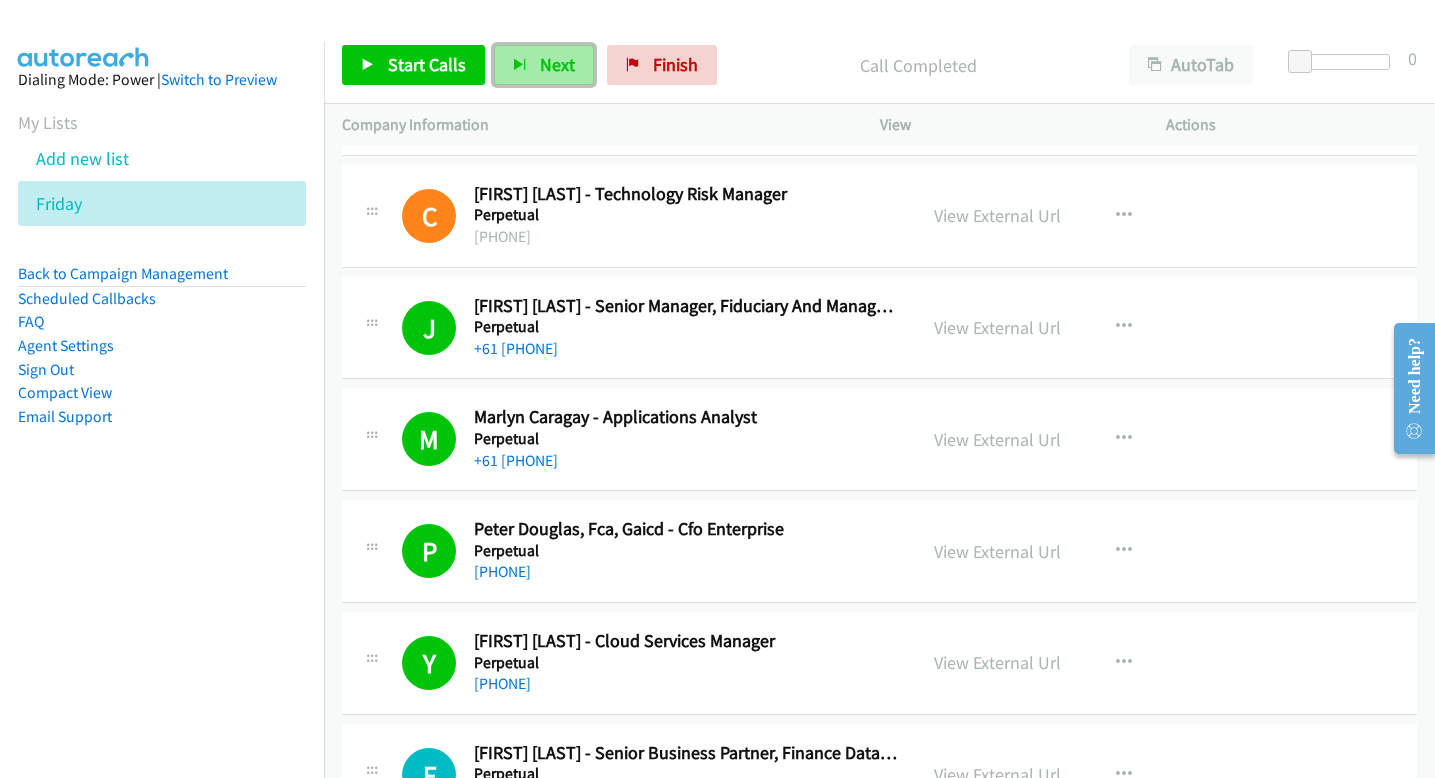 click on "Next" at bounding box center [557, 64] 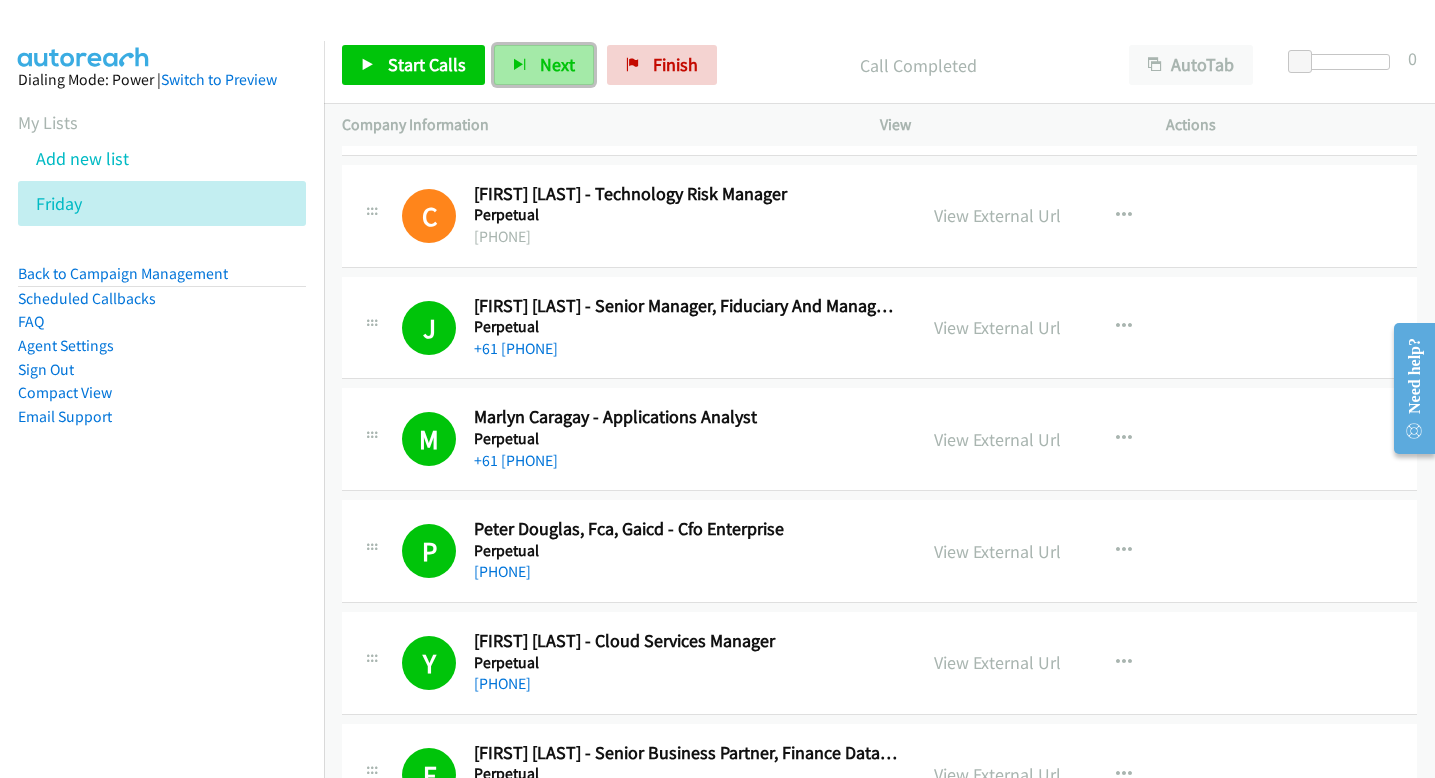 click on "Next" at bounding box center [557, 64] 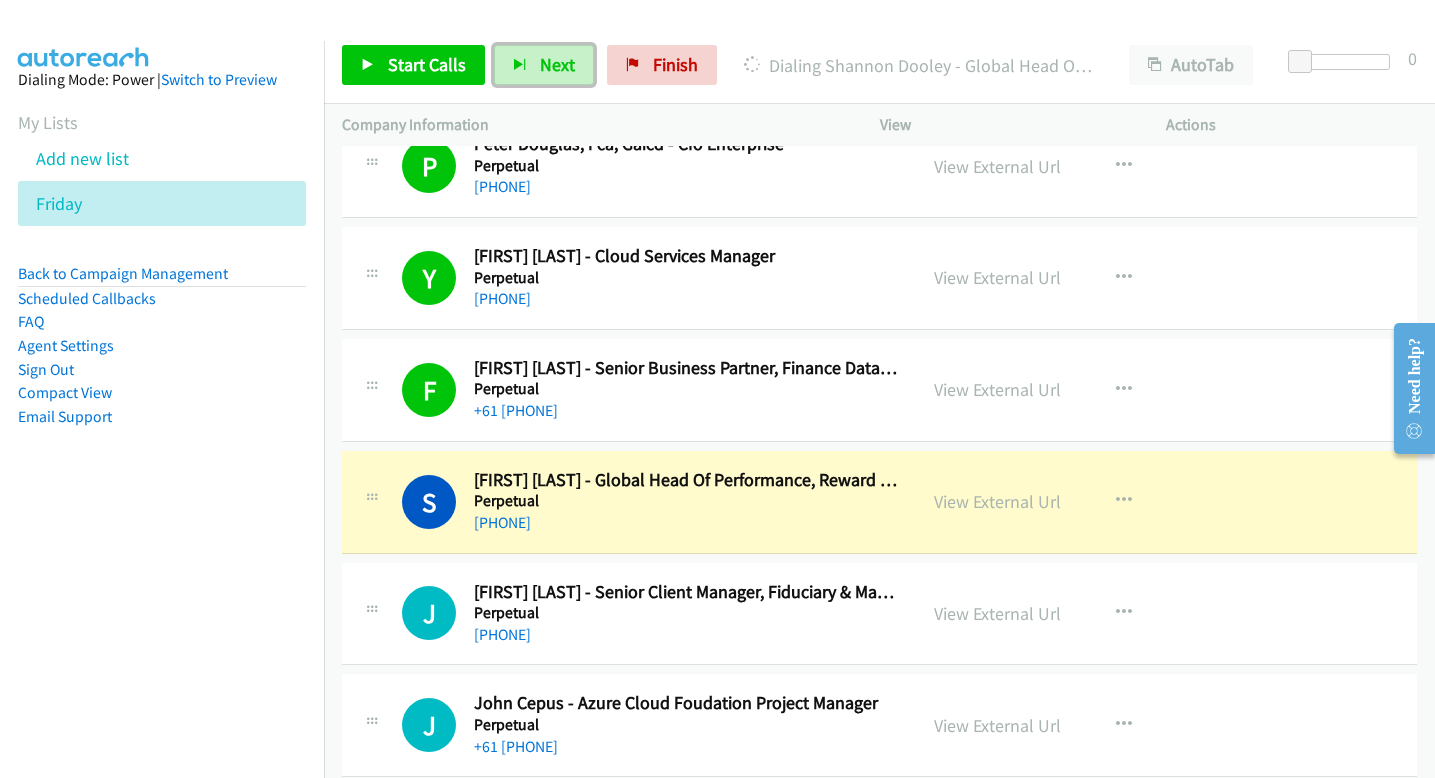 scroll, scrollTop: 8603, scrollLeft: 0, axis: vertical 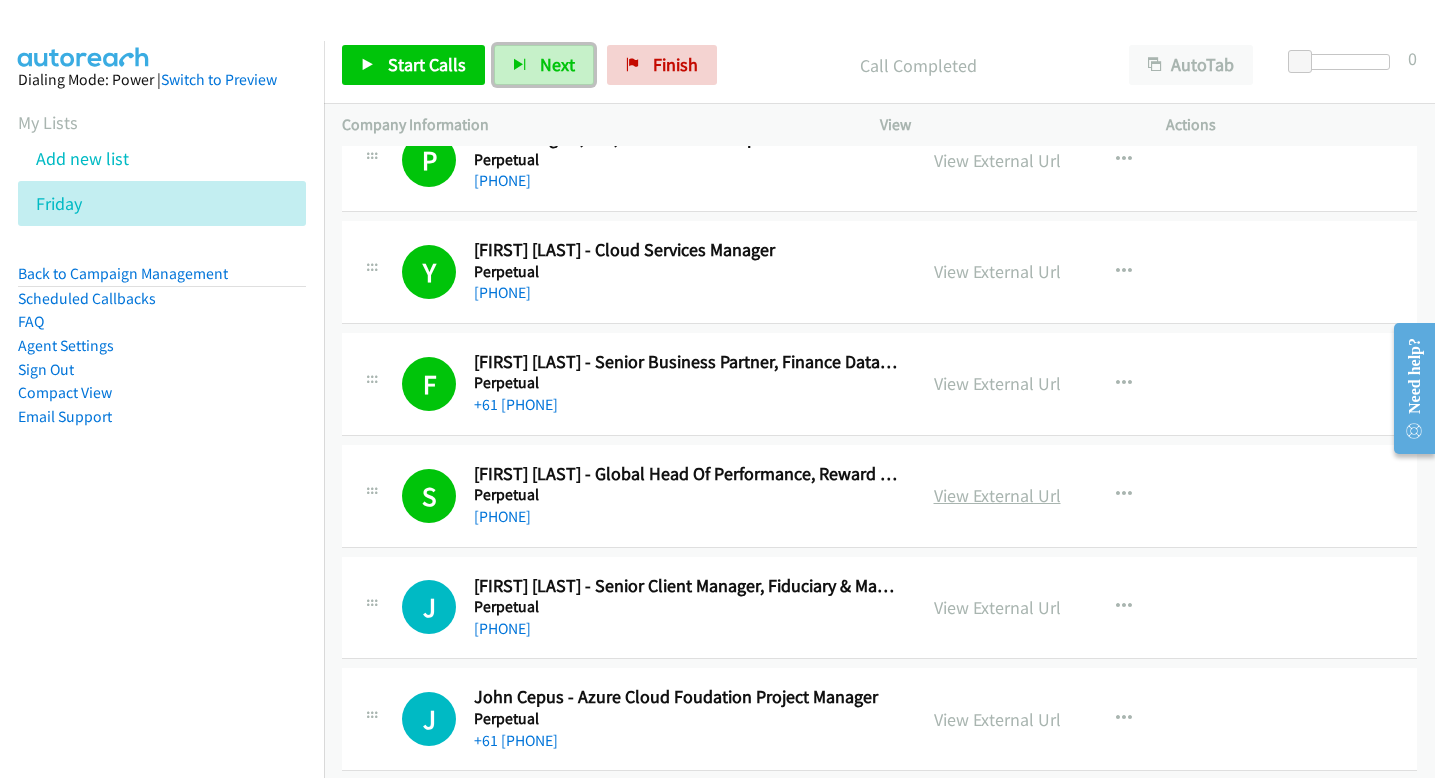 click on "View External Url" at bounding box center (997, 495) 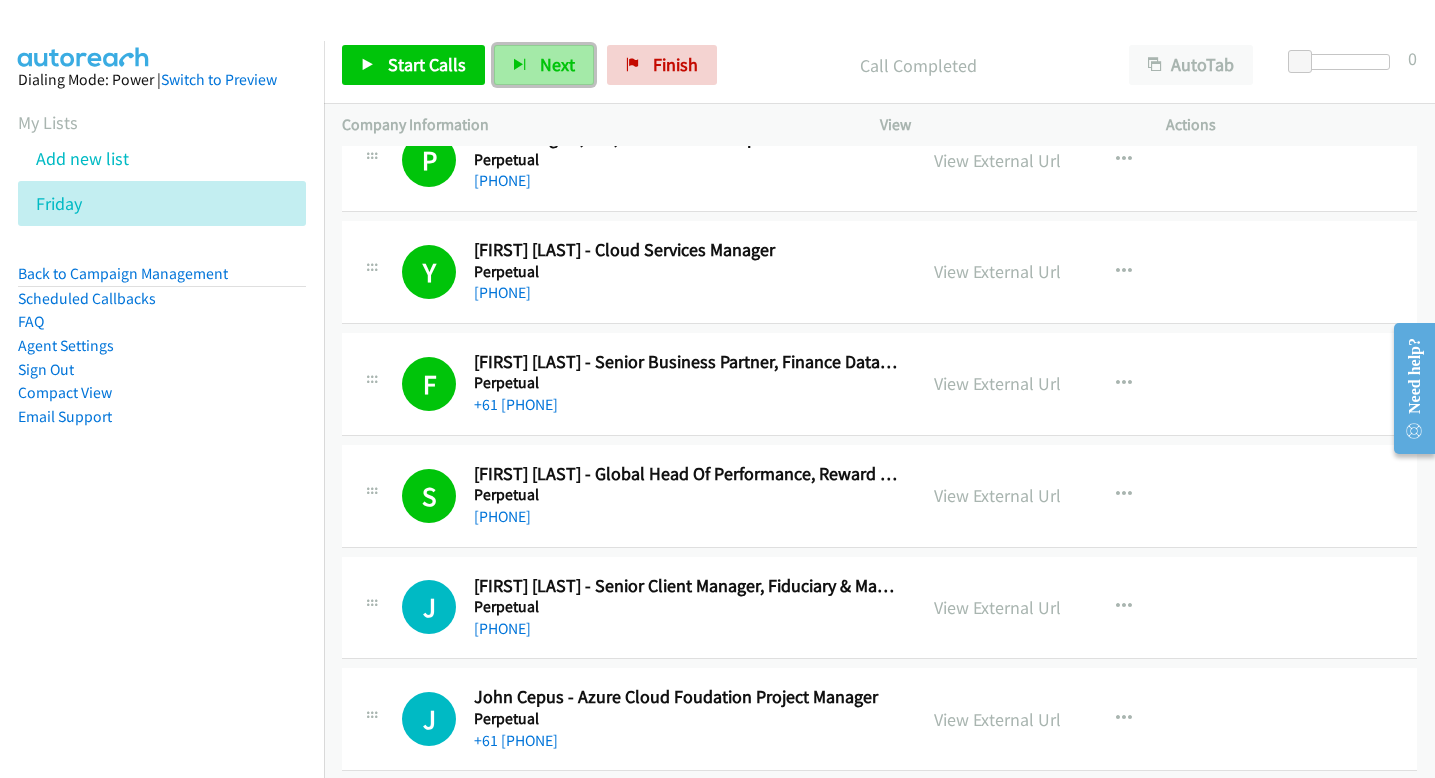 click on "Next" at bounding box center (544, 65) 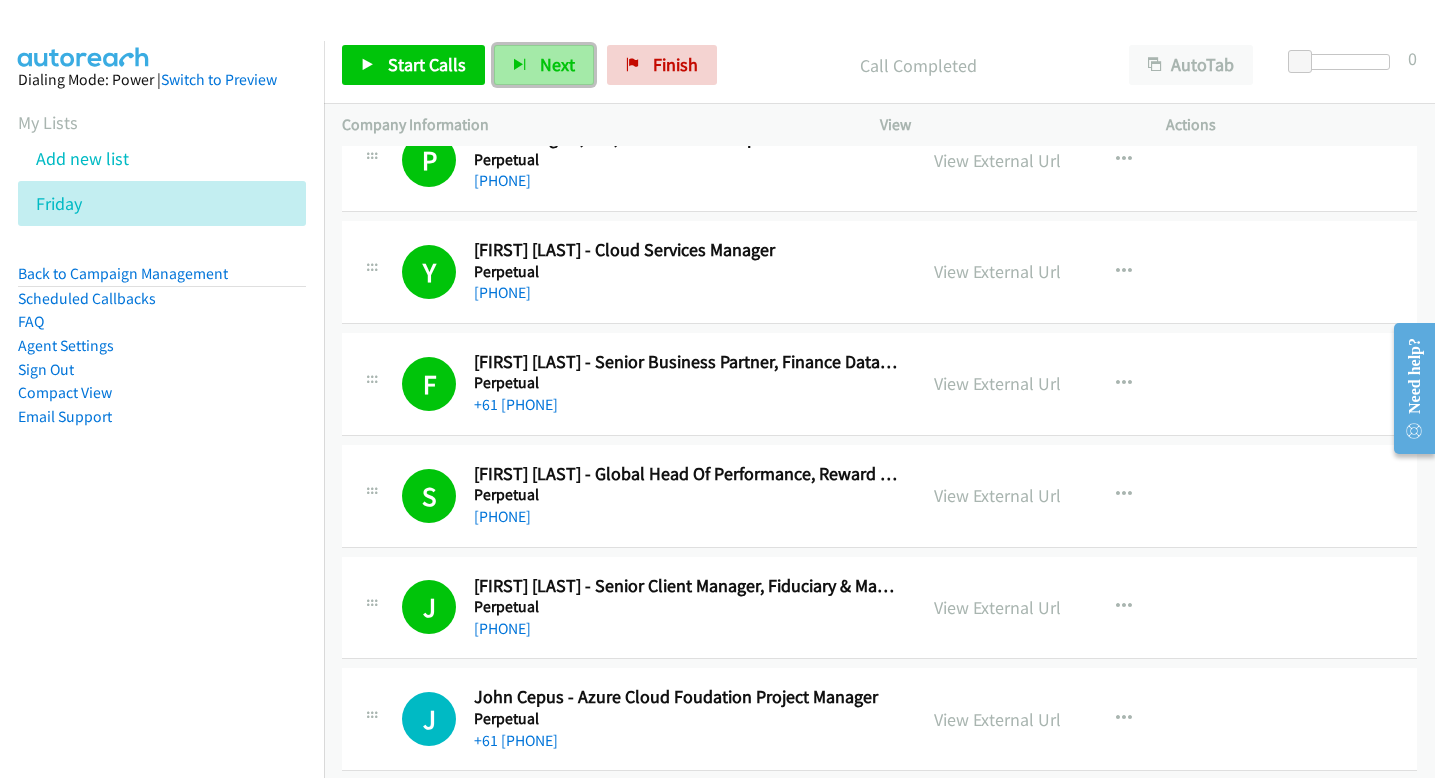 click on "Next" at bounding box center [557, 64] 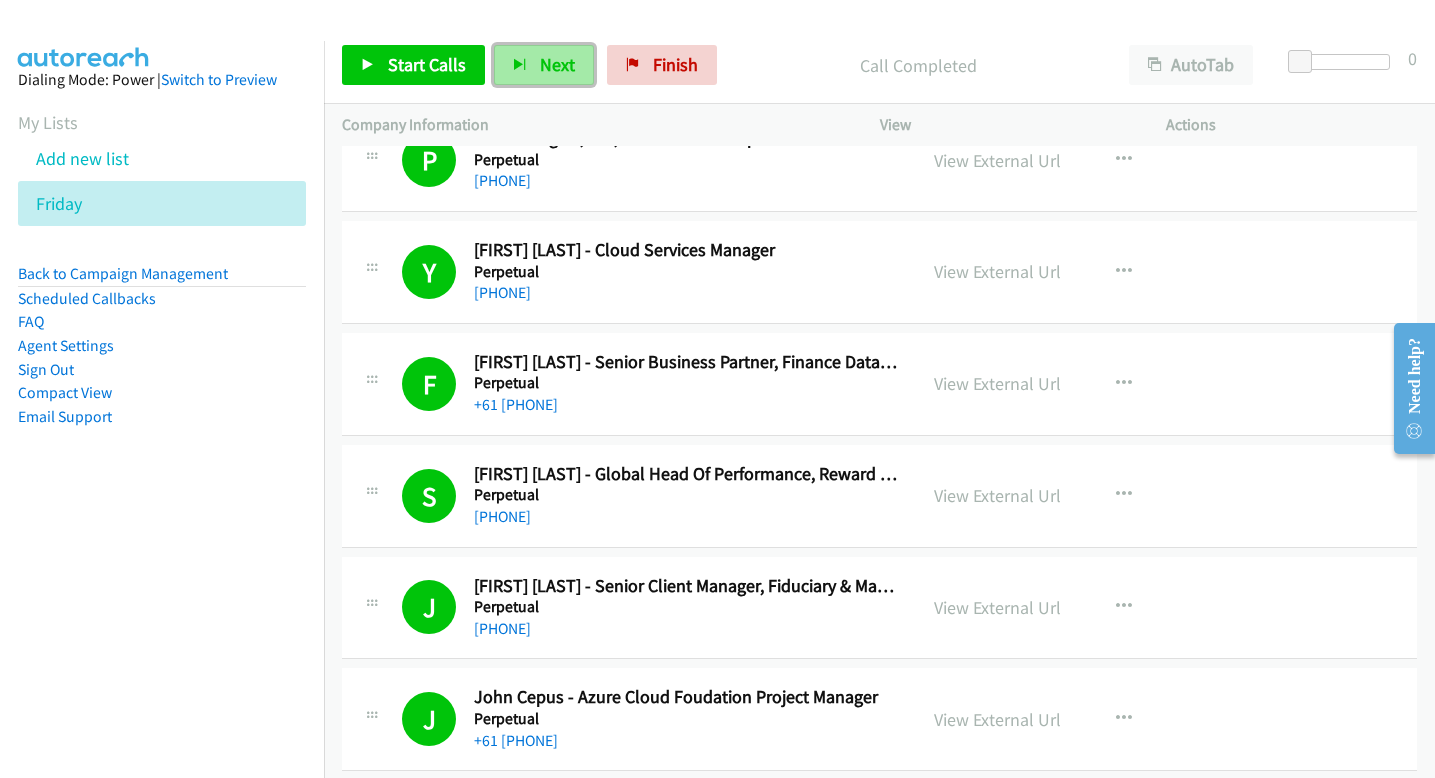 click on "Next" at bounding box center (557, 64) 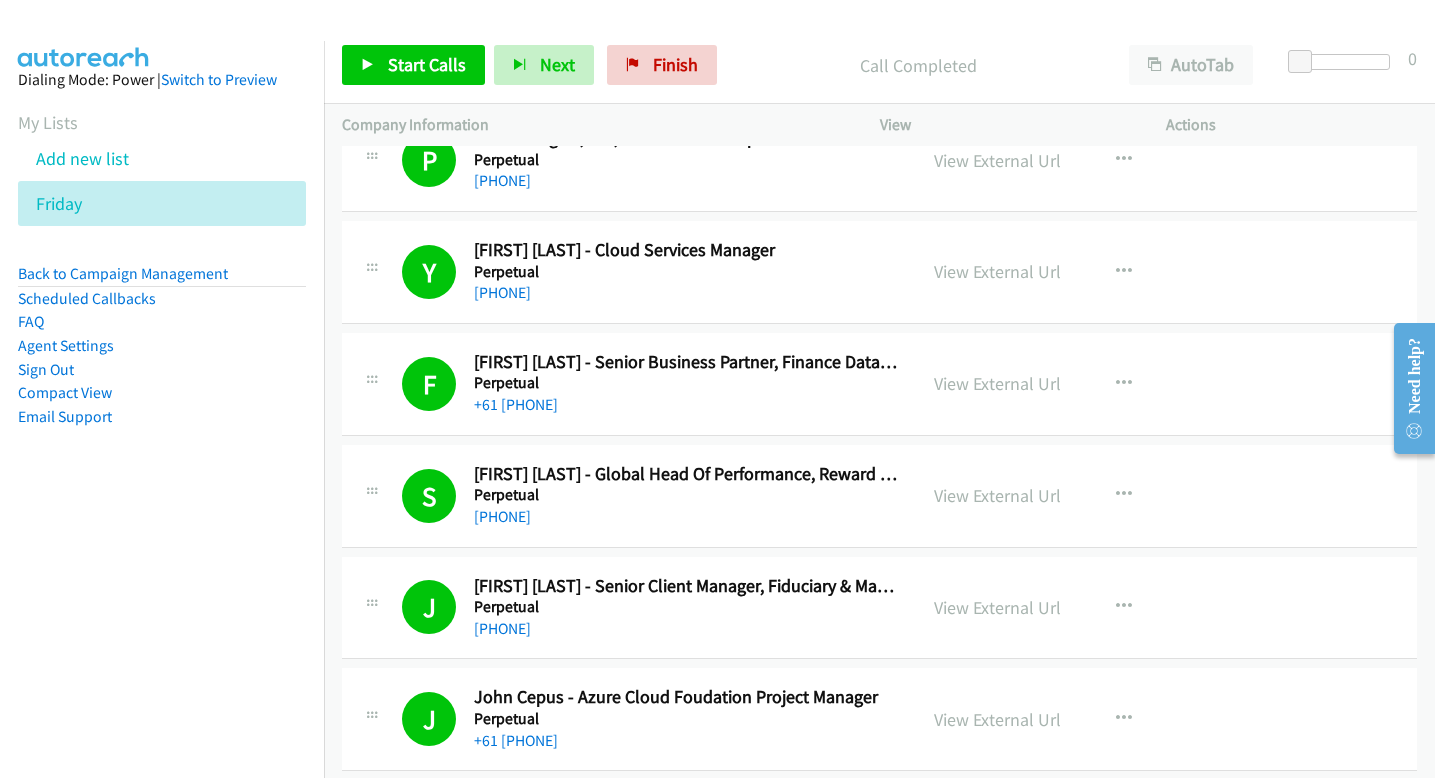 scroll, scrollTop: 9124, scrollLeft: 0, axis: vertical 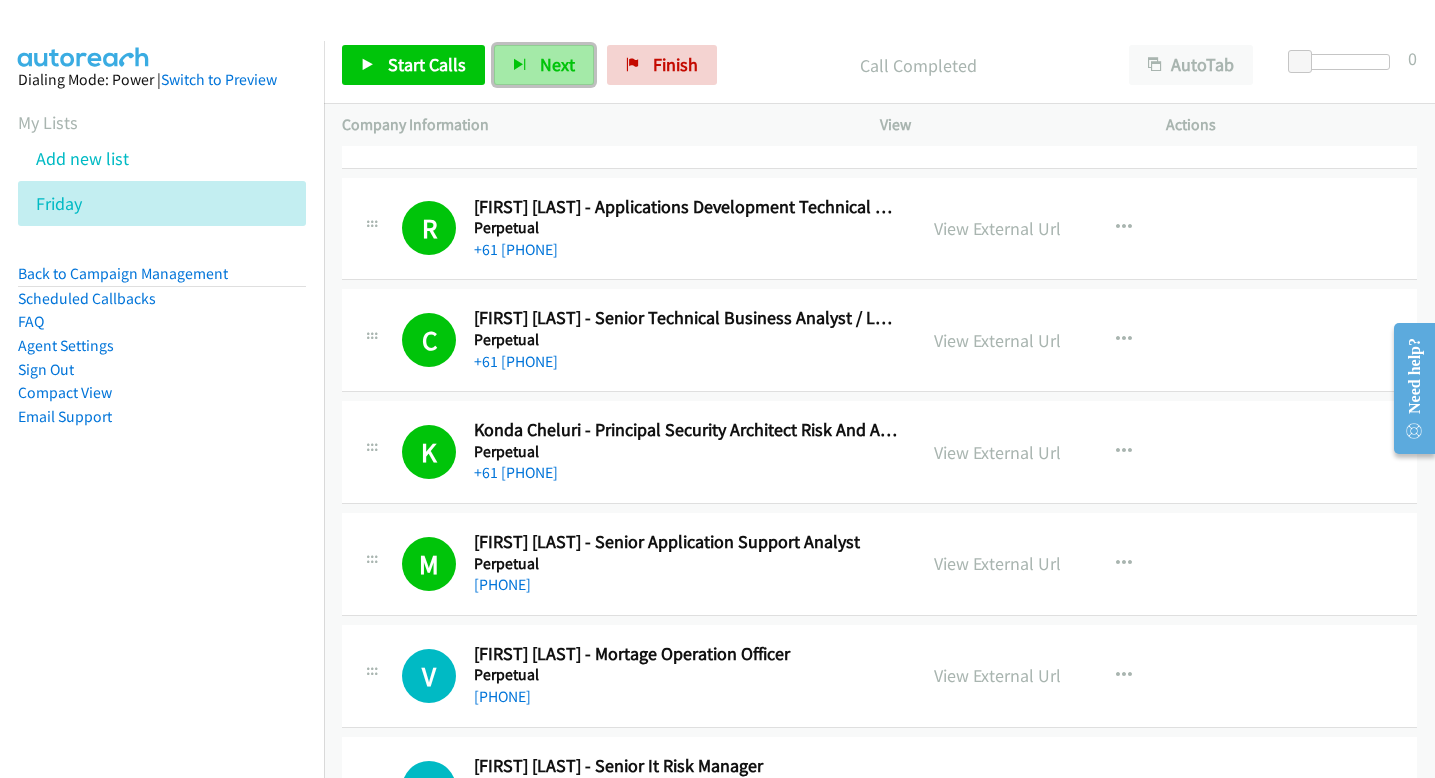 click on "Next" at bounding box center [557, 64] 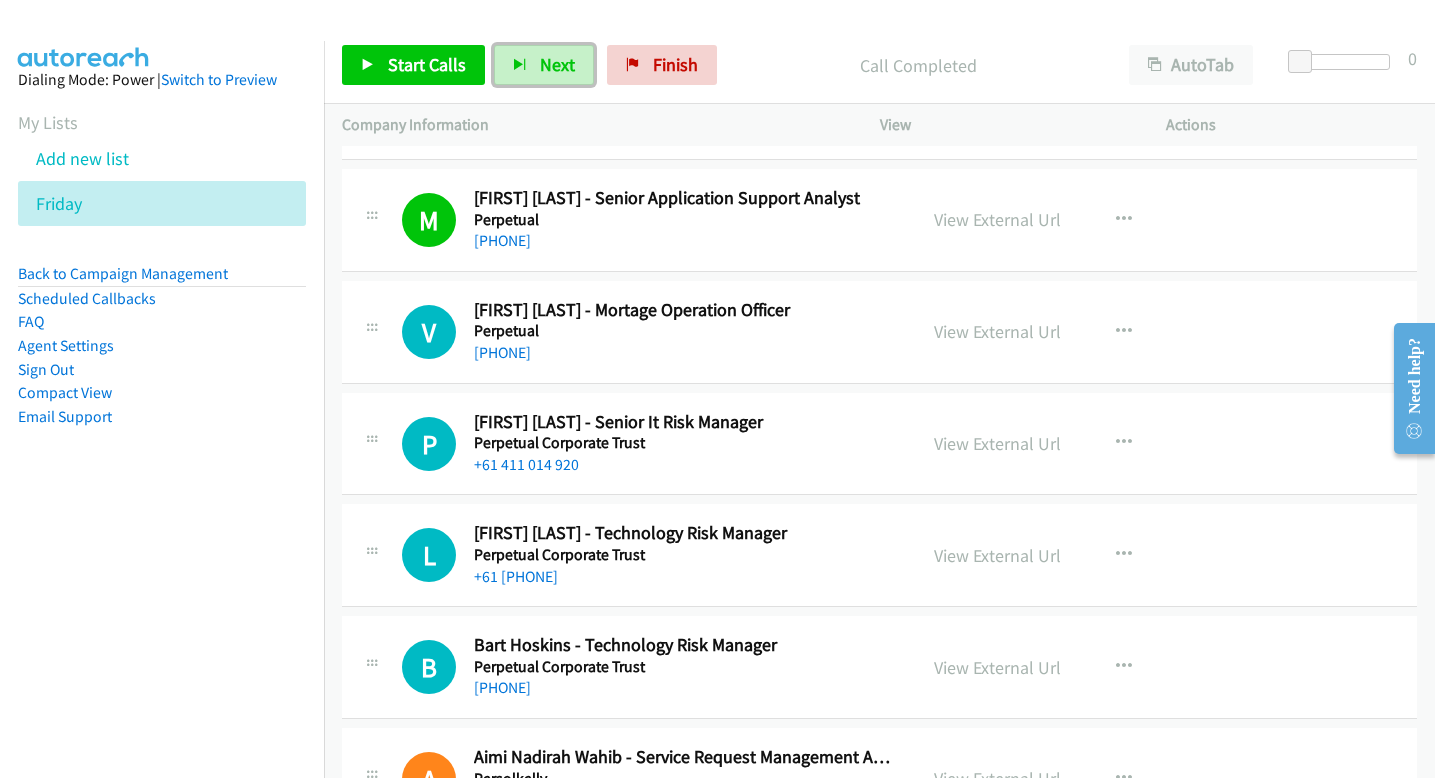 scroll, scrollTop: 9912, scrollLeft: 0, axis: vertical 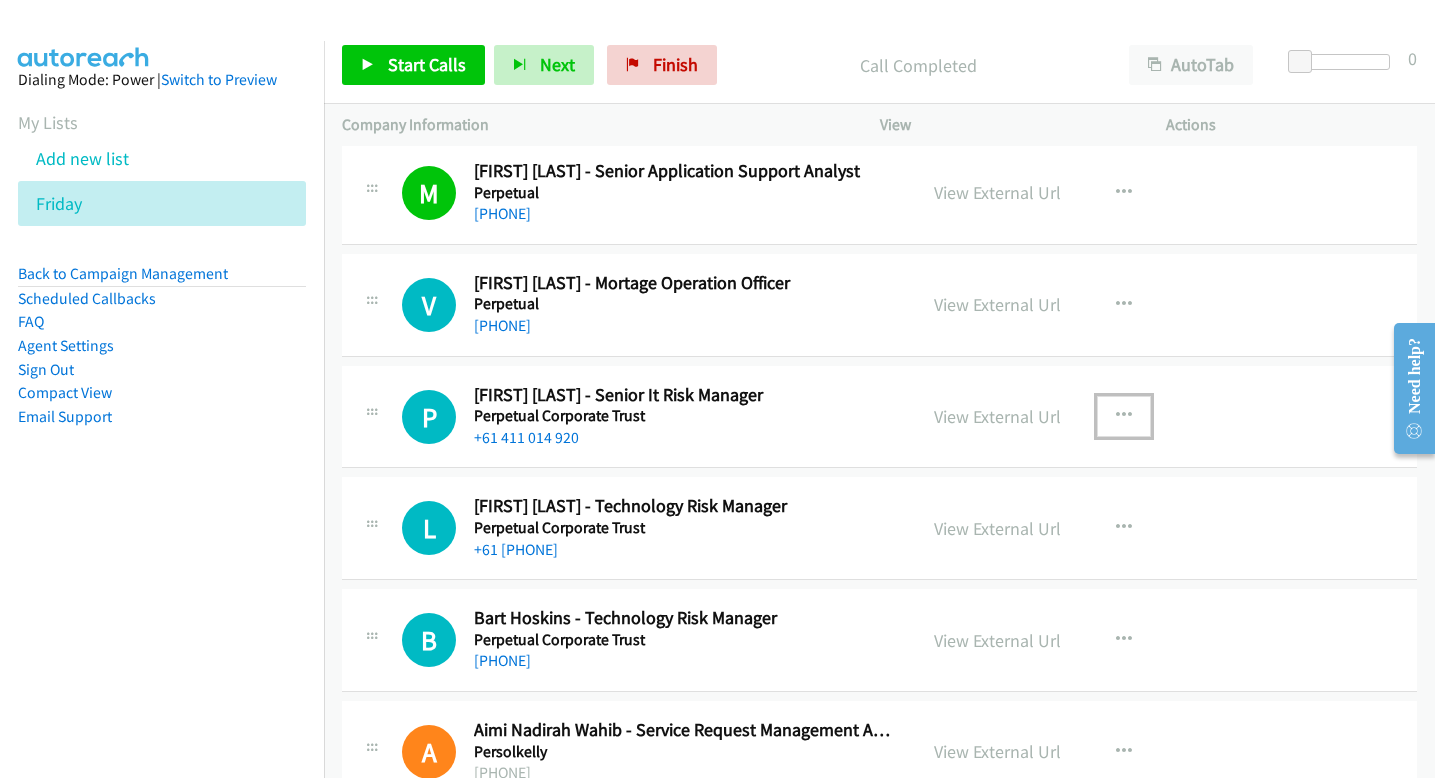 click at bounding box center (1124, 416) 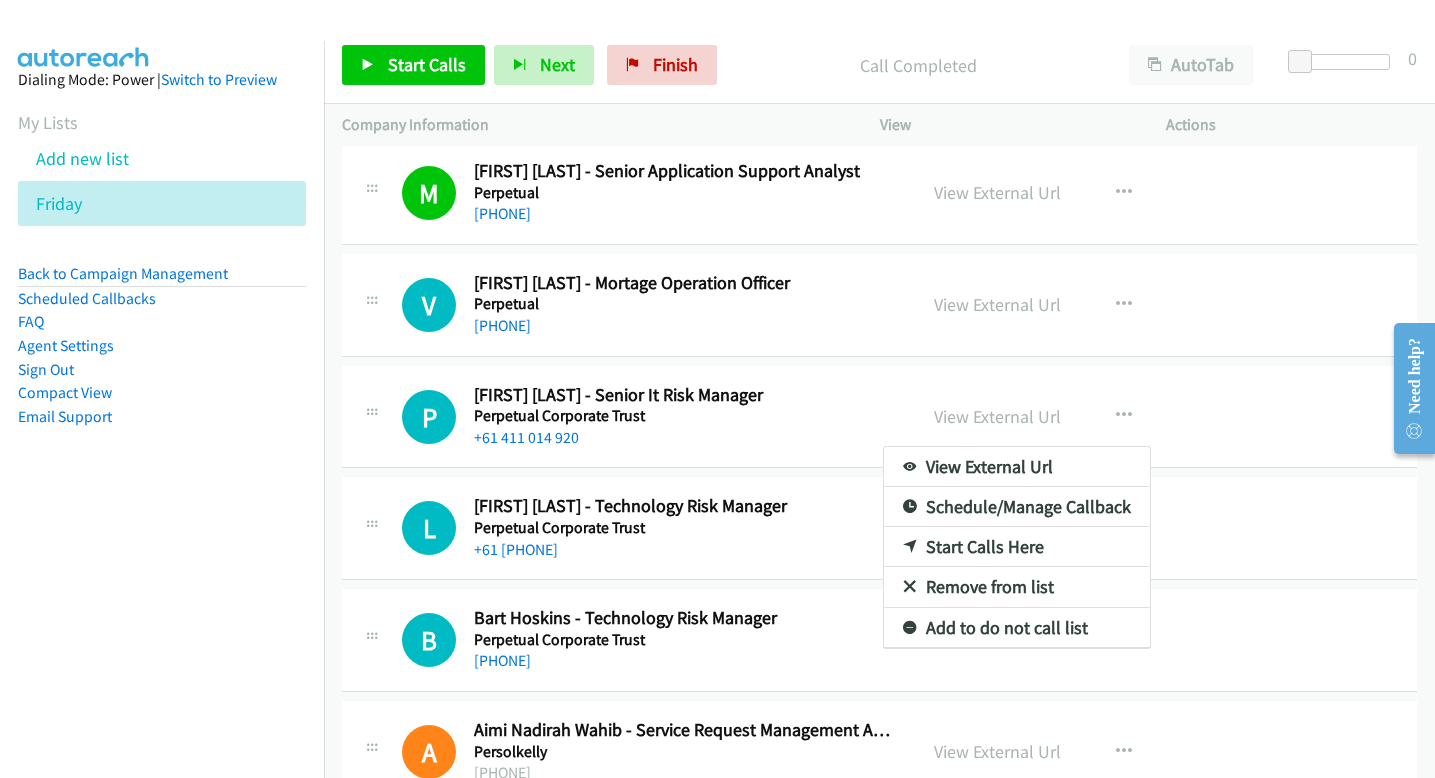 click on "Start Calls Here" at bounding box center (1017, 547) 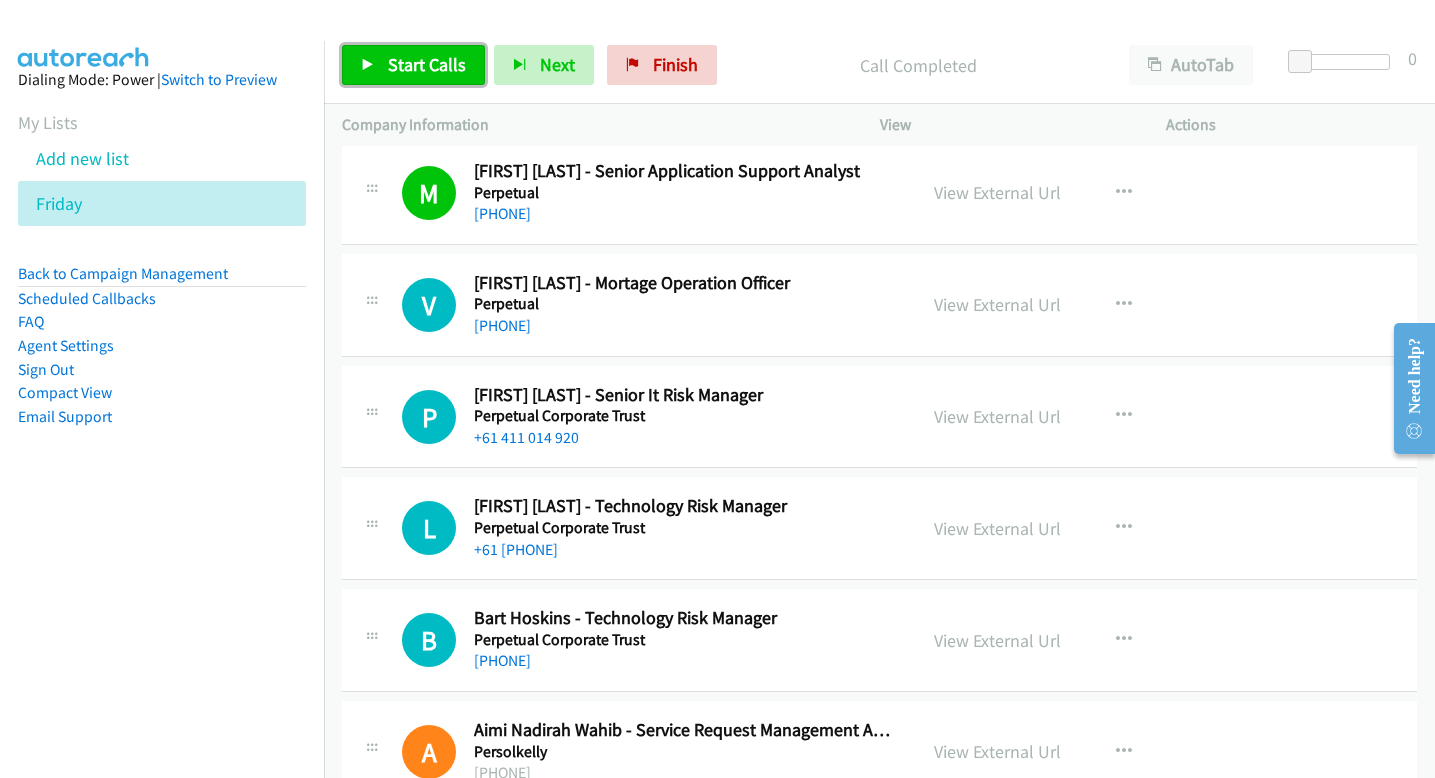 click on "Start Calls" at bounding box center [427, 64] 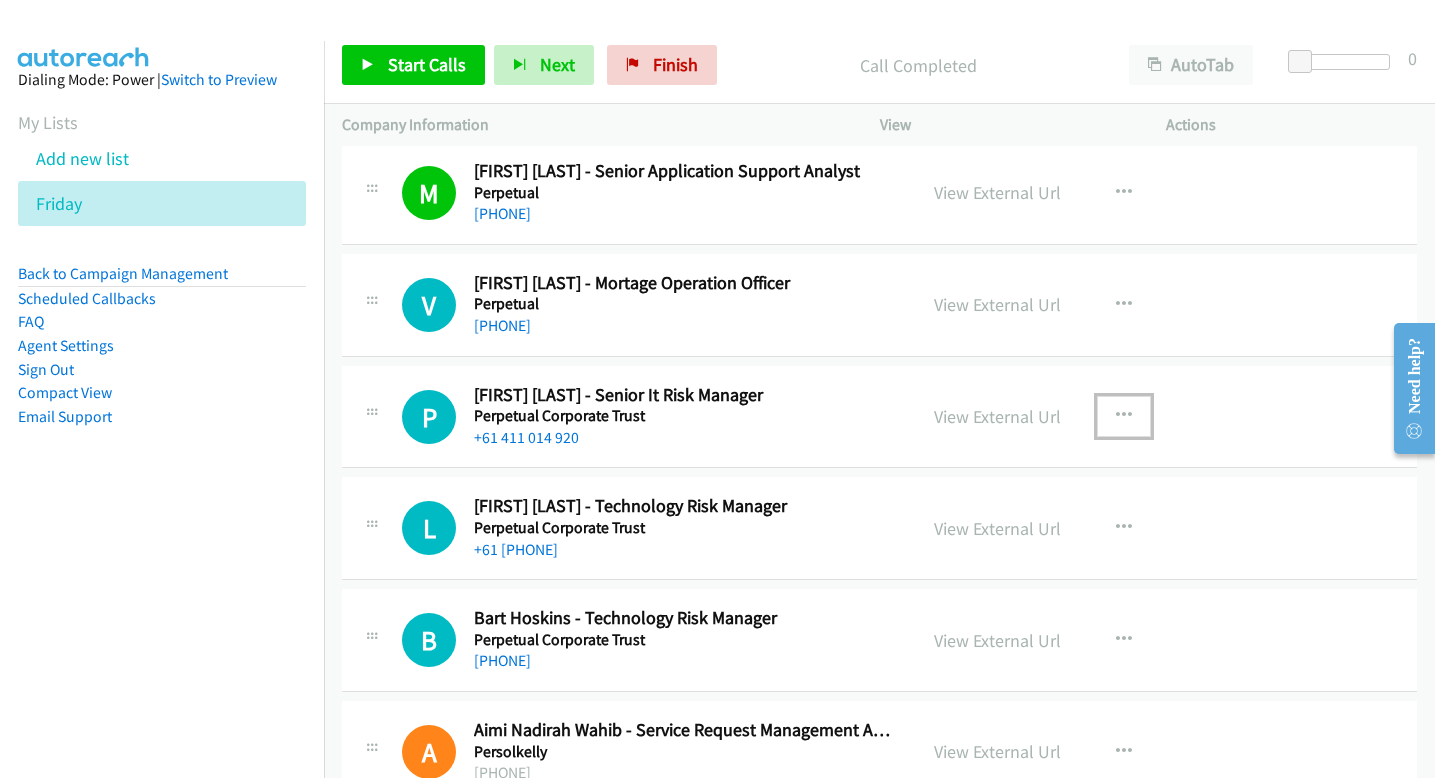 click at bounding box center (1124, 416) 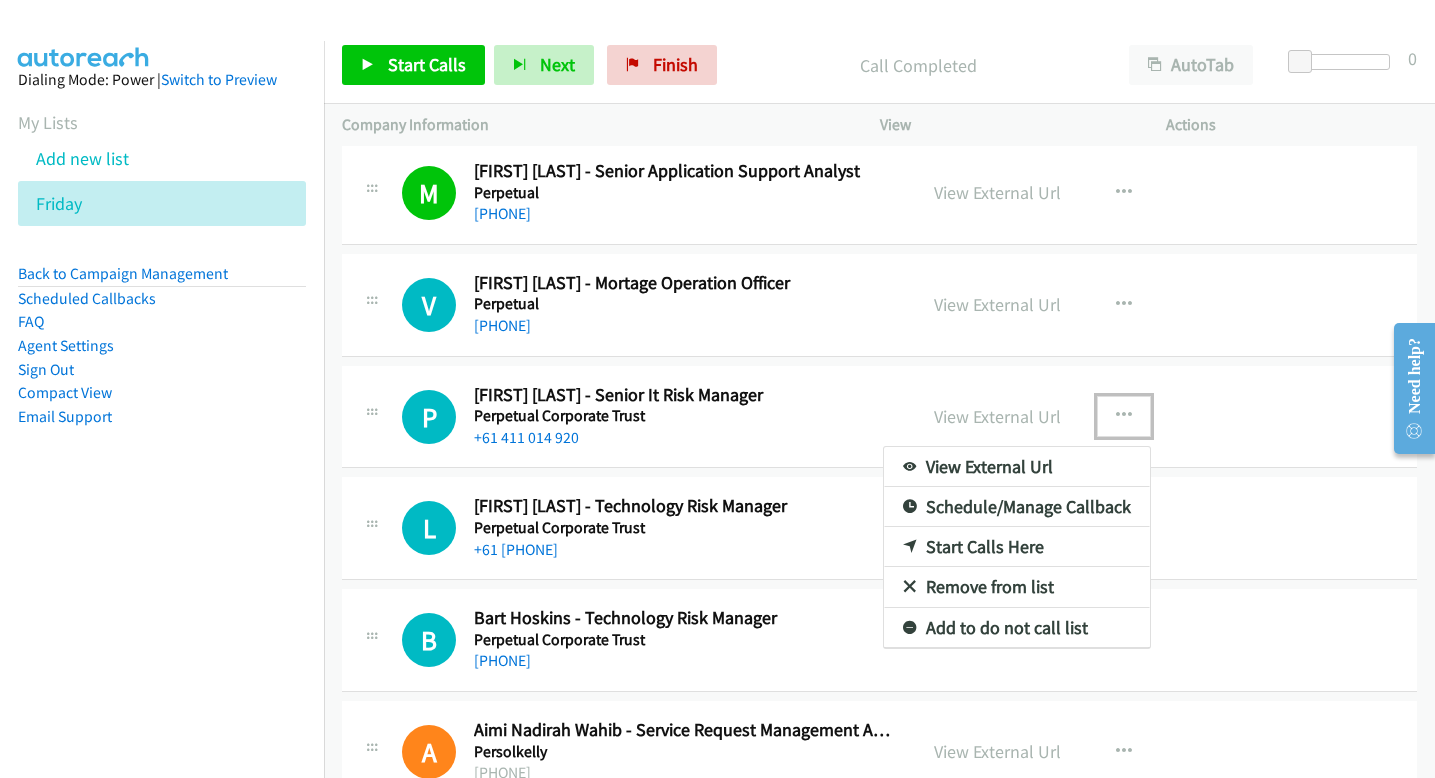 click on "Start Calls Here" at bounding box center (1017, 547) 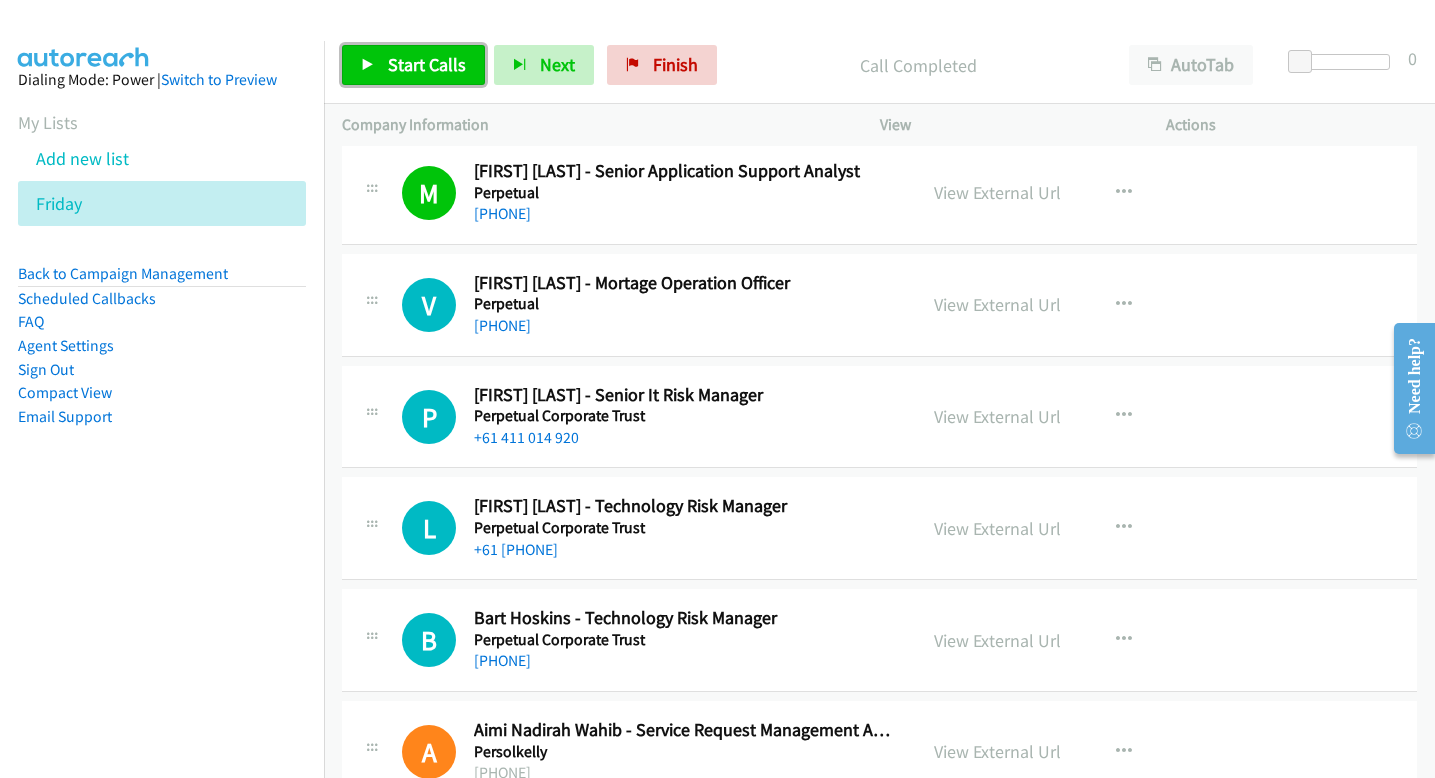 click on "Start Calls" at bounding box center (413, 65) 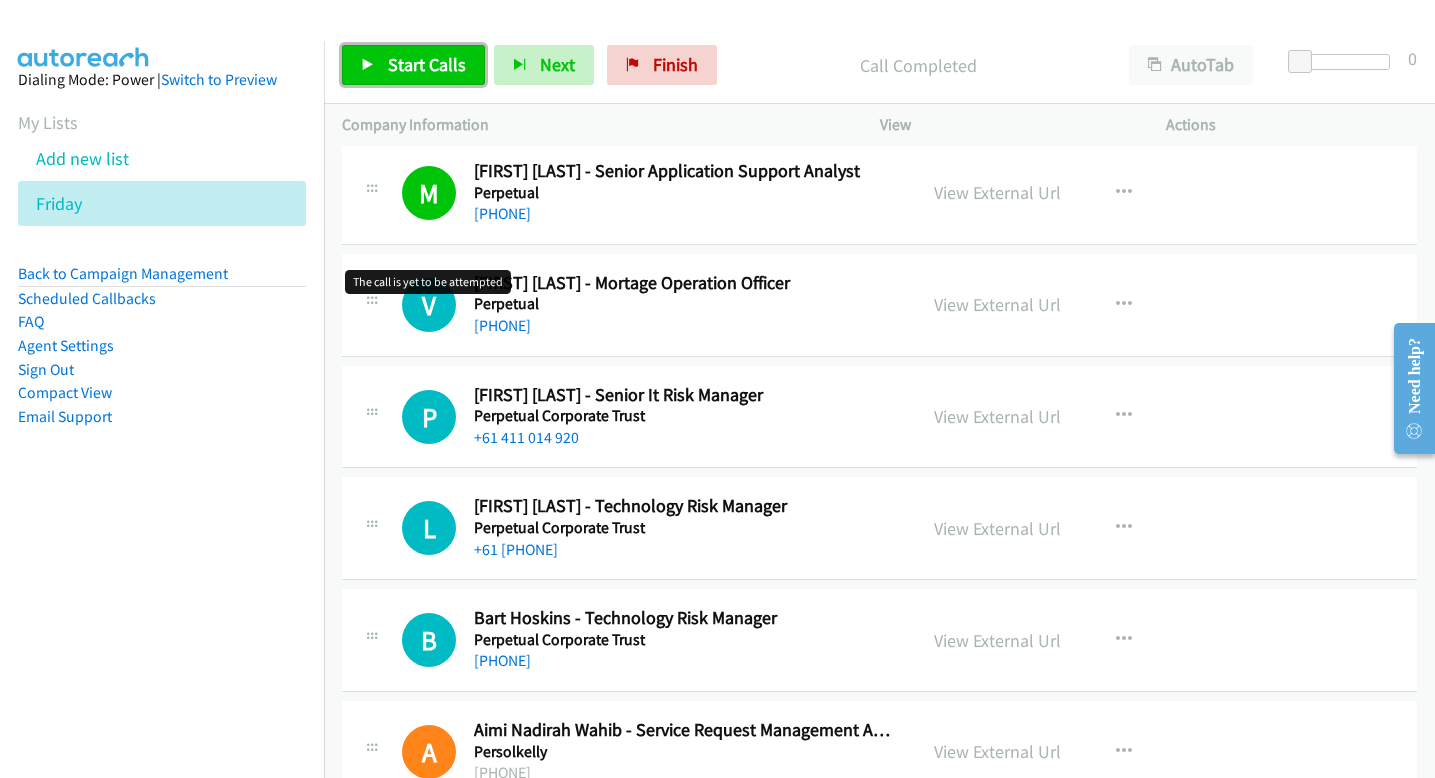 scroll, scrollTop: 9973, scrollLeft: 0, axis: vertical 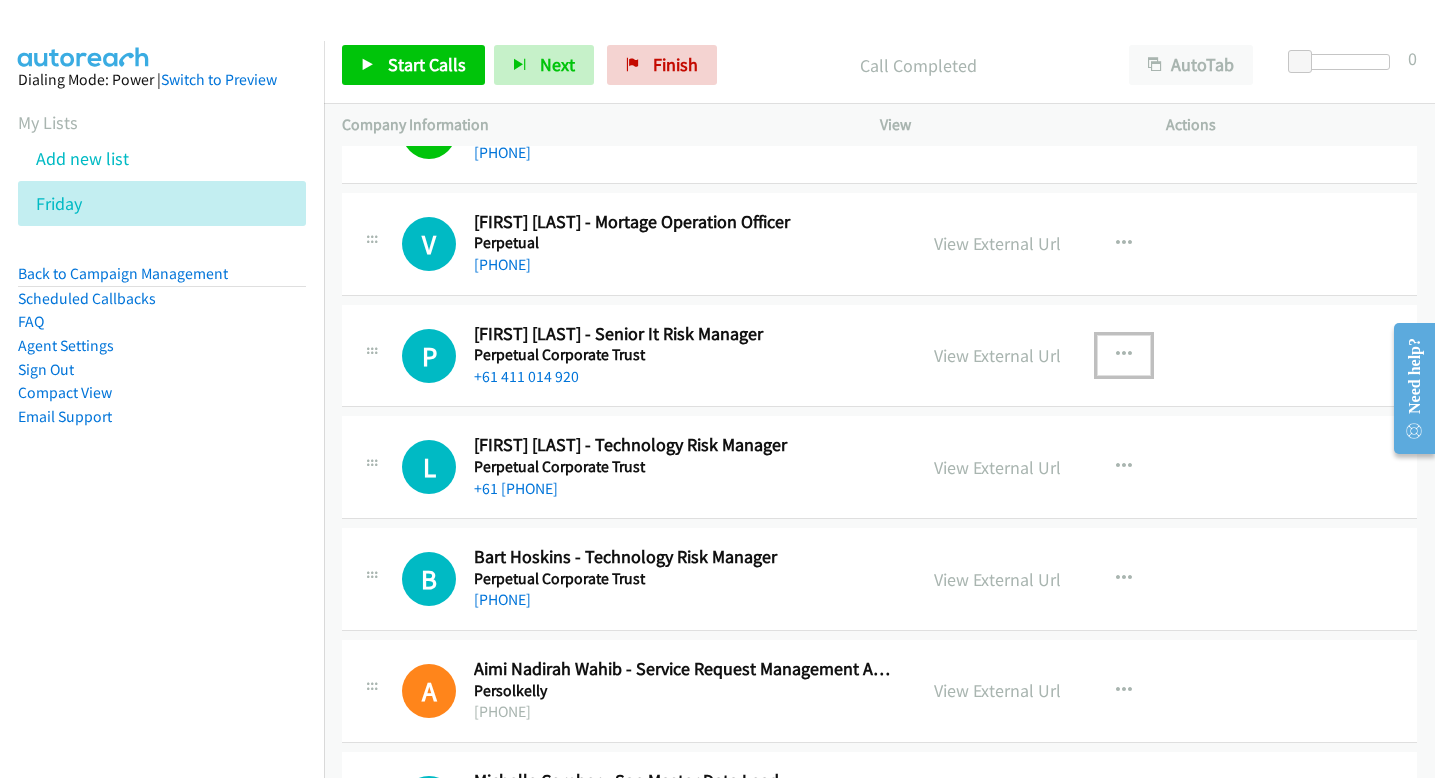 click at bounding box center (1124, 355) 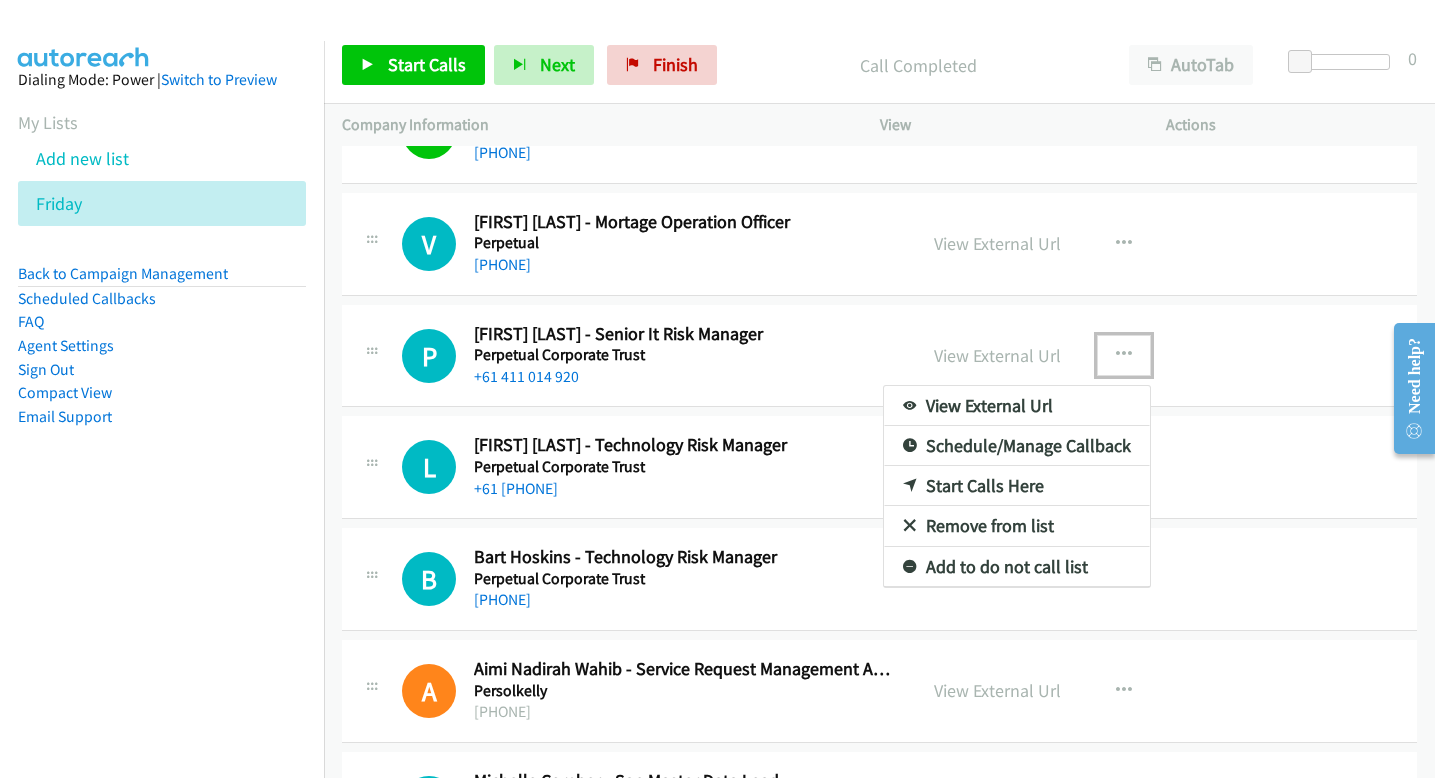 click on "Start Calls Here" at bounding box center (1017, 486) 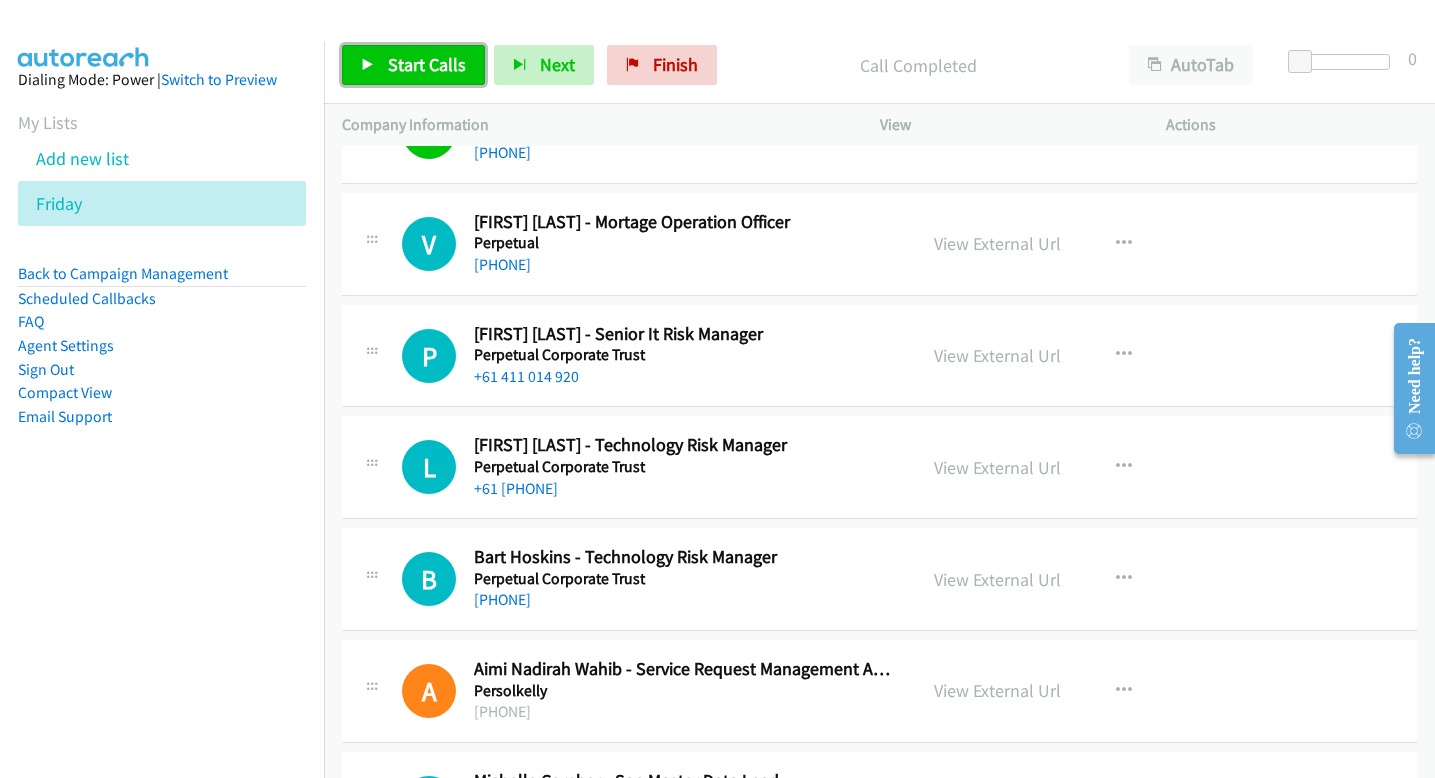 click on "Start Calls" at bounding box center (427, 64) 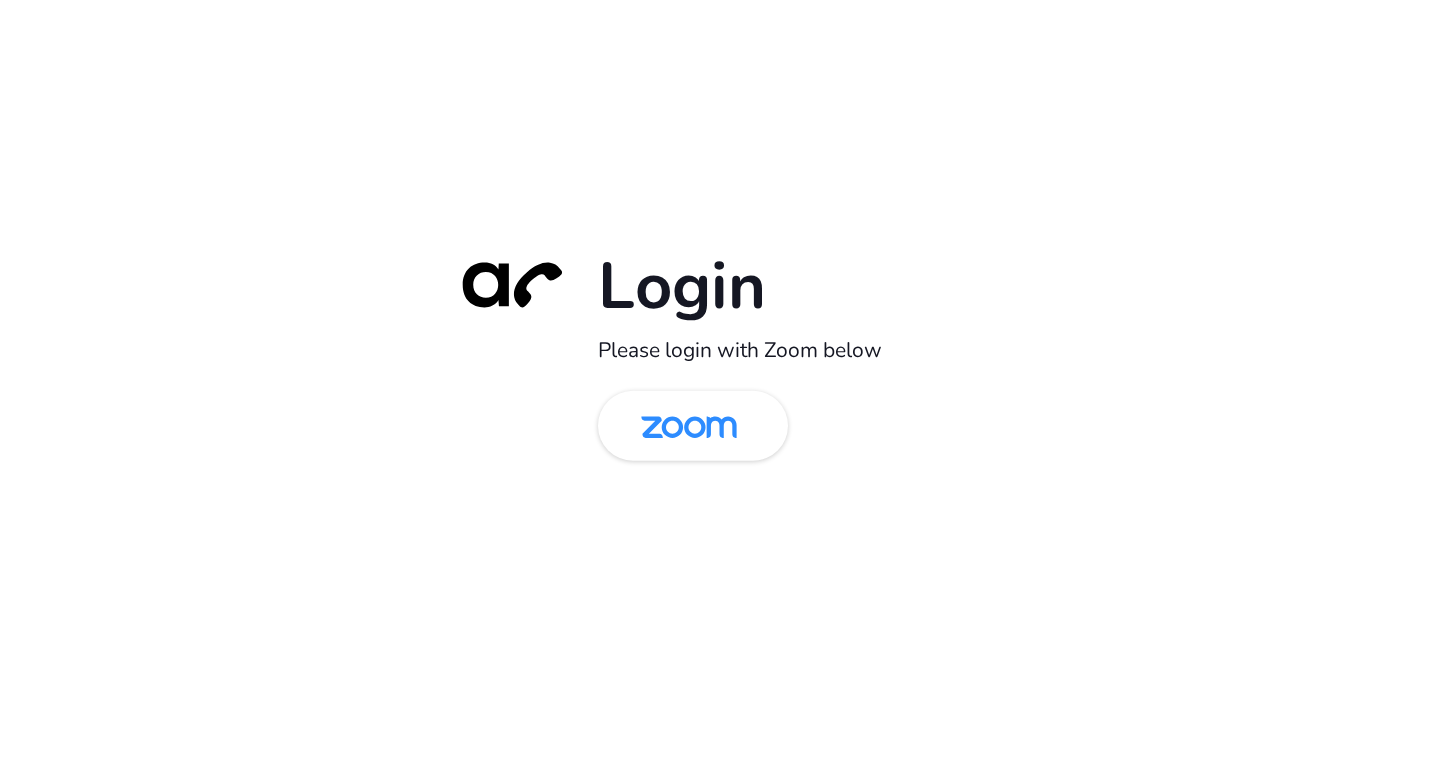 scroll, scrollTop: 0, scrollLeft: 0, axis: both 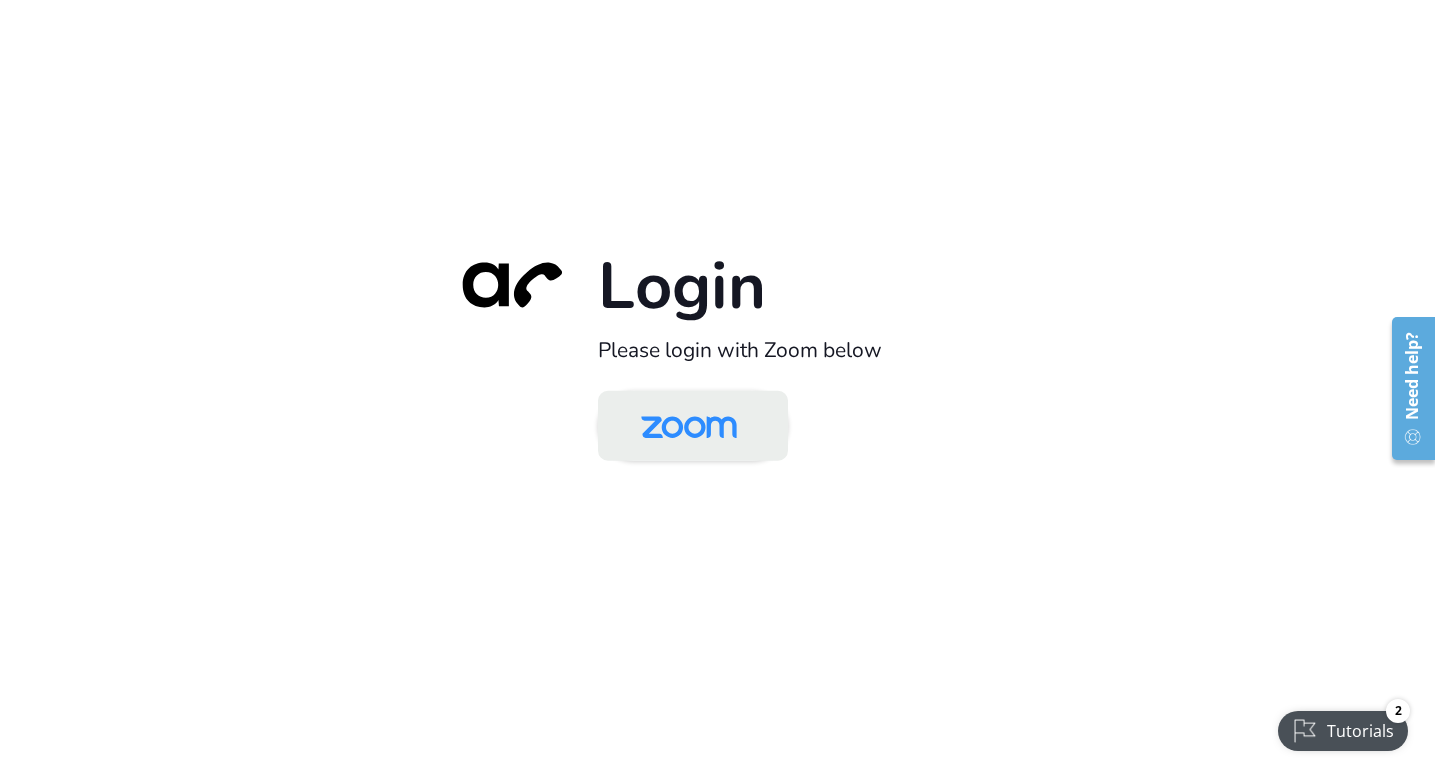 click at bounding box center (689, 427) 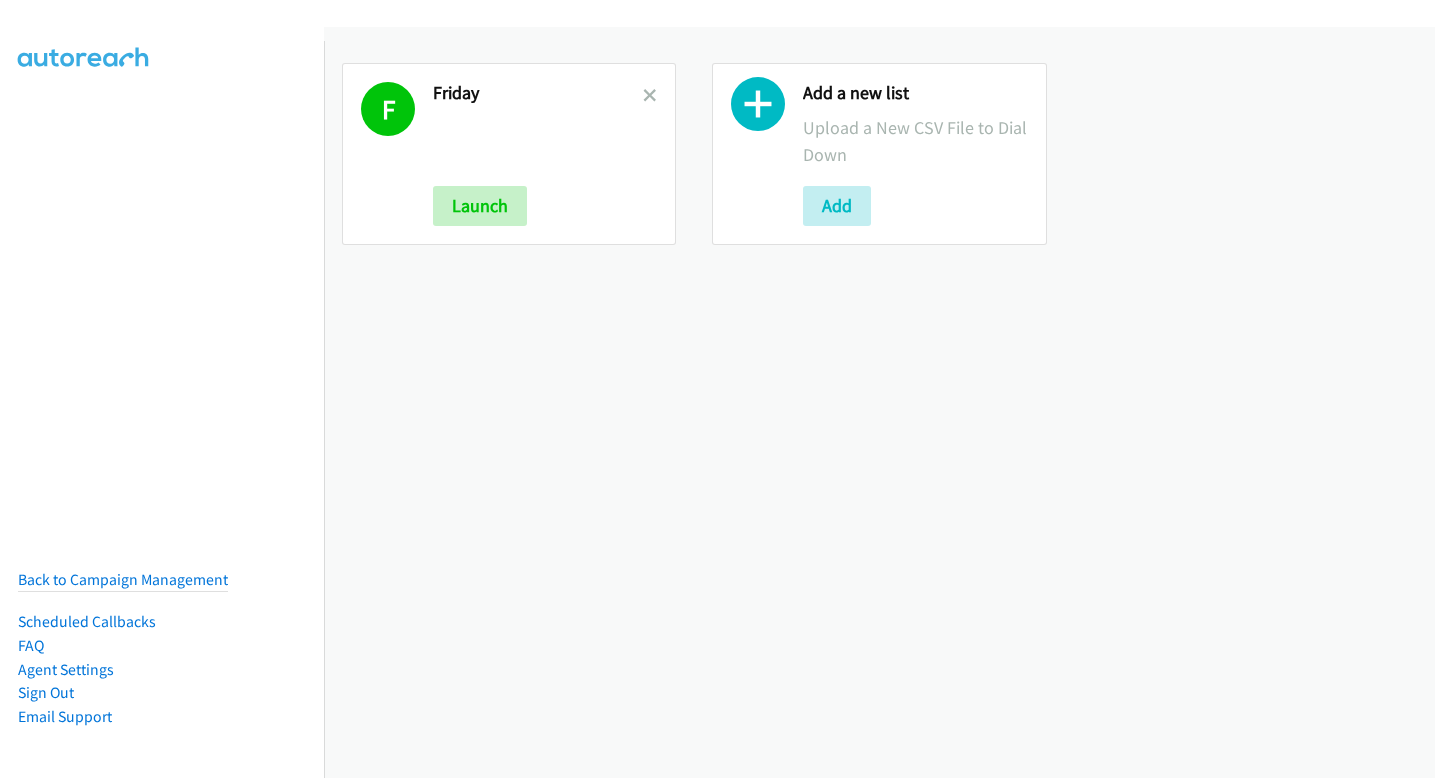 scroll, scrollTop: 0, scrollLeft: 0, axis: both 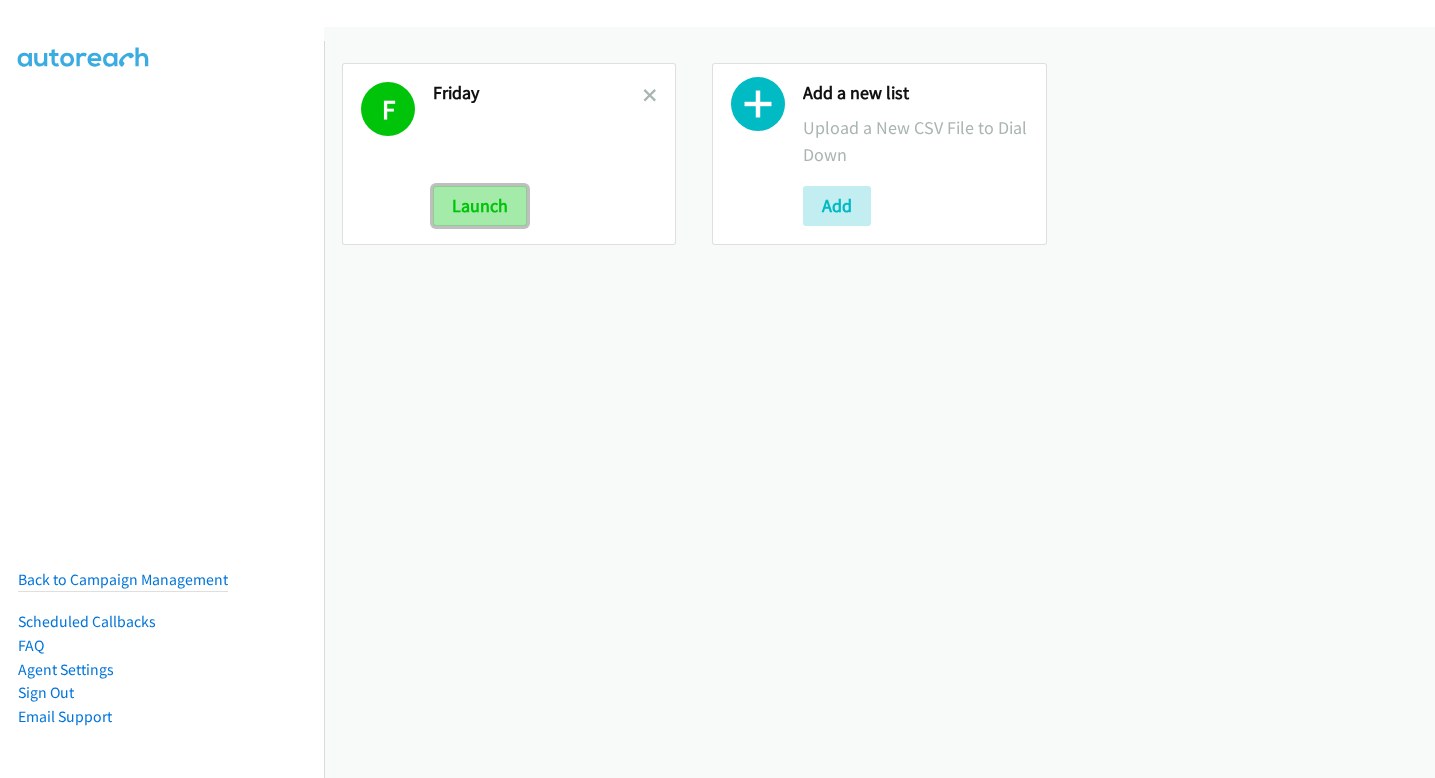 click on "Launch" at bounding box center [480, 206] 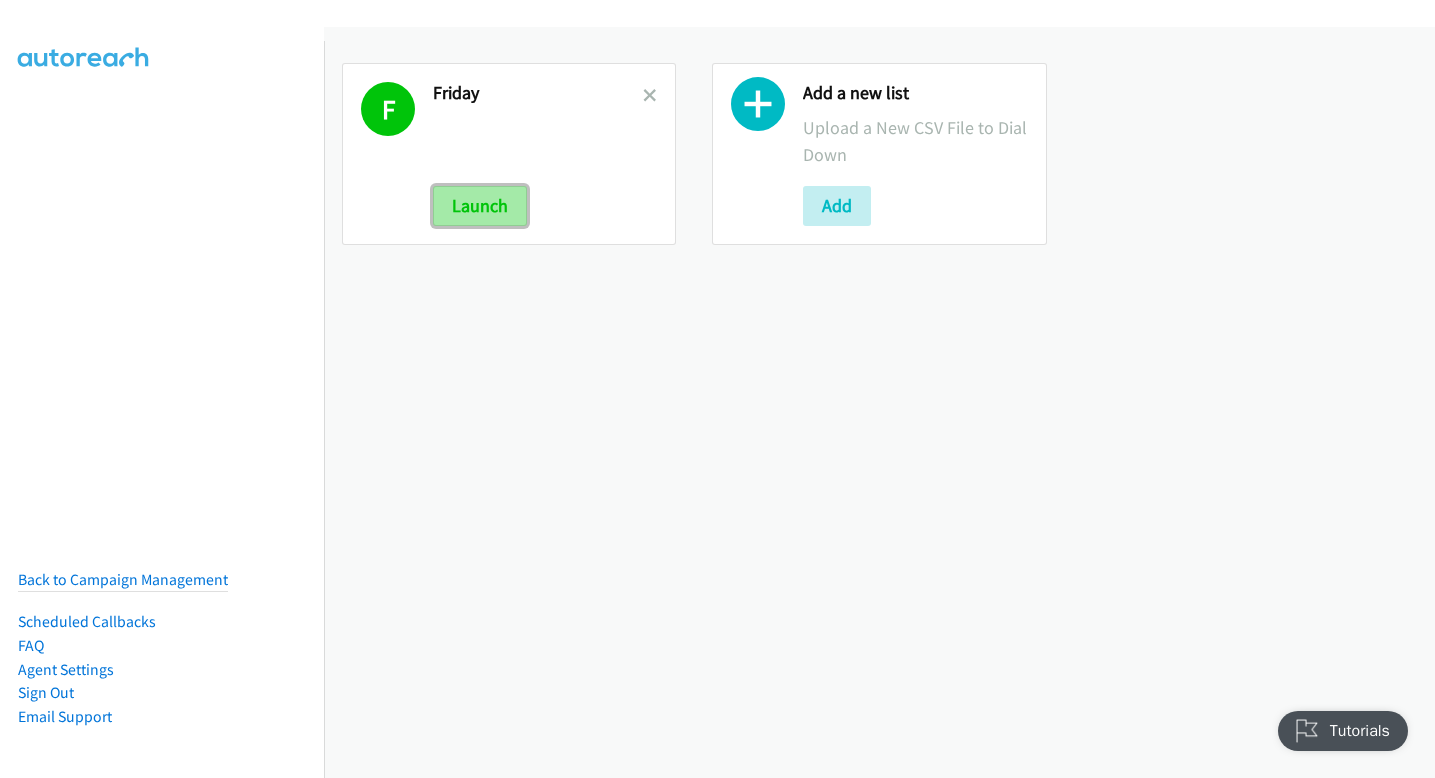 scroll, scrollTop: 0, scrollLeft: 0, axis: both 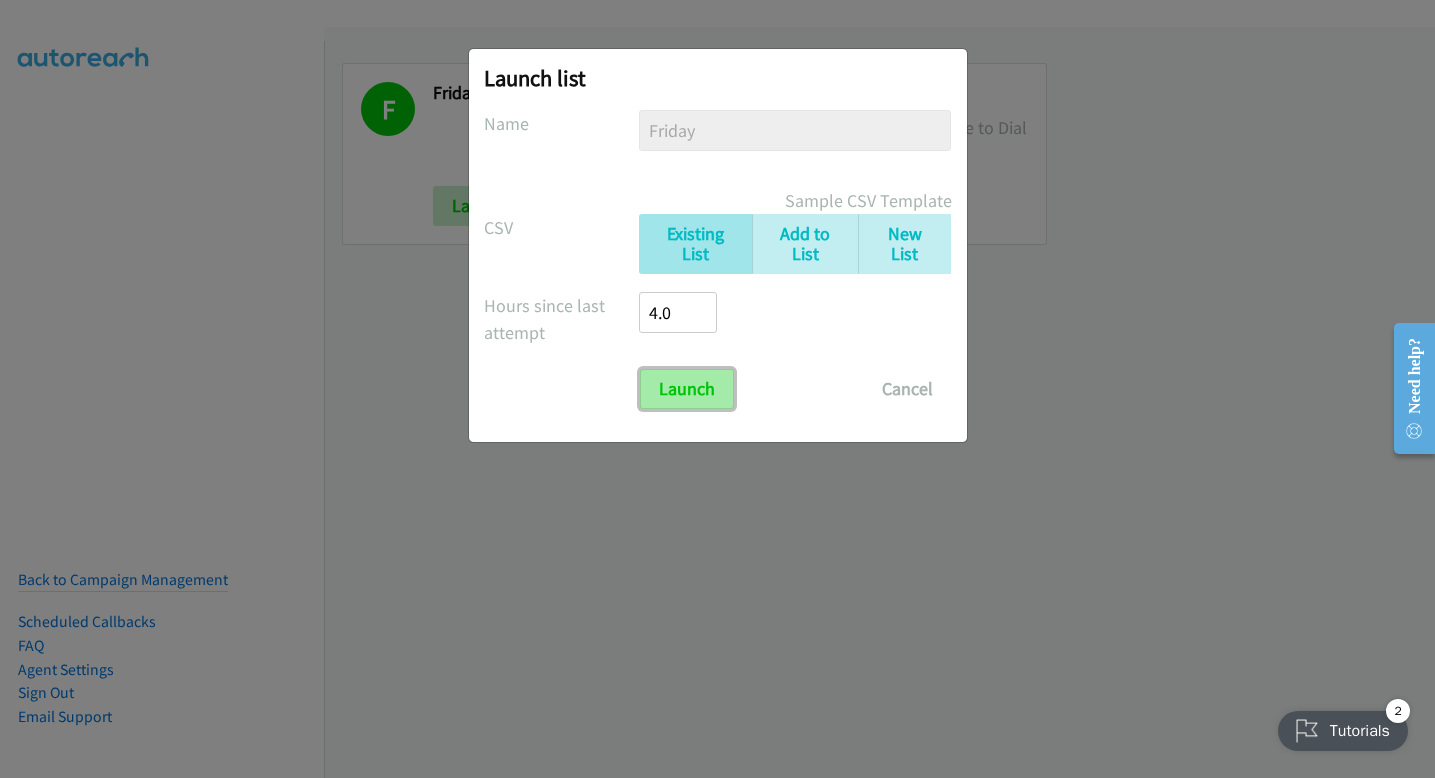 click on "Launch" at bounding box center (687, 389) 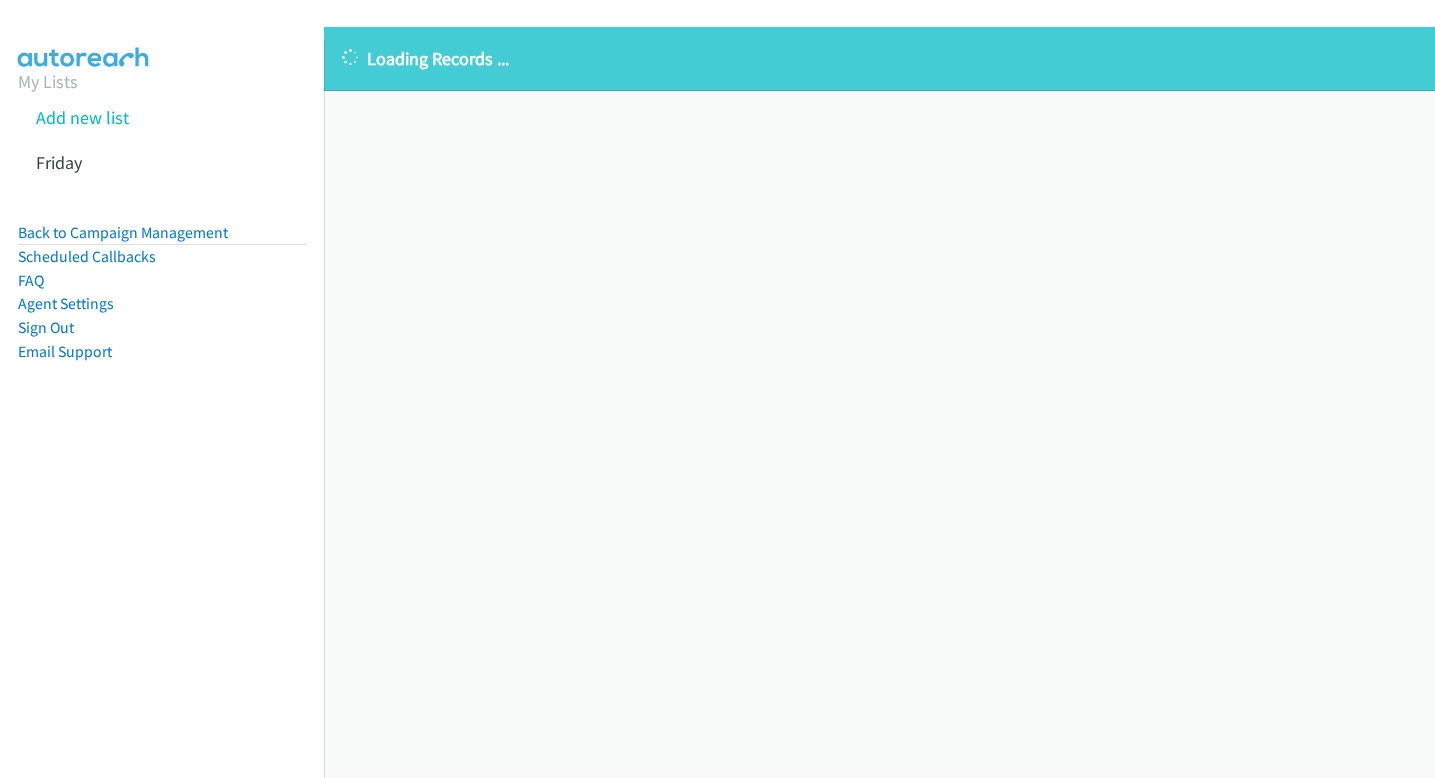 scroll, scrollTop: 0, scrollLeft: 0, axis: both 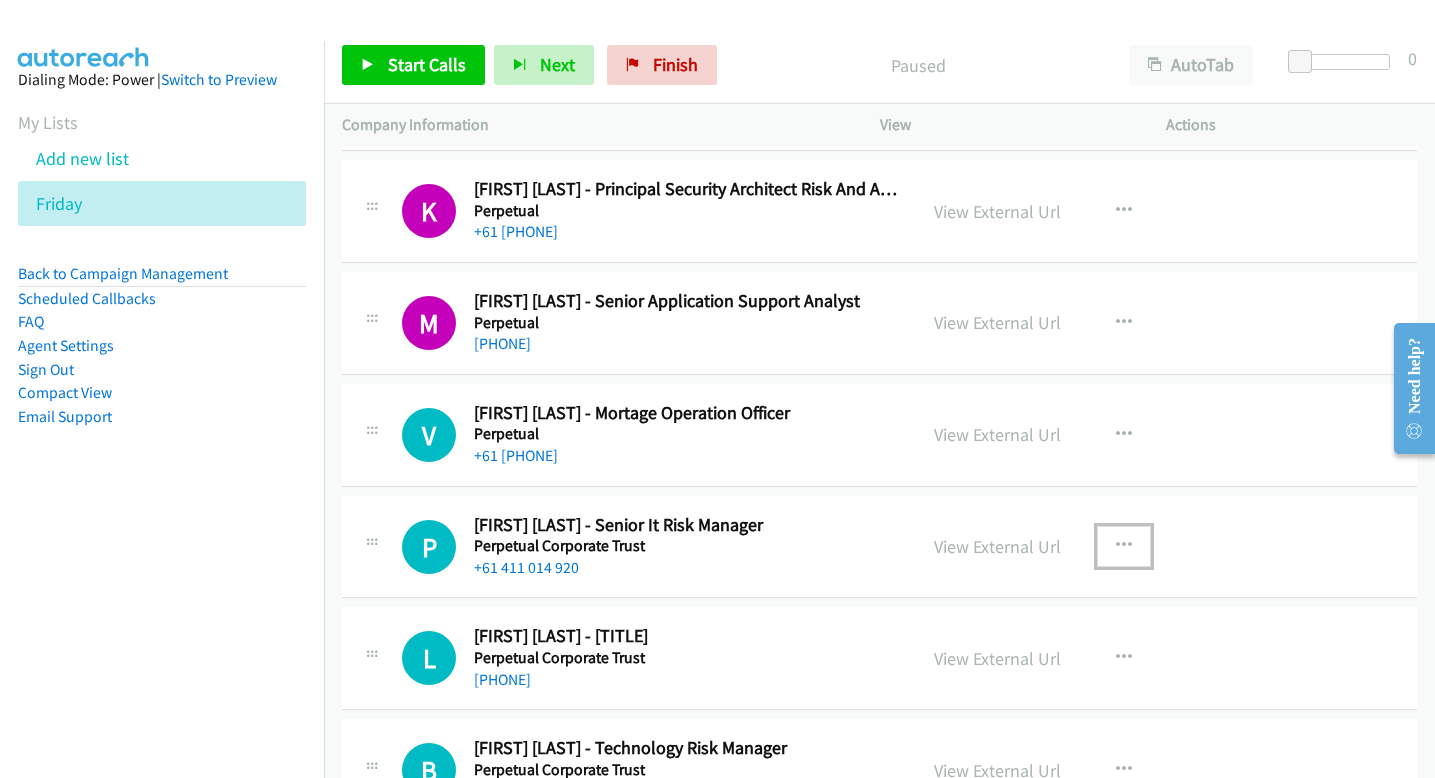 click at bounding box center (1124, 546) 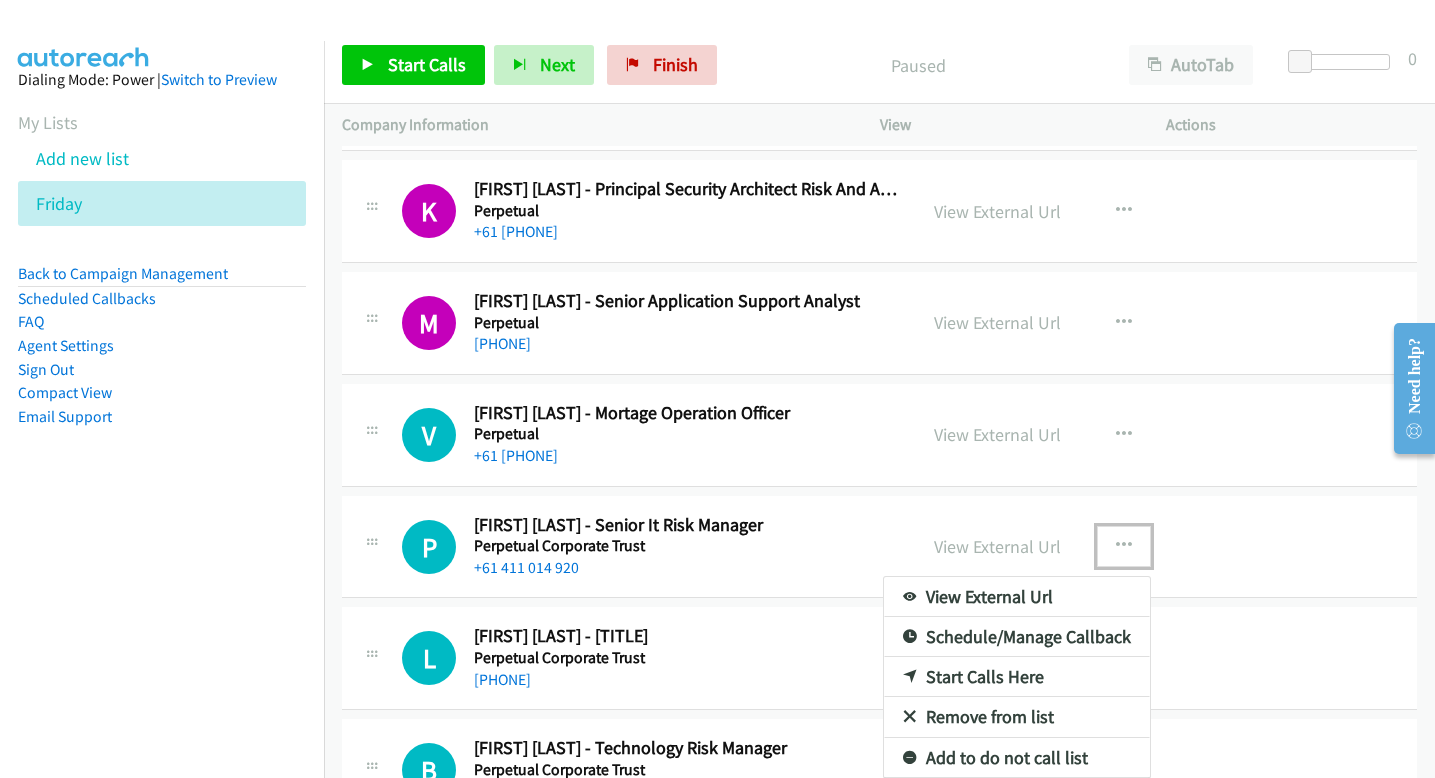 click on "Start Calls Here" at bounding box center [1017, 677] 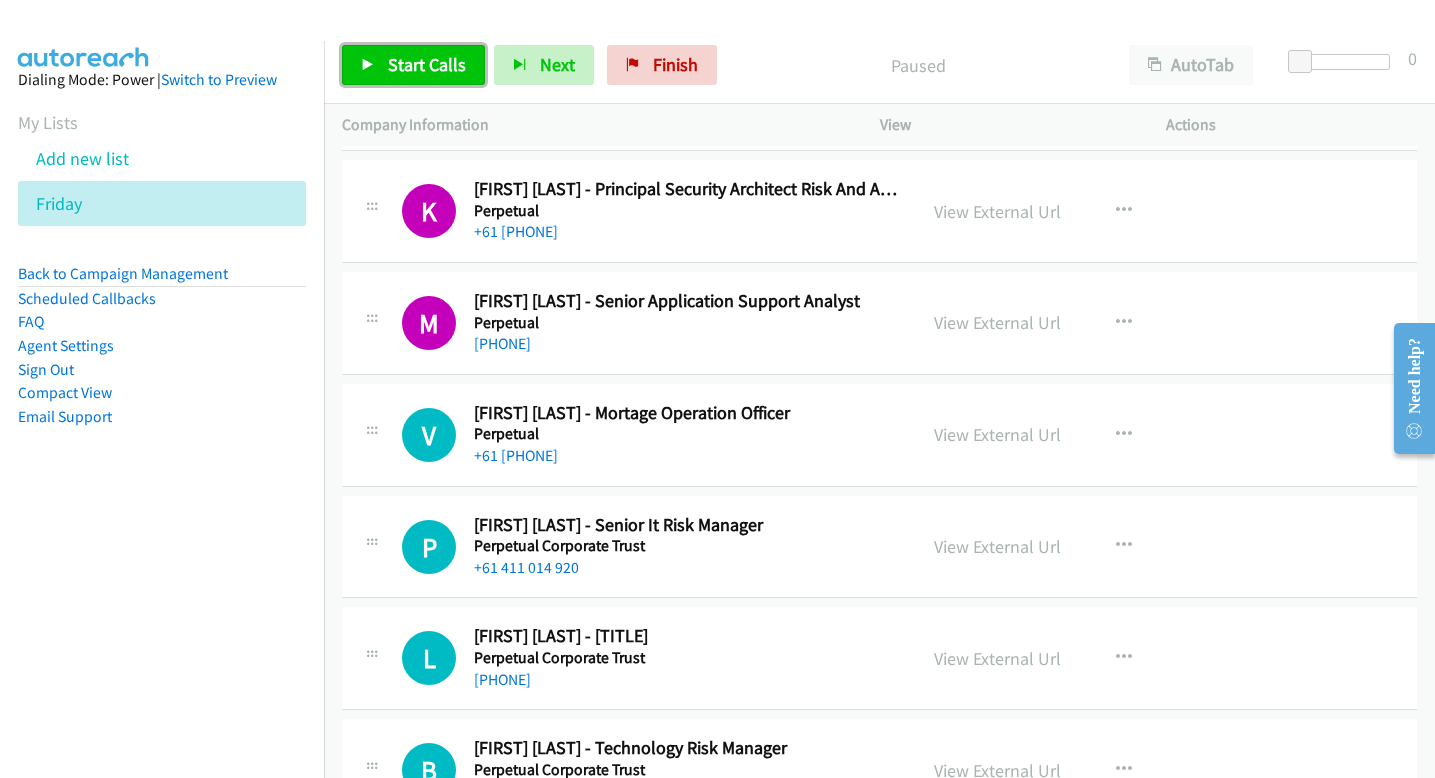 click on "Start Calls" at bounding box center [413, 65] 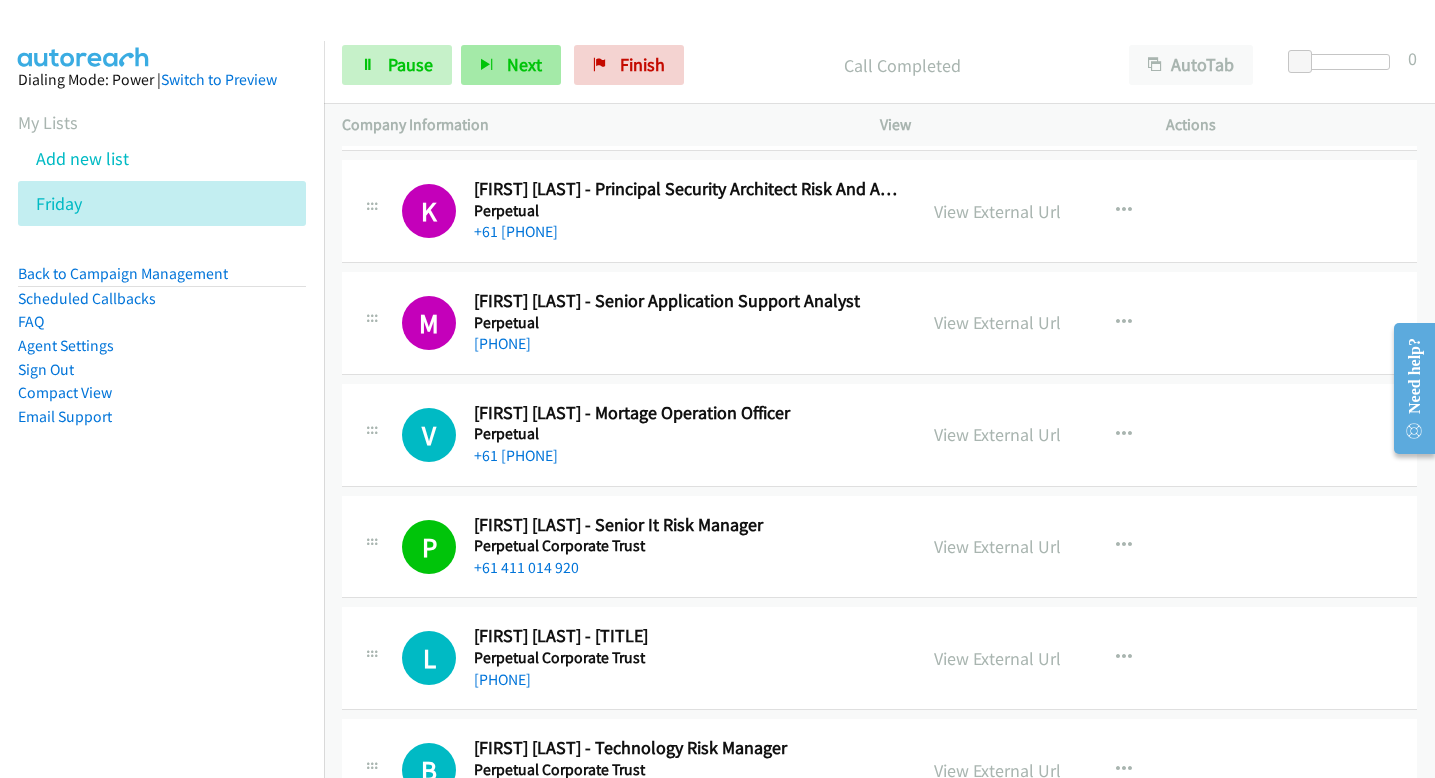 click on "Next" at bounding box center [524, 64] 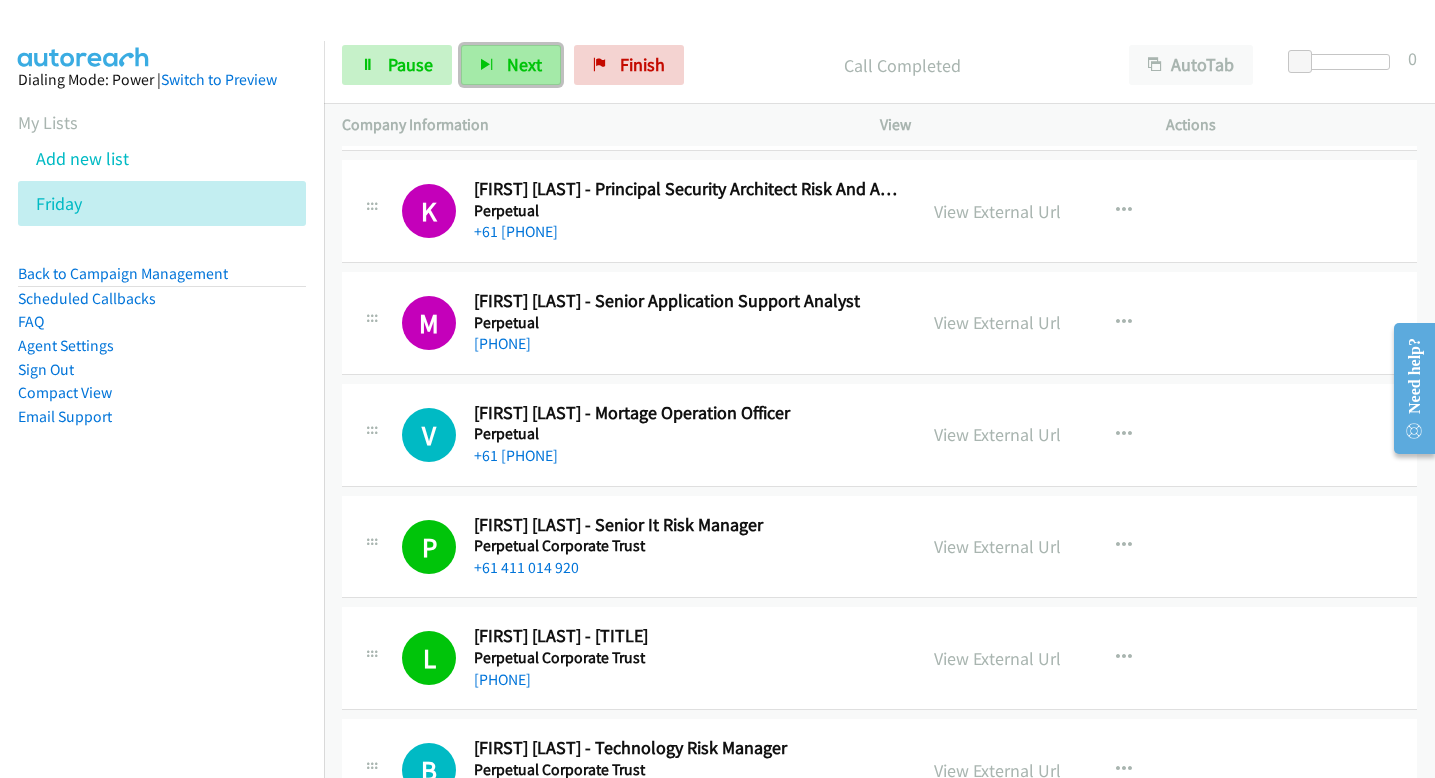 click on "Next" at bounding box center [524, 64] 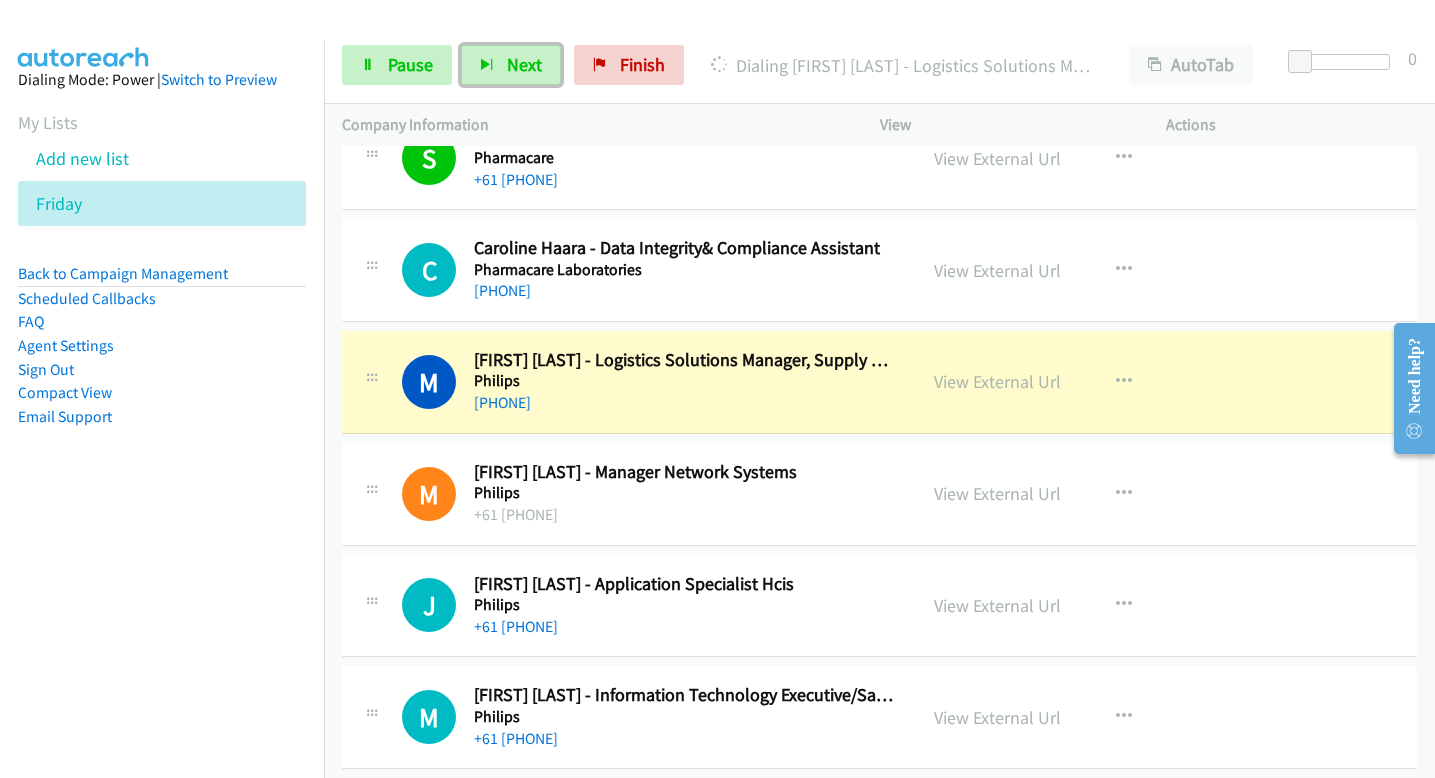 scroll, scrollTop: 10955, scrollLeft: 0, axis: vertical 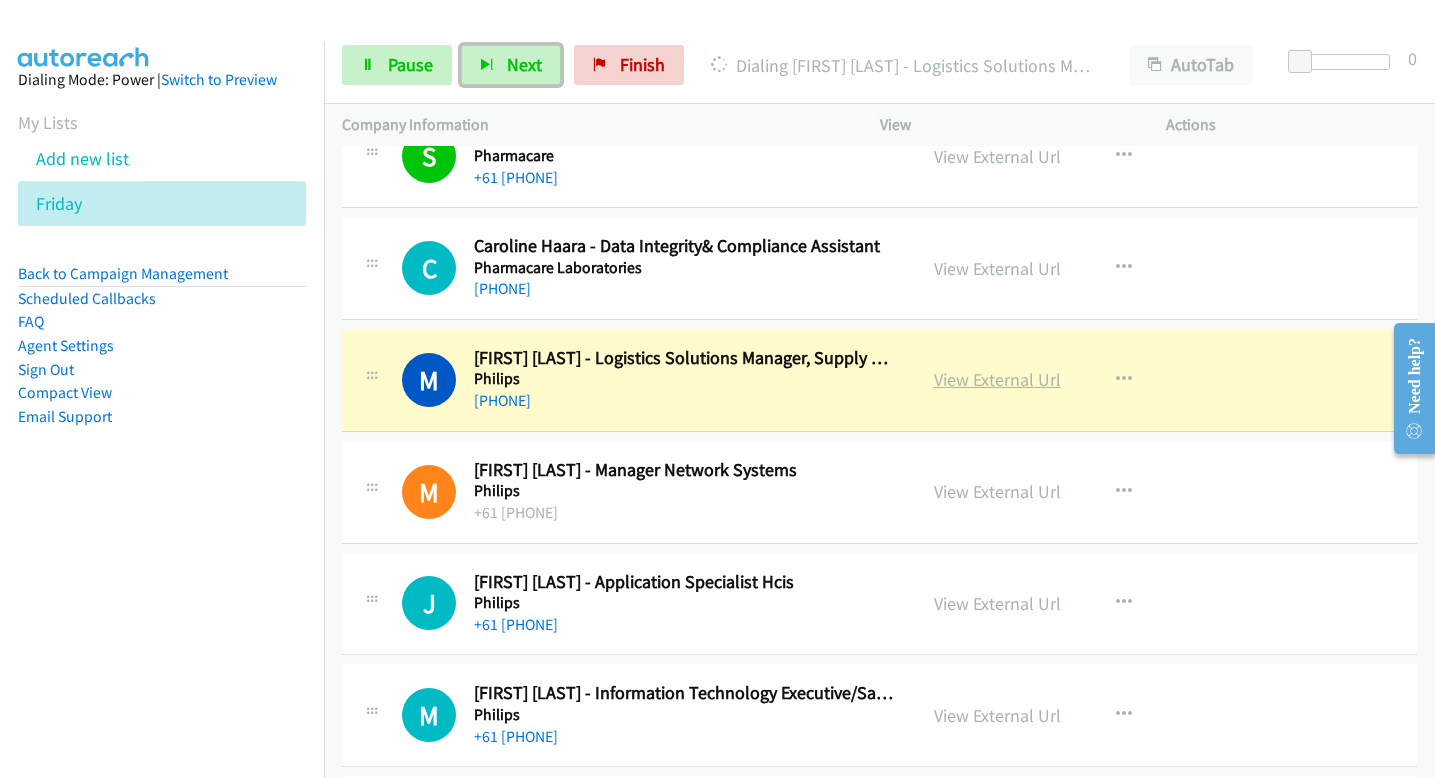 click on "View External Url" at bounding box center [997, 379] 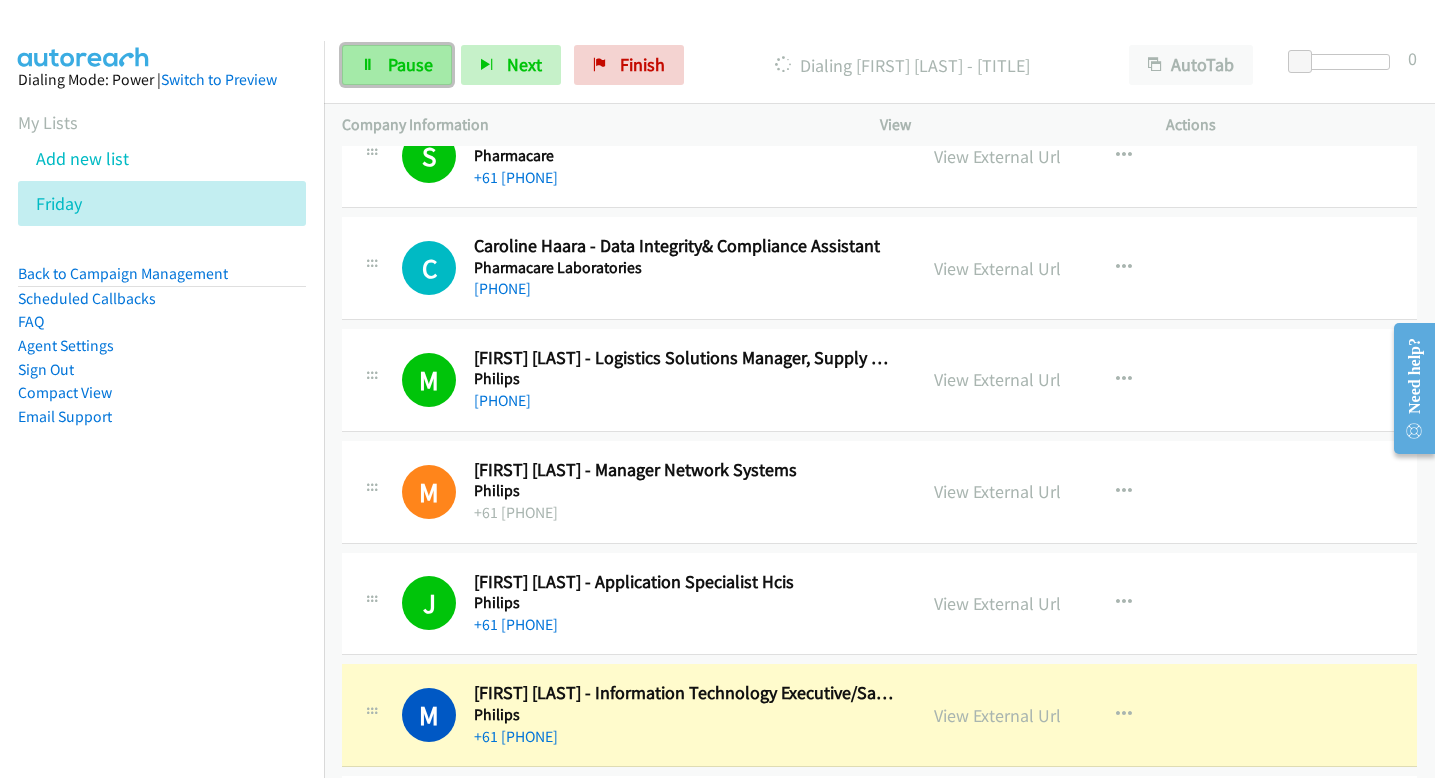 click on "Pause" at bounding box center [410, 64] 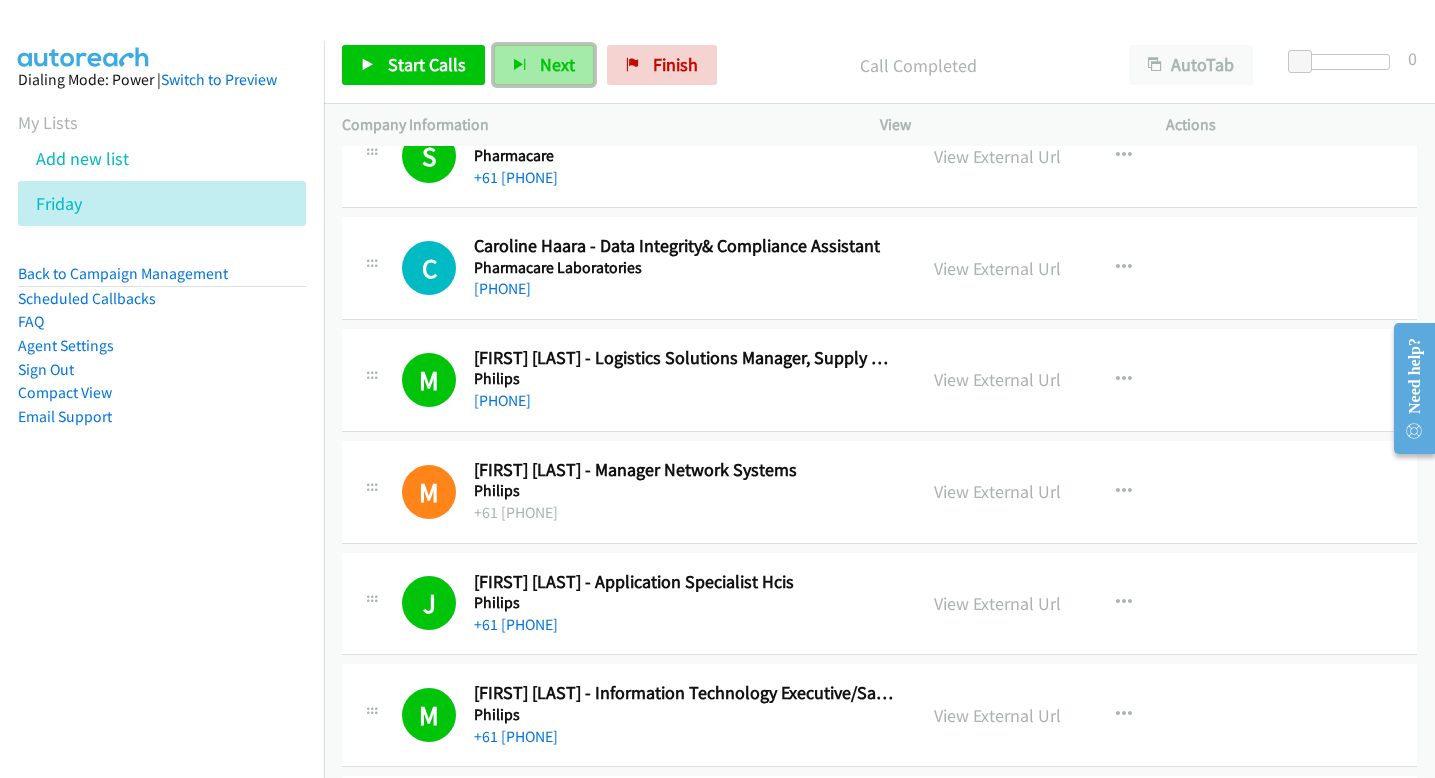 click at bounding box center [520, 66] 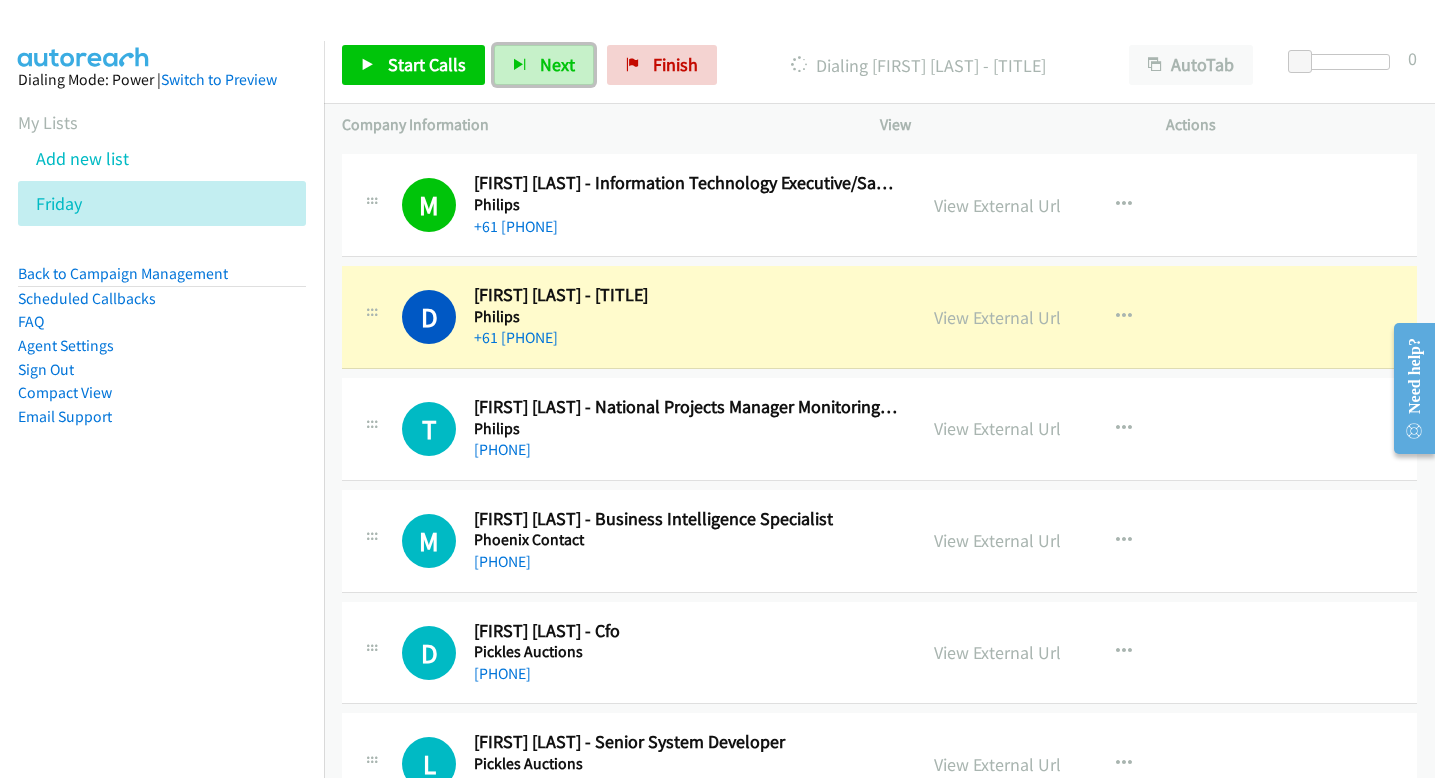 scroll, scrollTop: 11466, scrollLeft: 0, axis: vertical 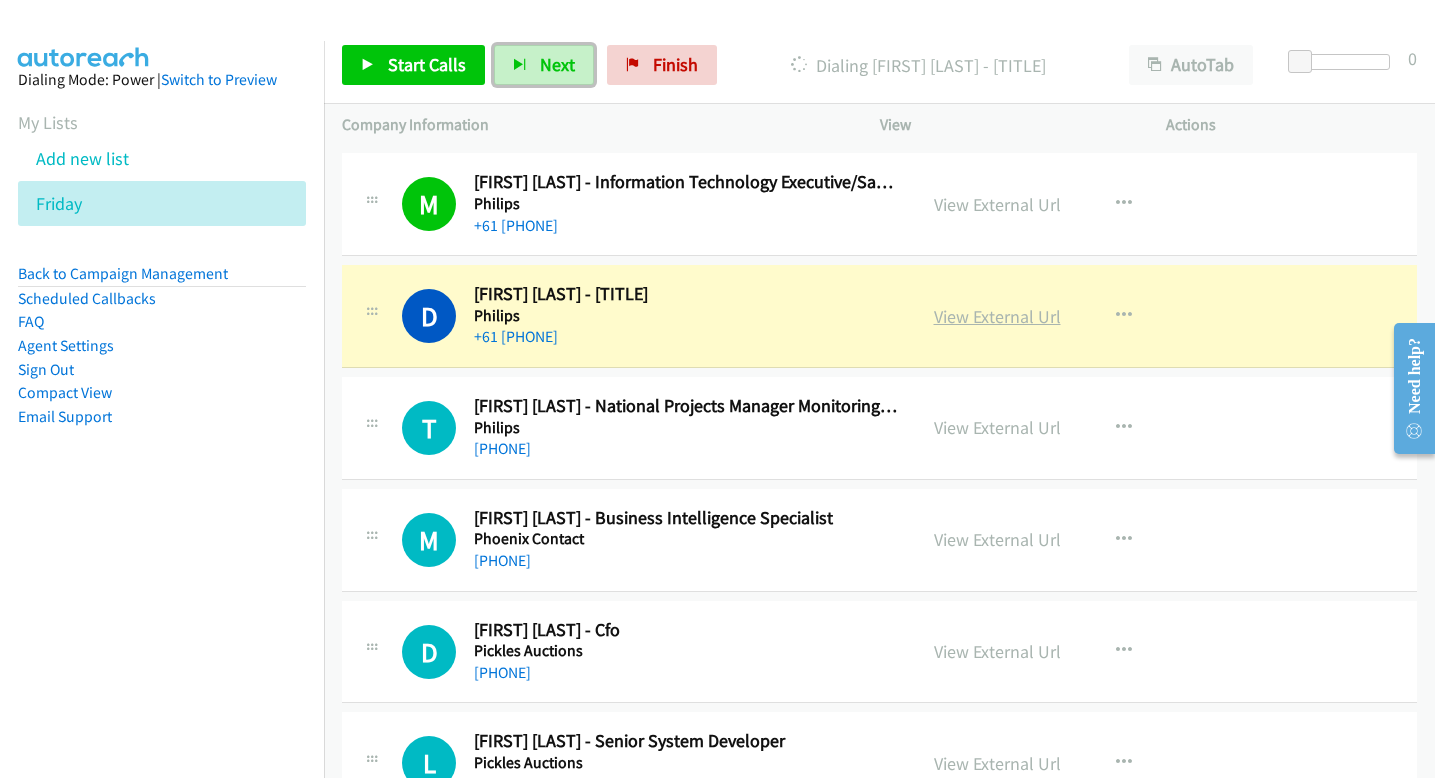 click on "View External Url" at bounding box center (997, 316) 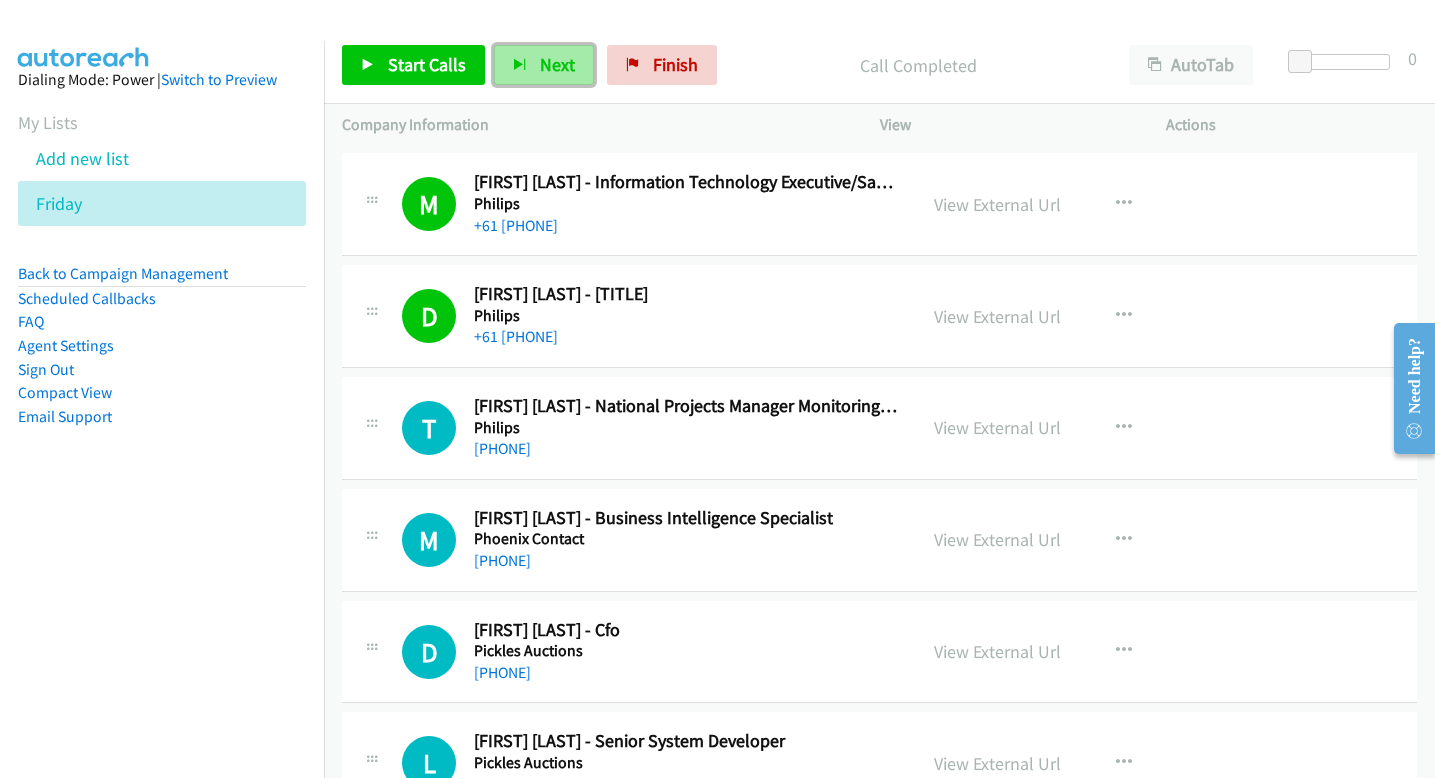 click on "Next" at bounding box center [557, 64] 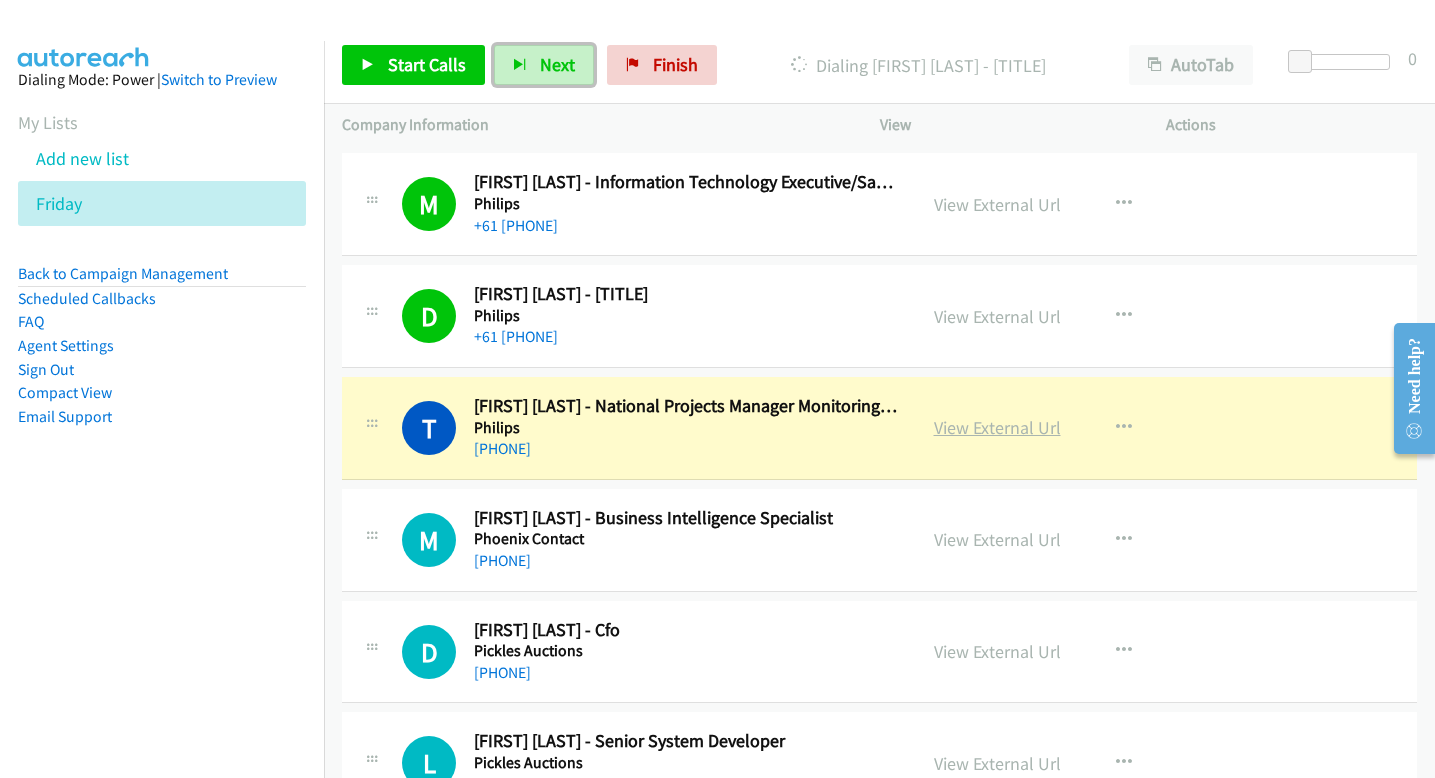 click on "View External Url" at bounding box center [997, 427] 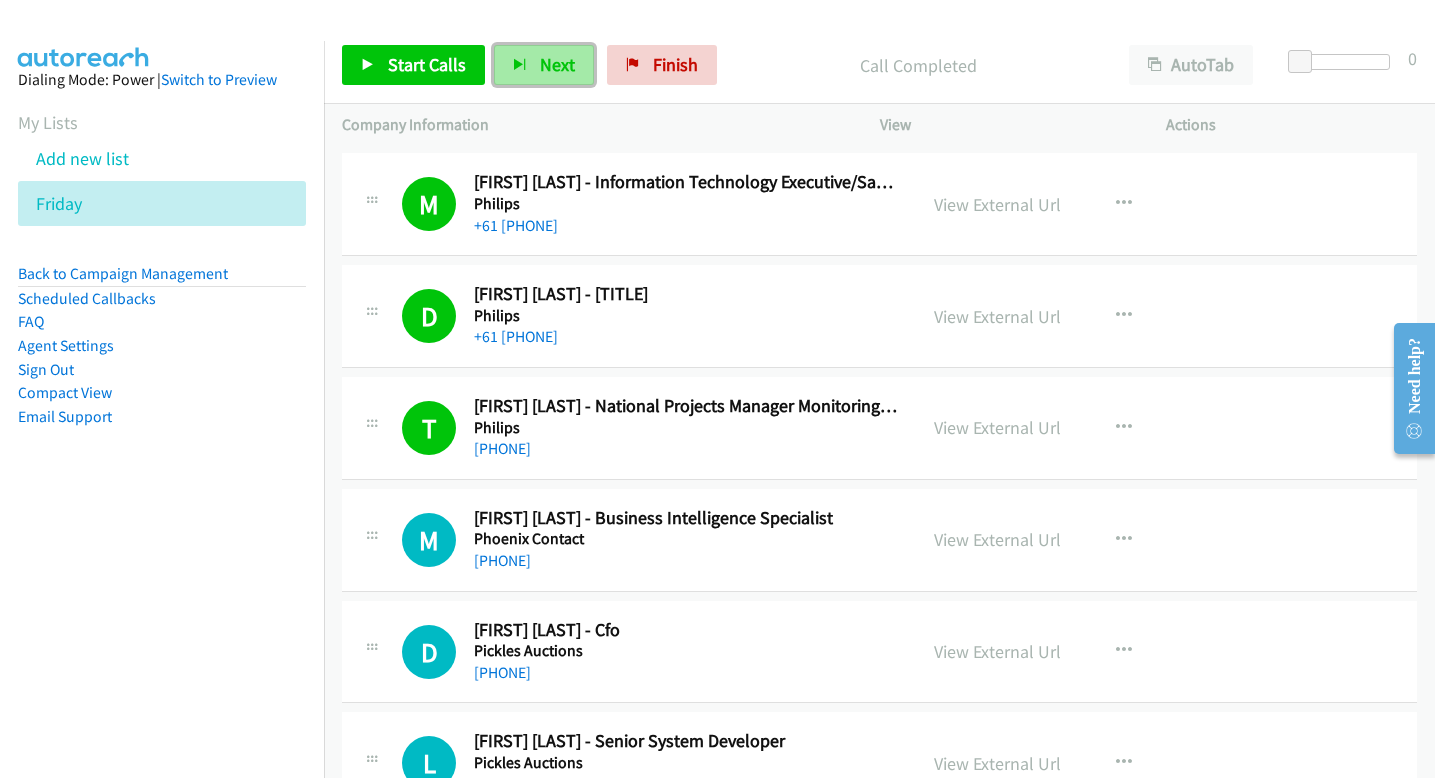 click on "Next" at bounding box center [557, 64] 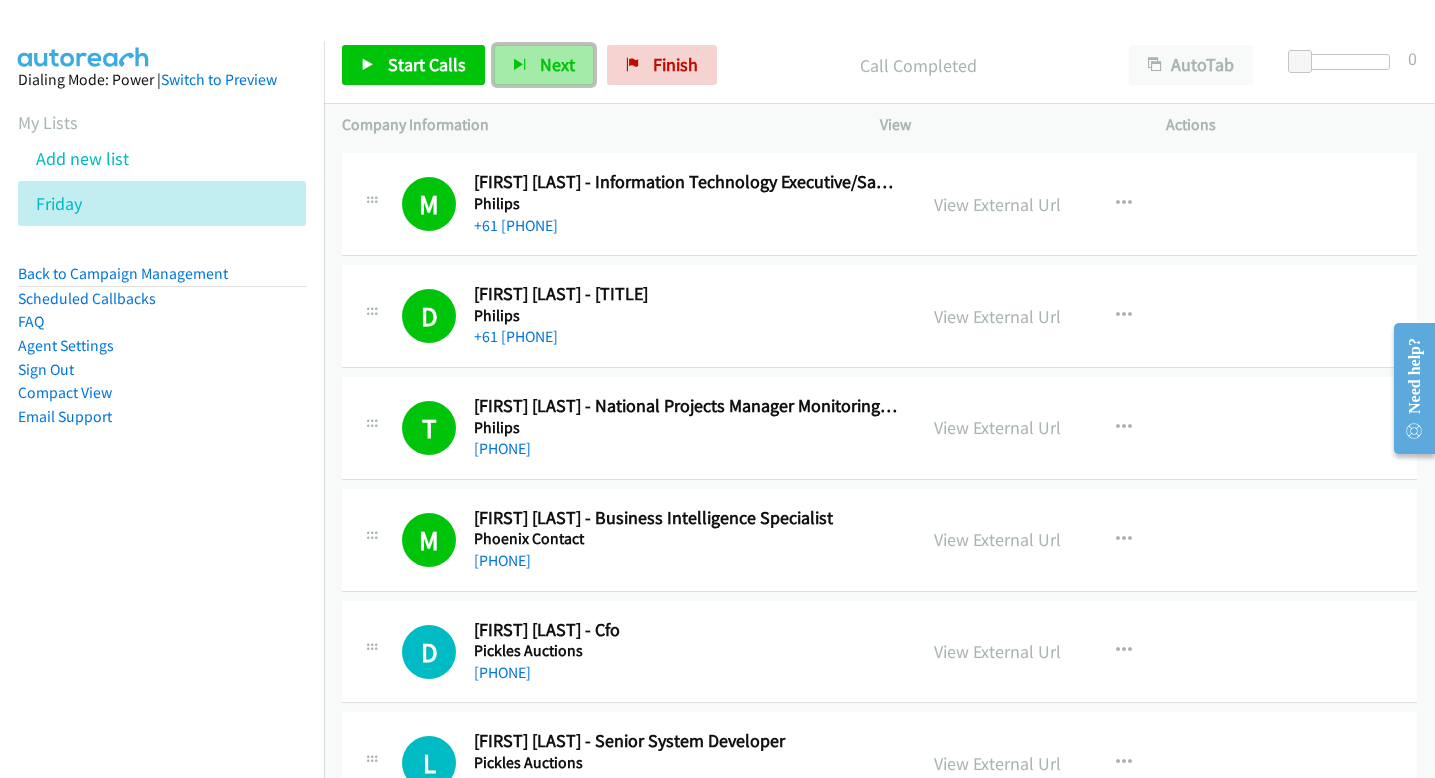 click on "Next" at bounding box center [544, 65] 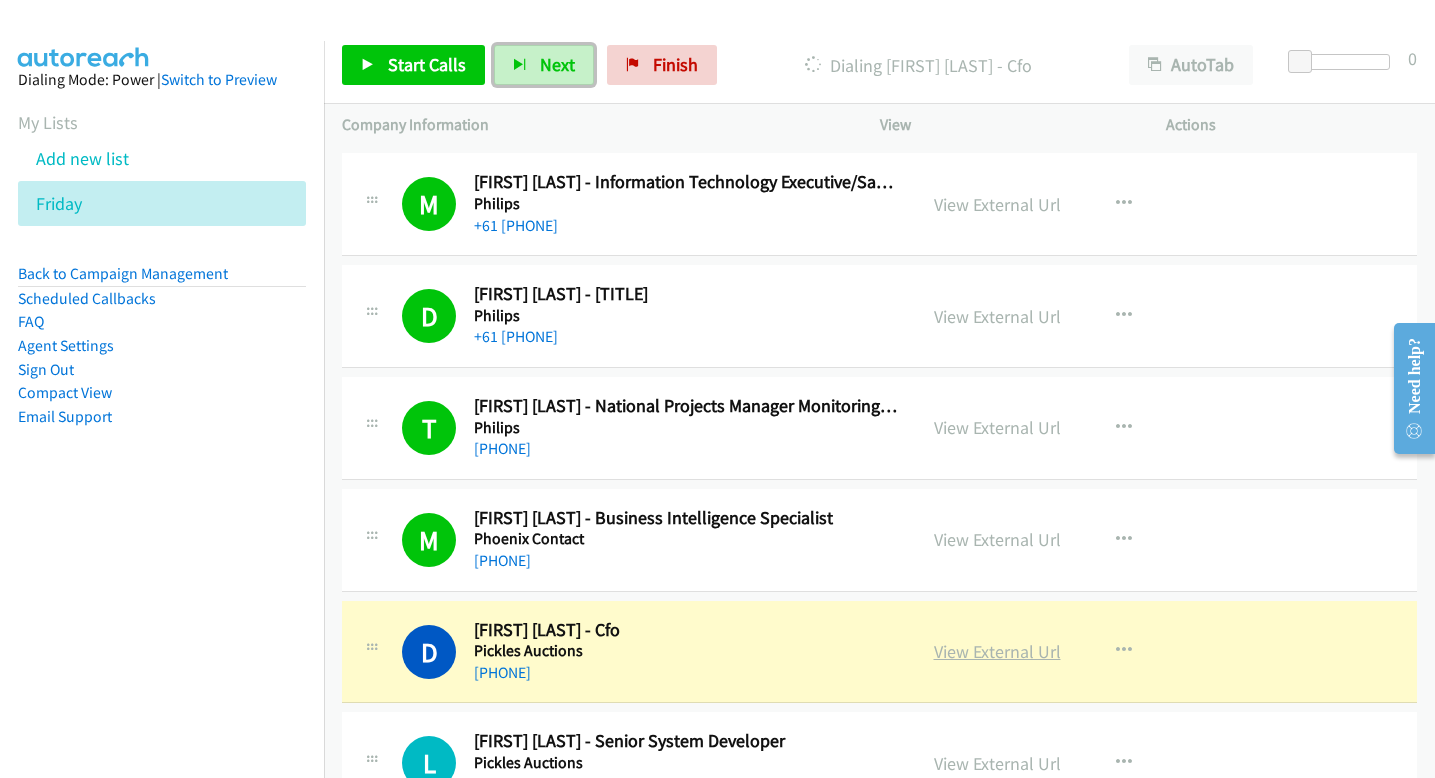 click on "View External Url" at bounding box center (997, 651) 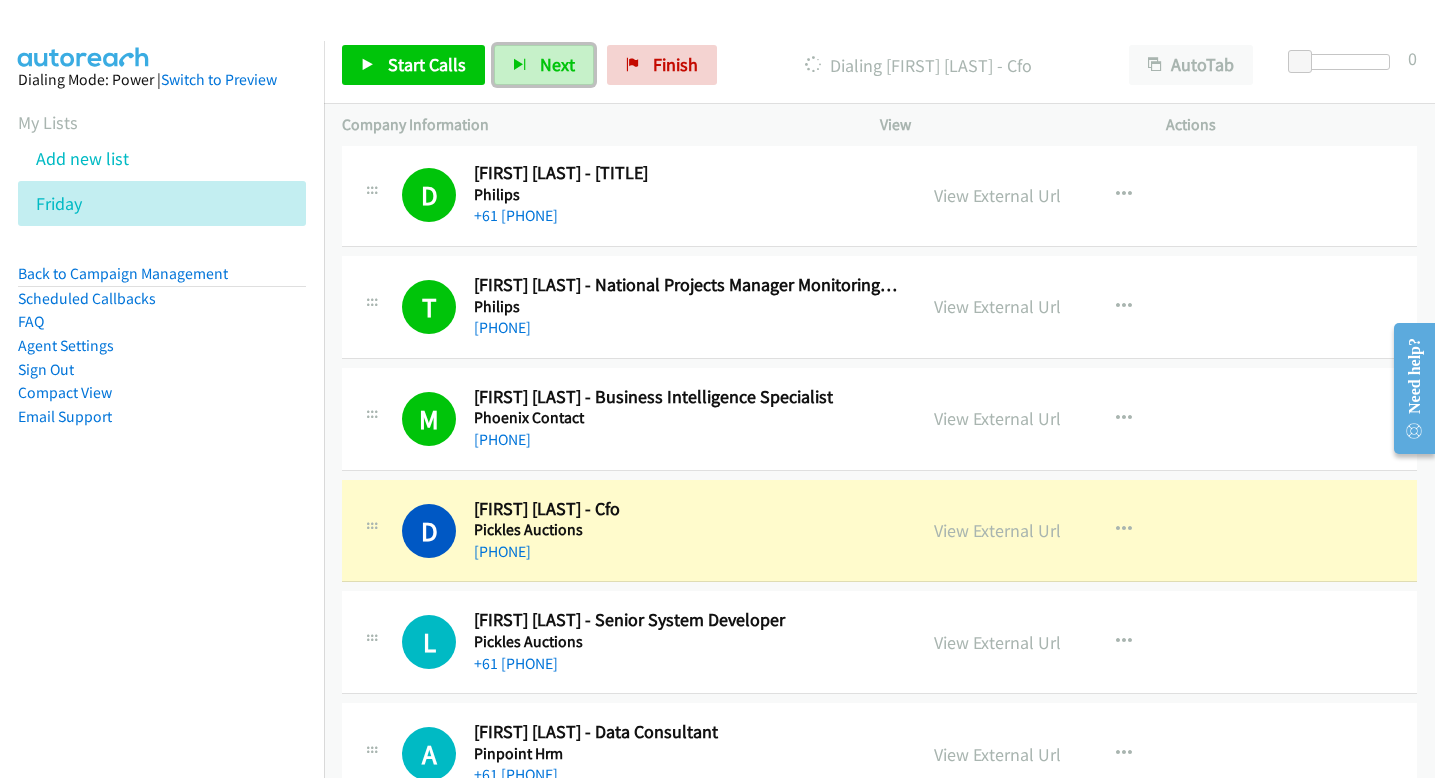scroll, scrollTop: 11590, scrollLeft: 0, axis: vertical 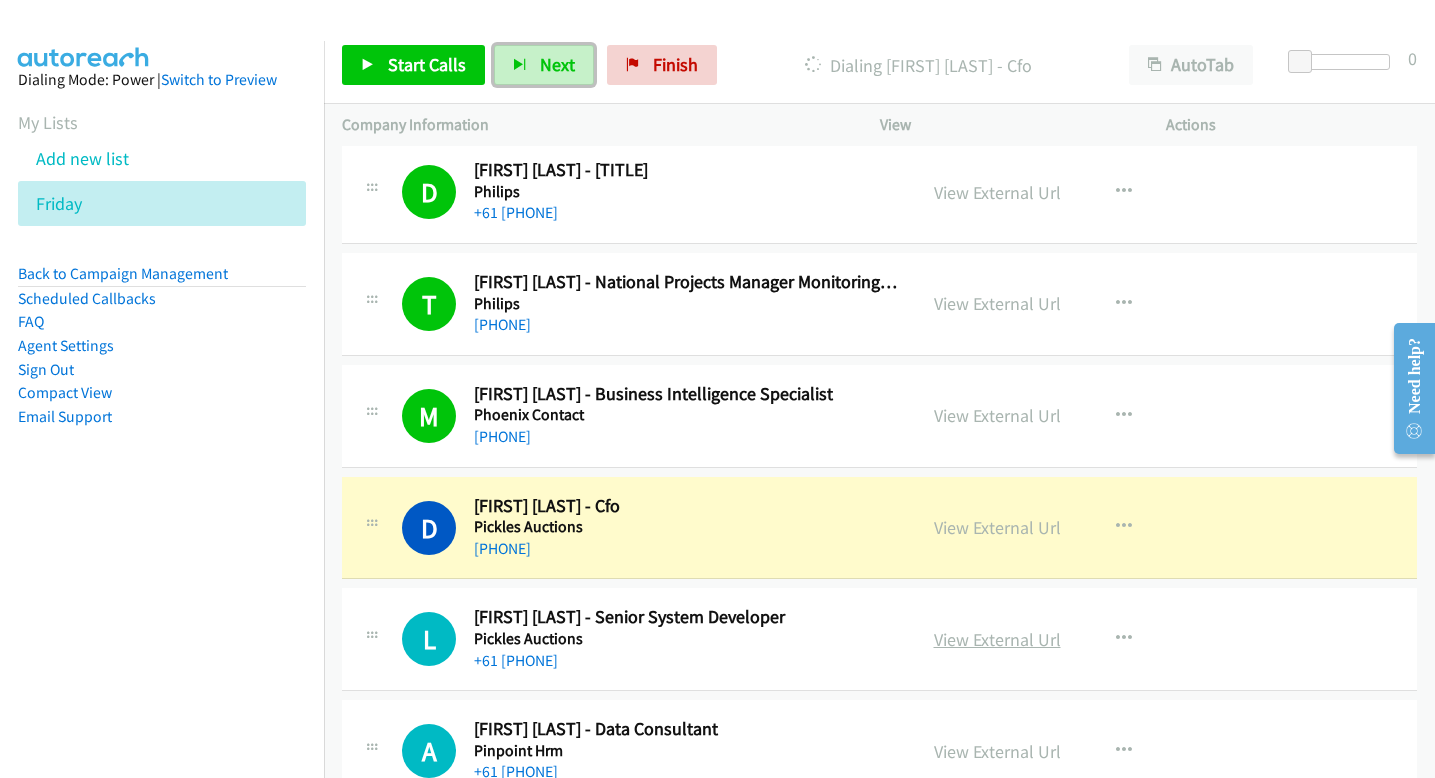 click on "View External Url" at bounding box center [997, 639] 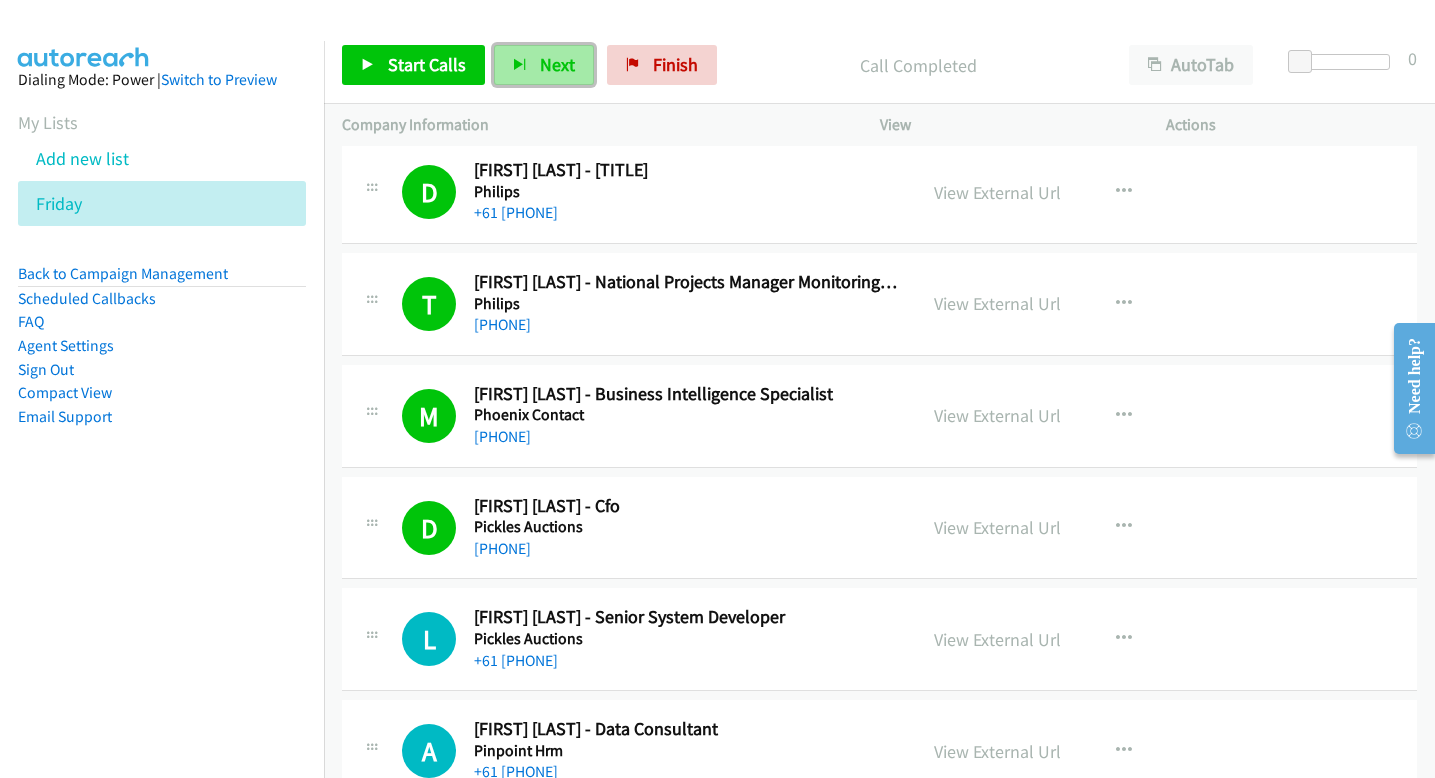 click on "Next" at bounding box center [557, 64] 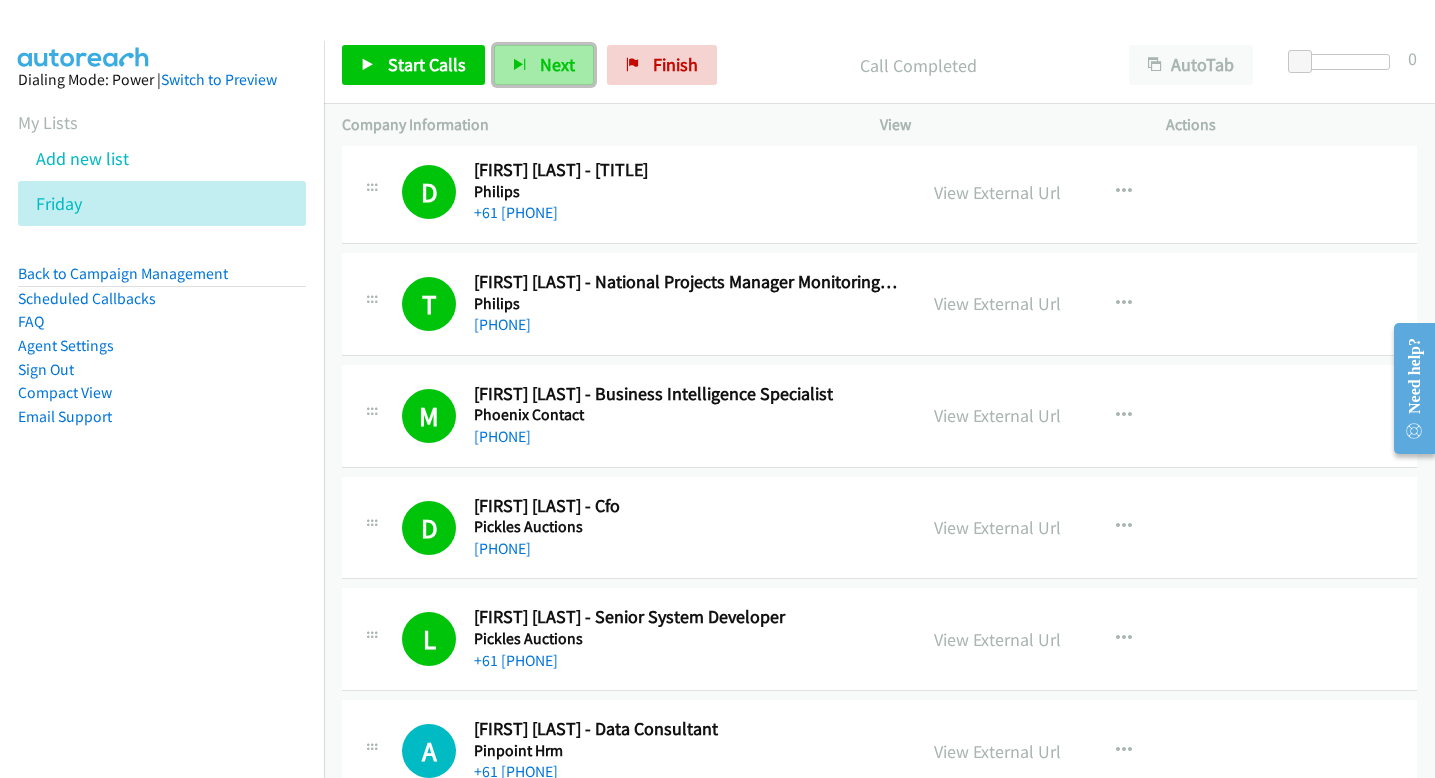 click on "Next" at bounding box center [544, 65] 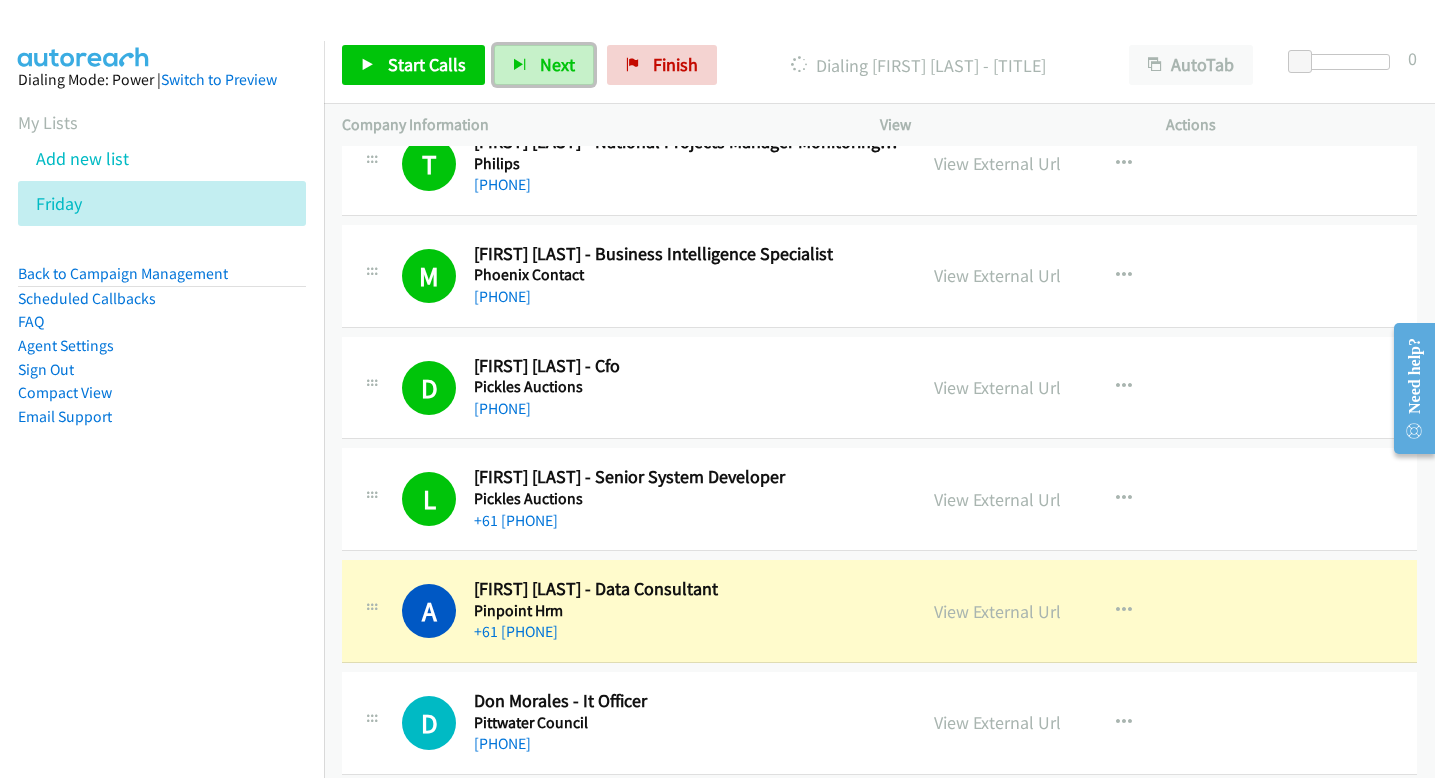 scroll, scrollTop: 11736, scrollLeft: 0, axis: vertical 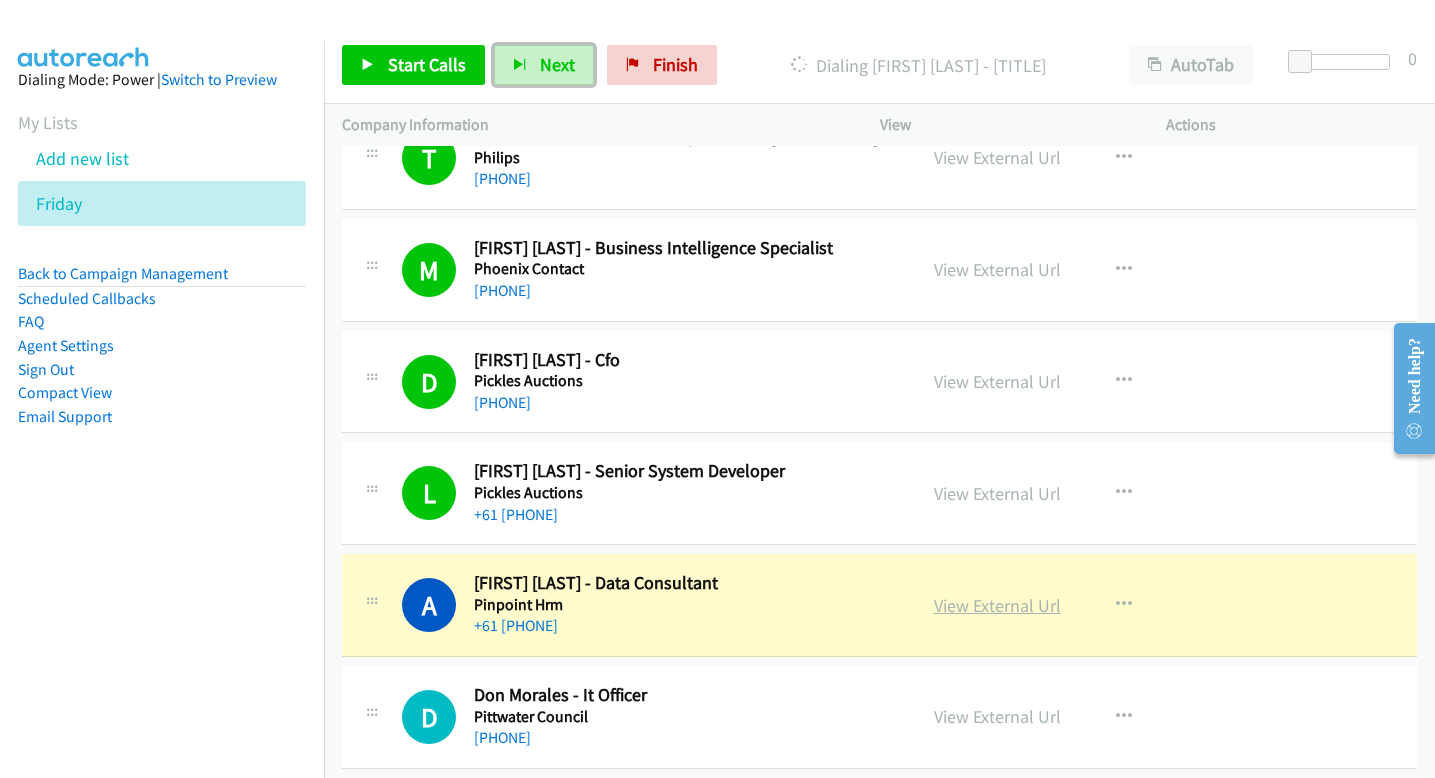 click on "View External Url" at bounding box center [997, 605] 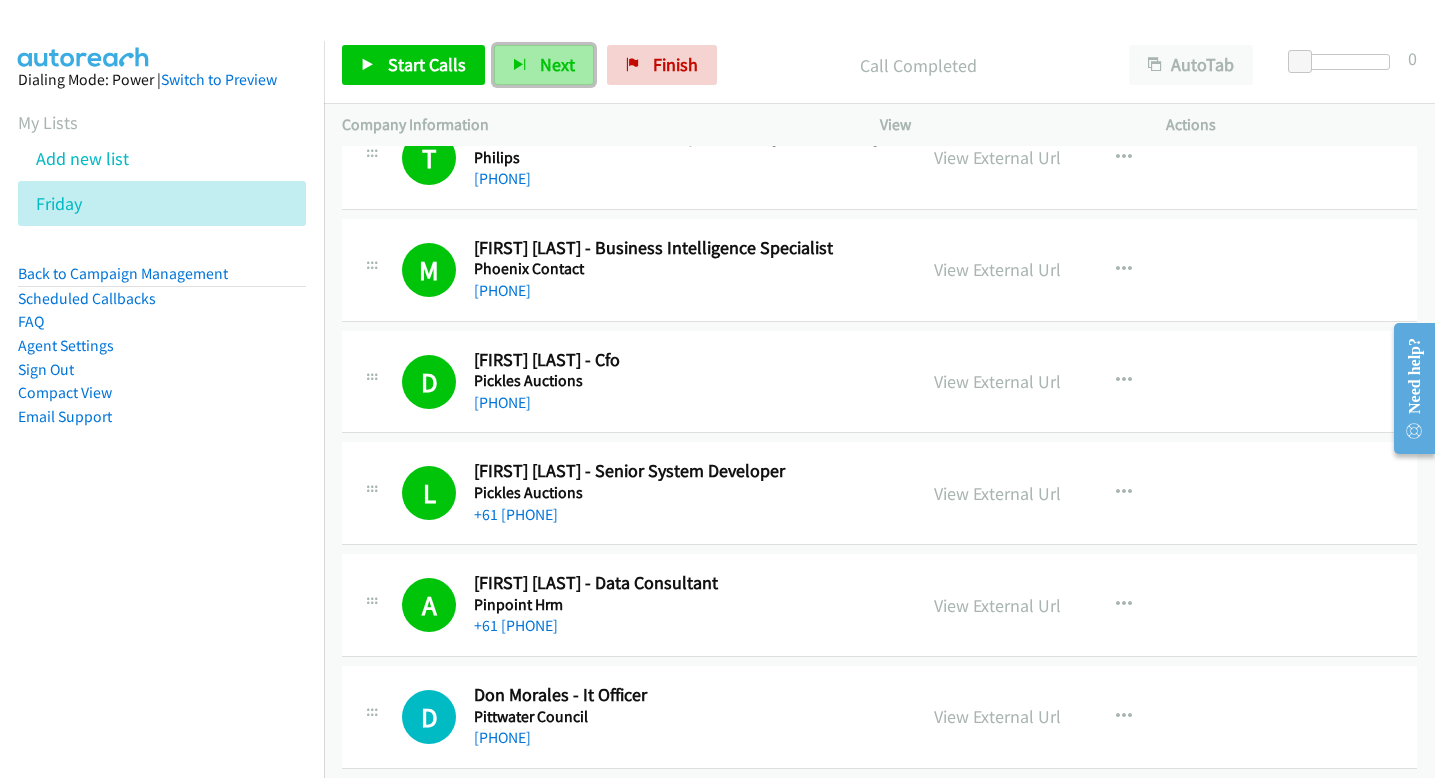 click on "Next" at bounding box center (544, 65) 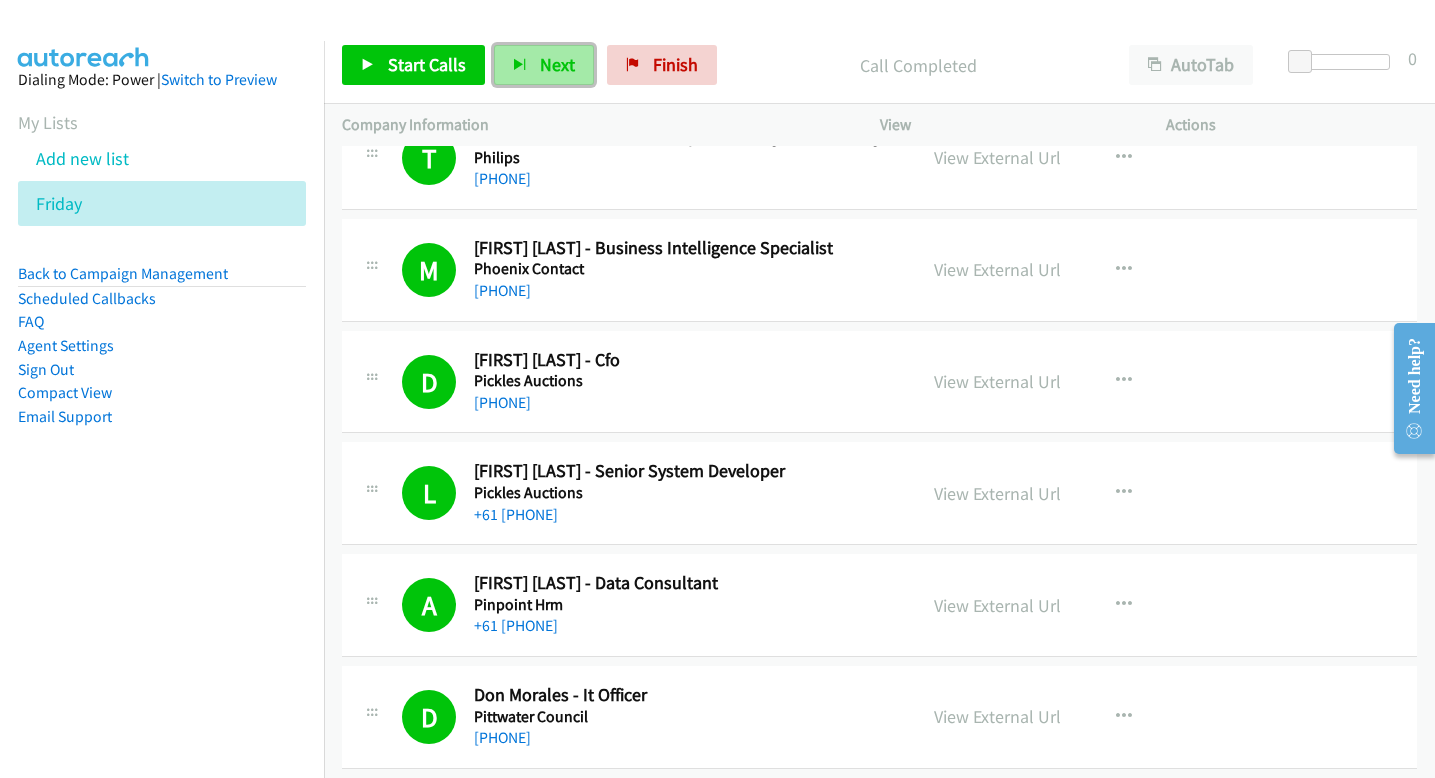 click on "Next" at bounding box center (544, 65) 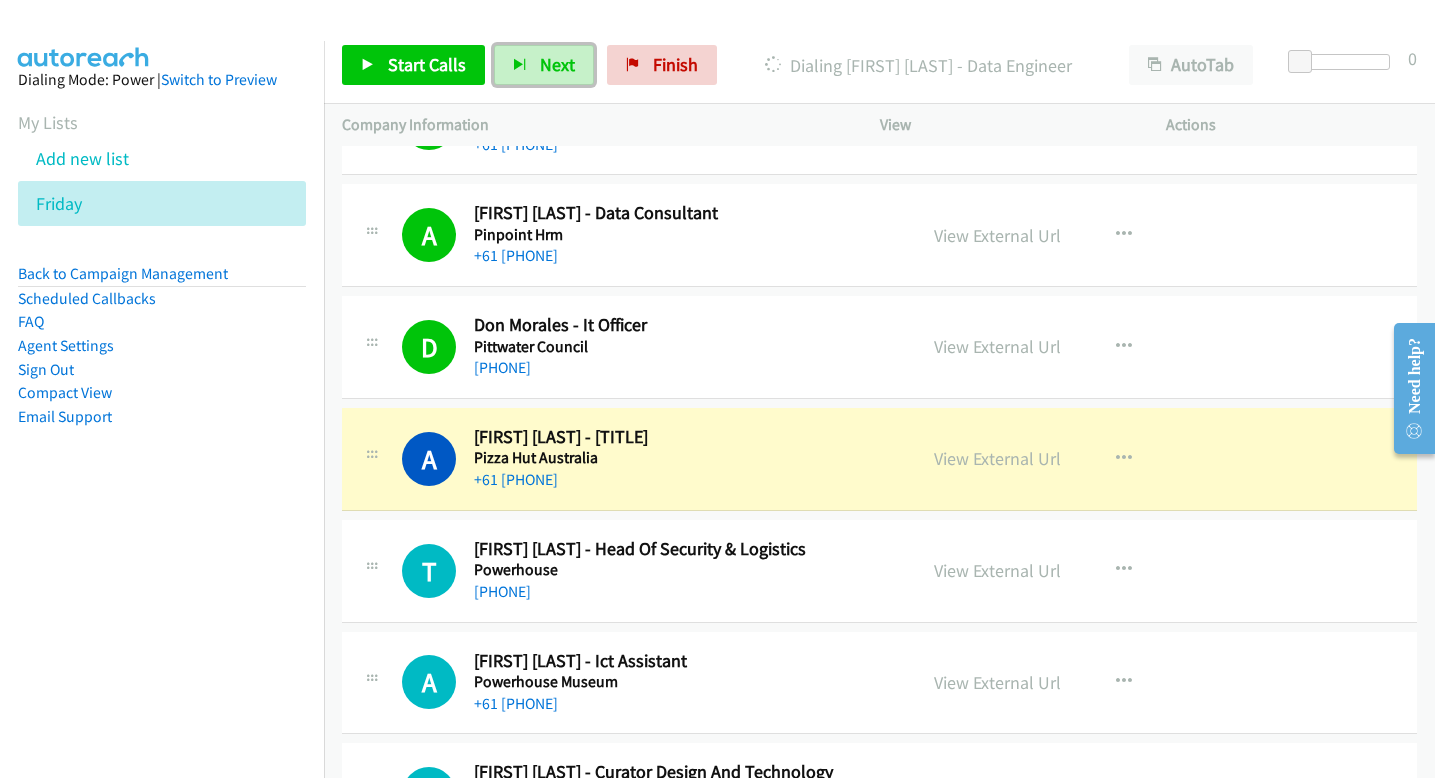 scroll, scrollTop: 12100, scrollLeft: 0, axis: vertical 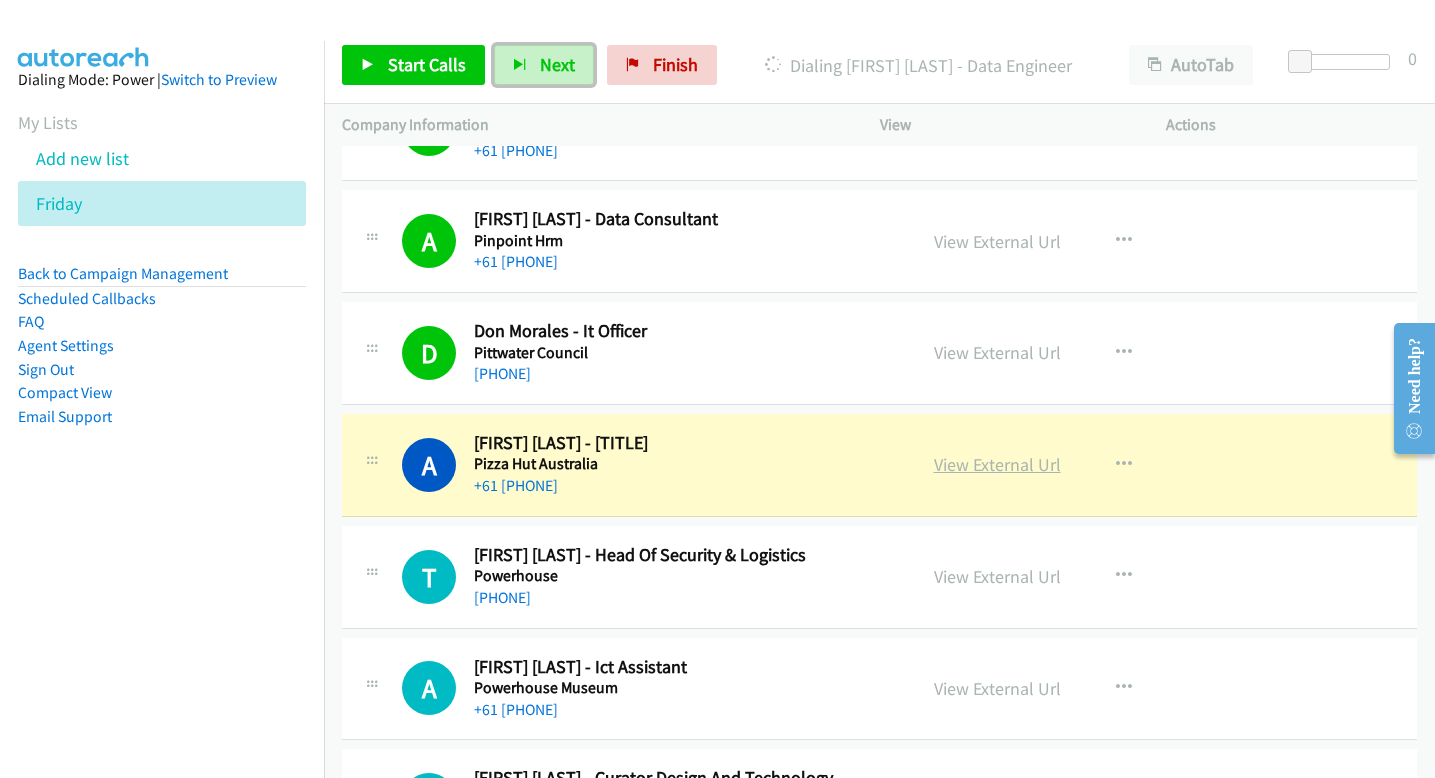 click on "View External Url" at bounding box center [997, 464] 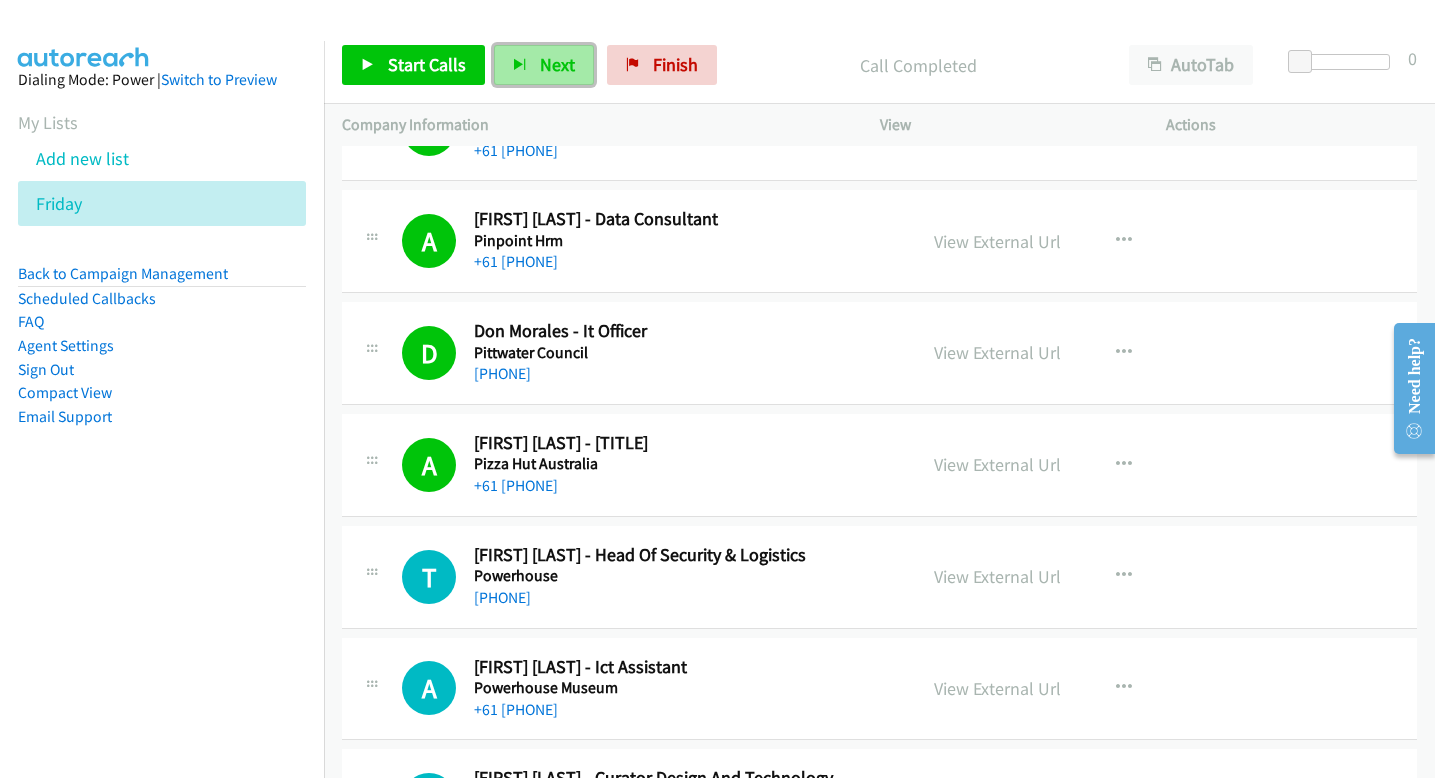 click on "Next" at bounding box center [557, 64] 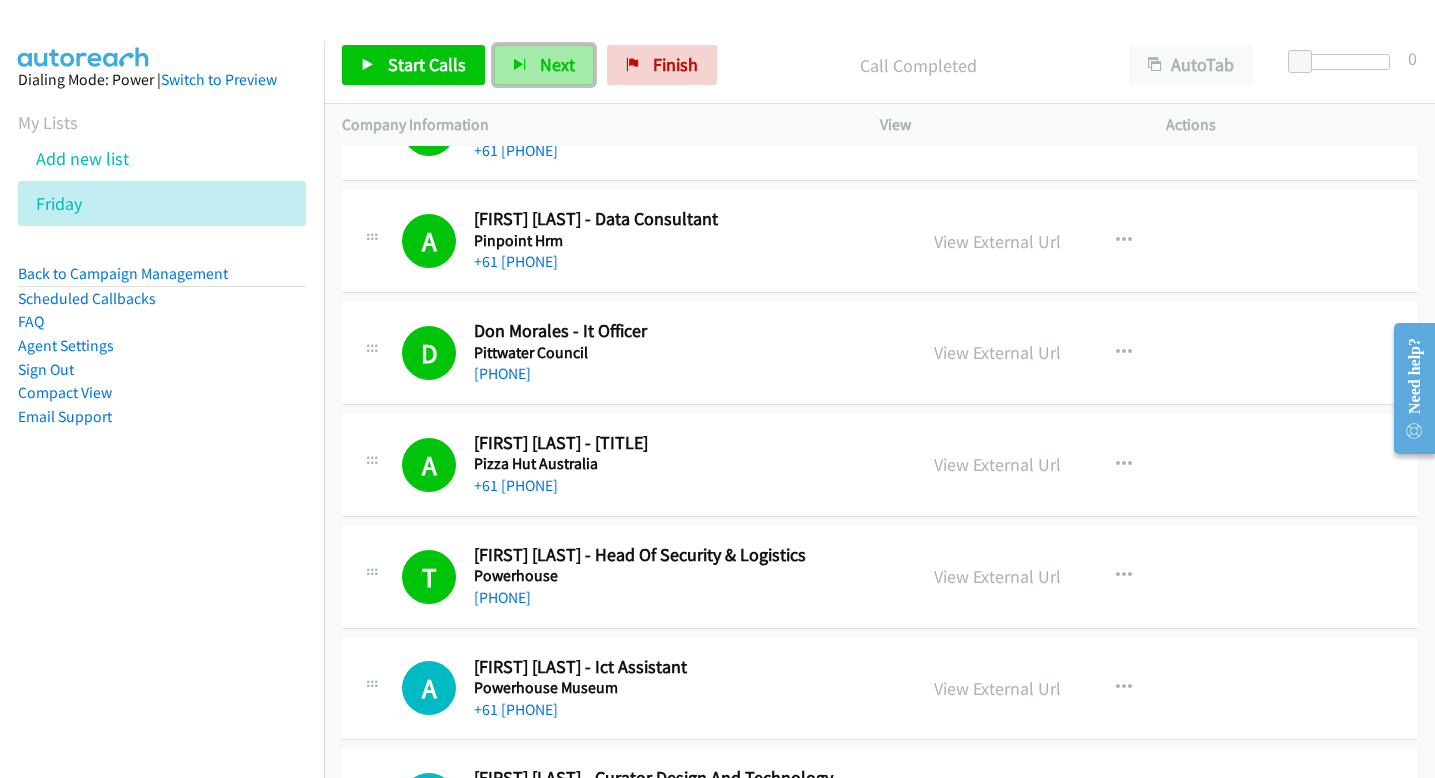 click on "Next" at bounding box center (557, 64) 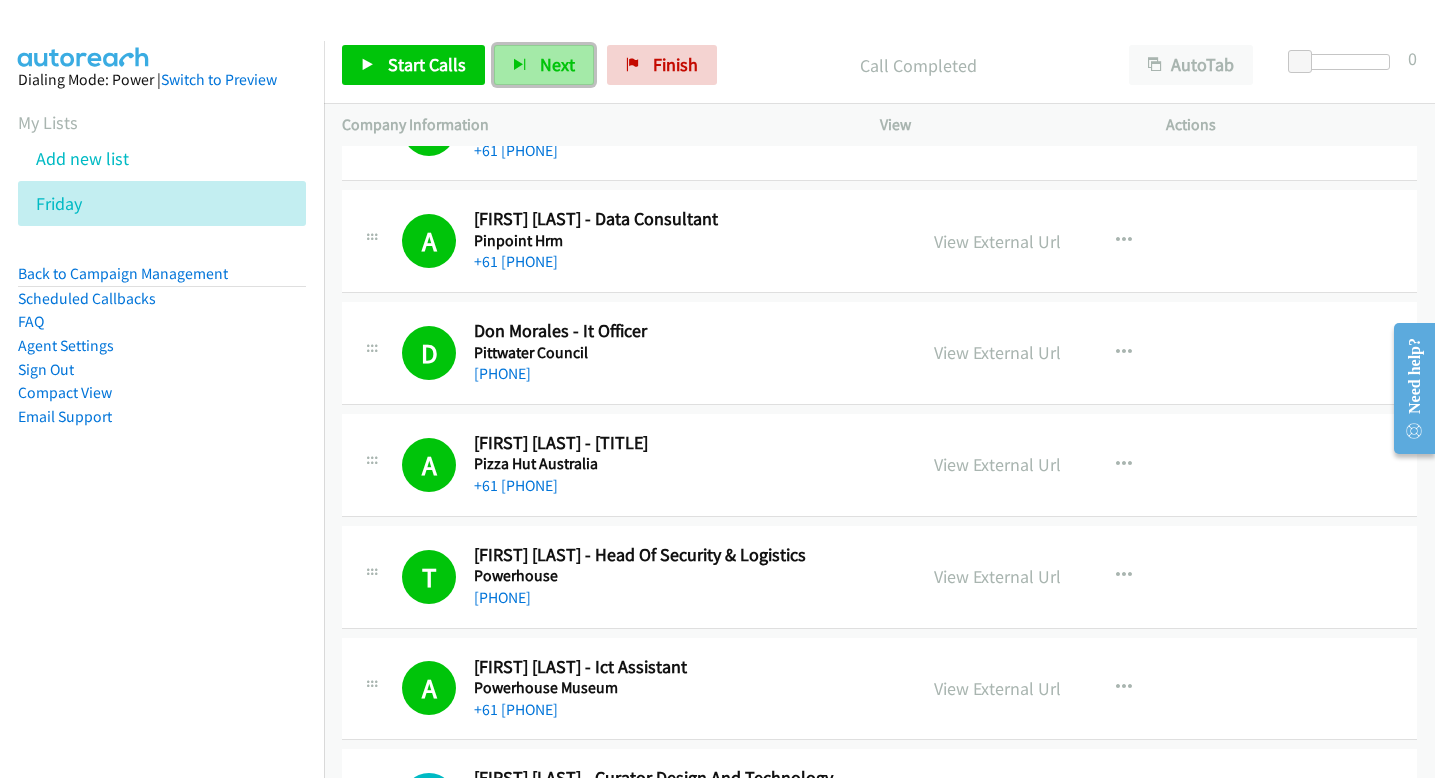 click on "Next" at bounding box center [544, 65] 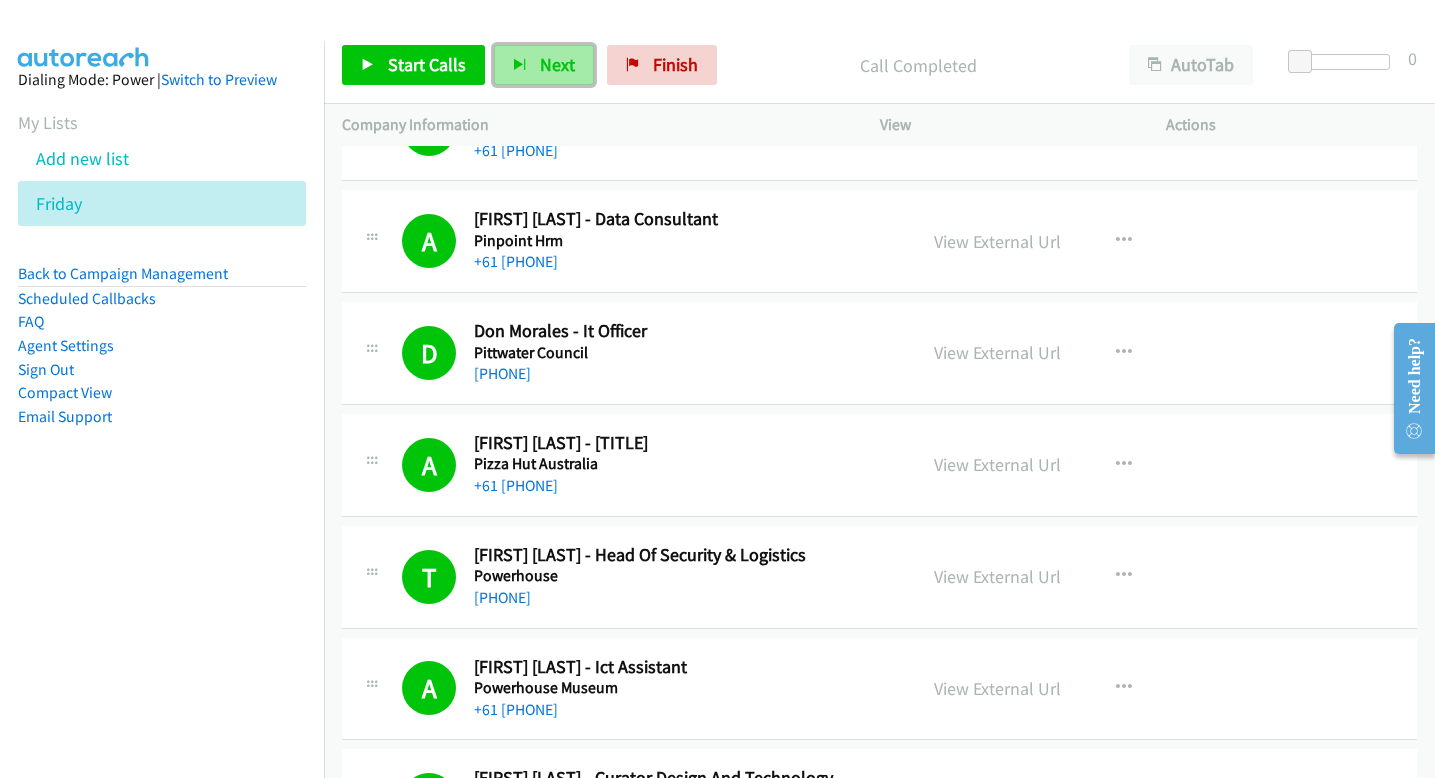 click on "Next" at bounding box center (557, 64) 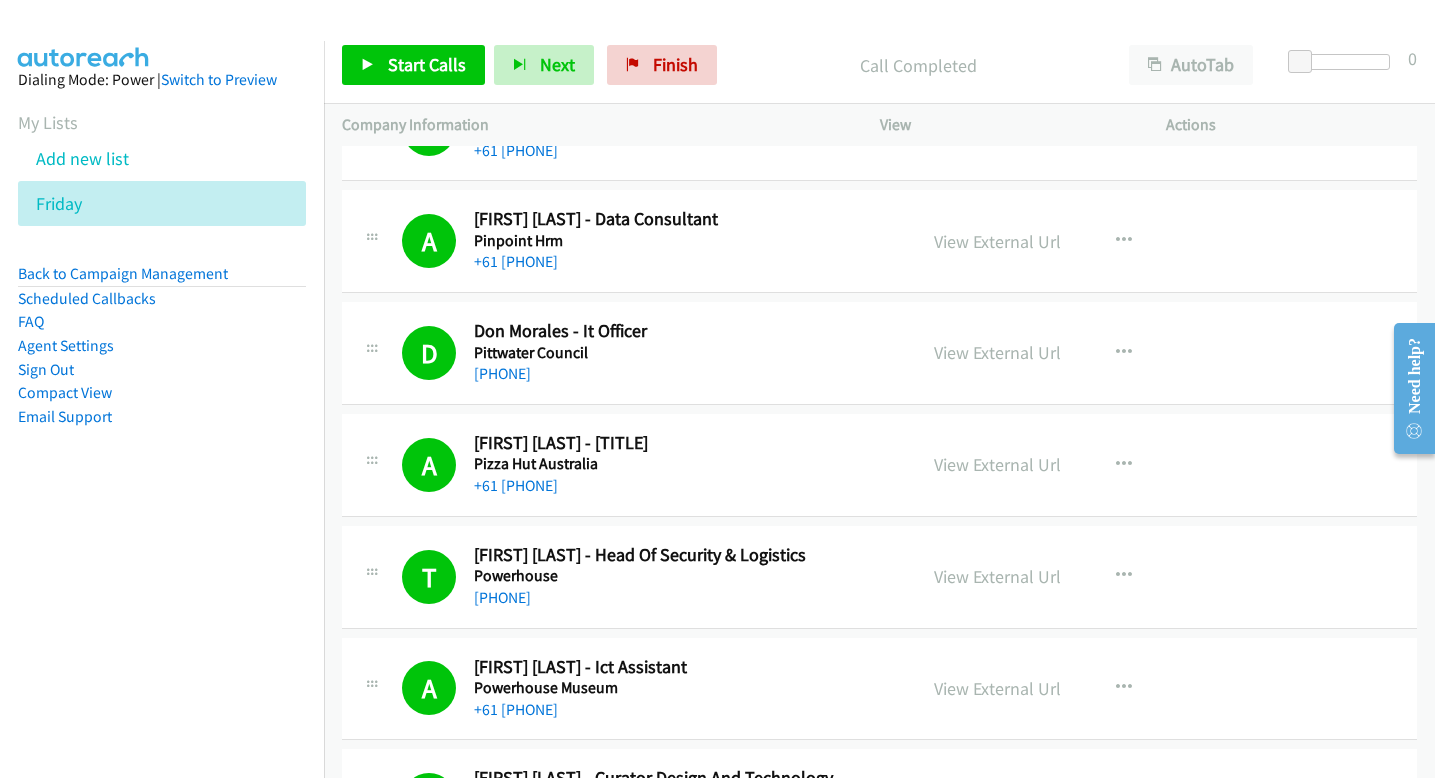 click on "Company Information" at bounding box center [593, 125] 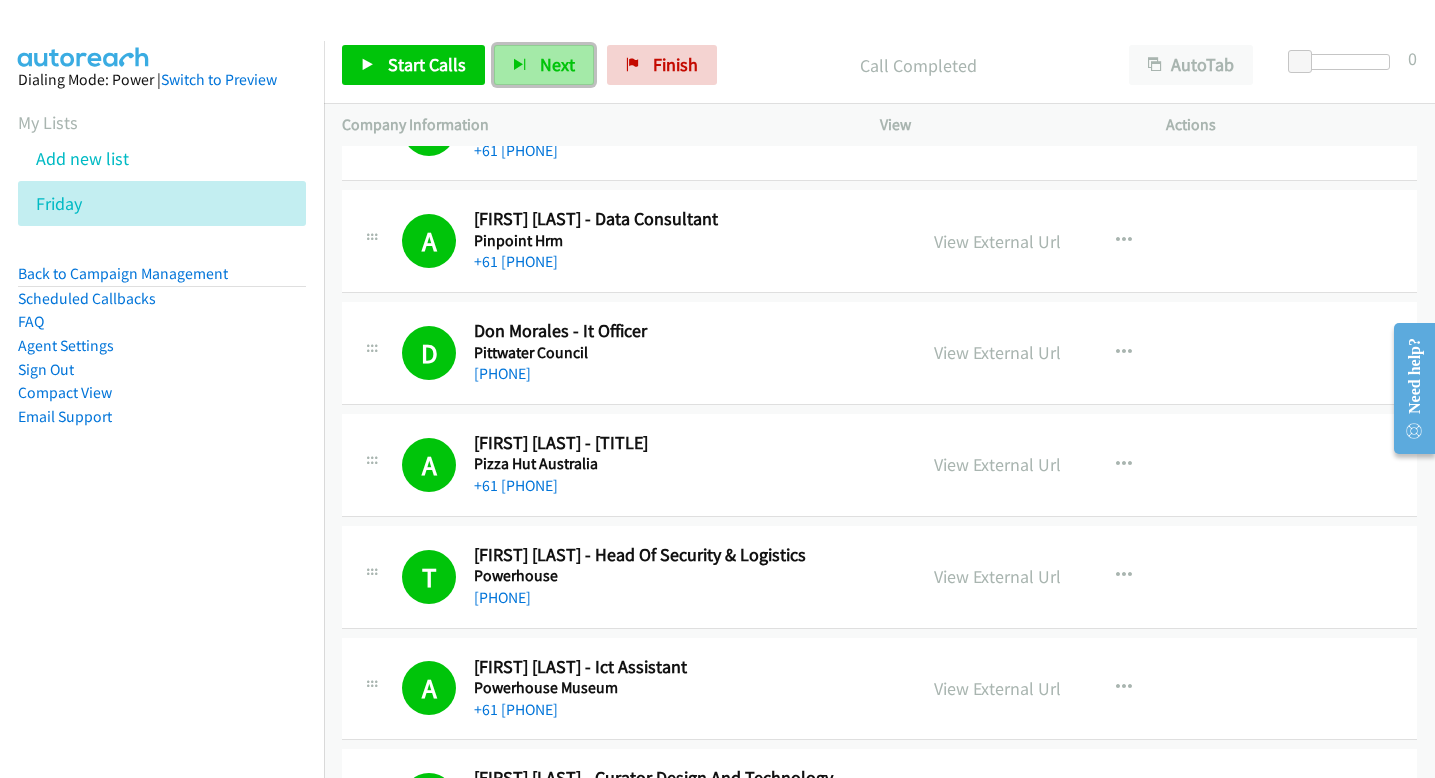 click on "Next" at bounding box center (544, 65) 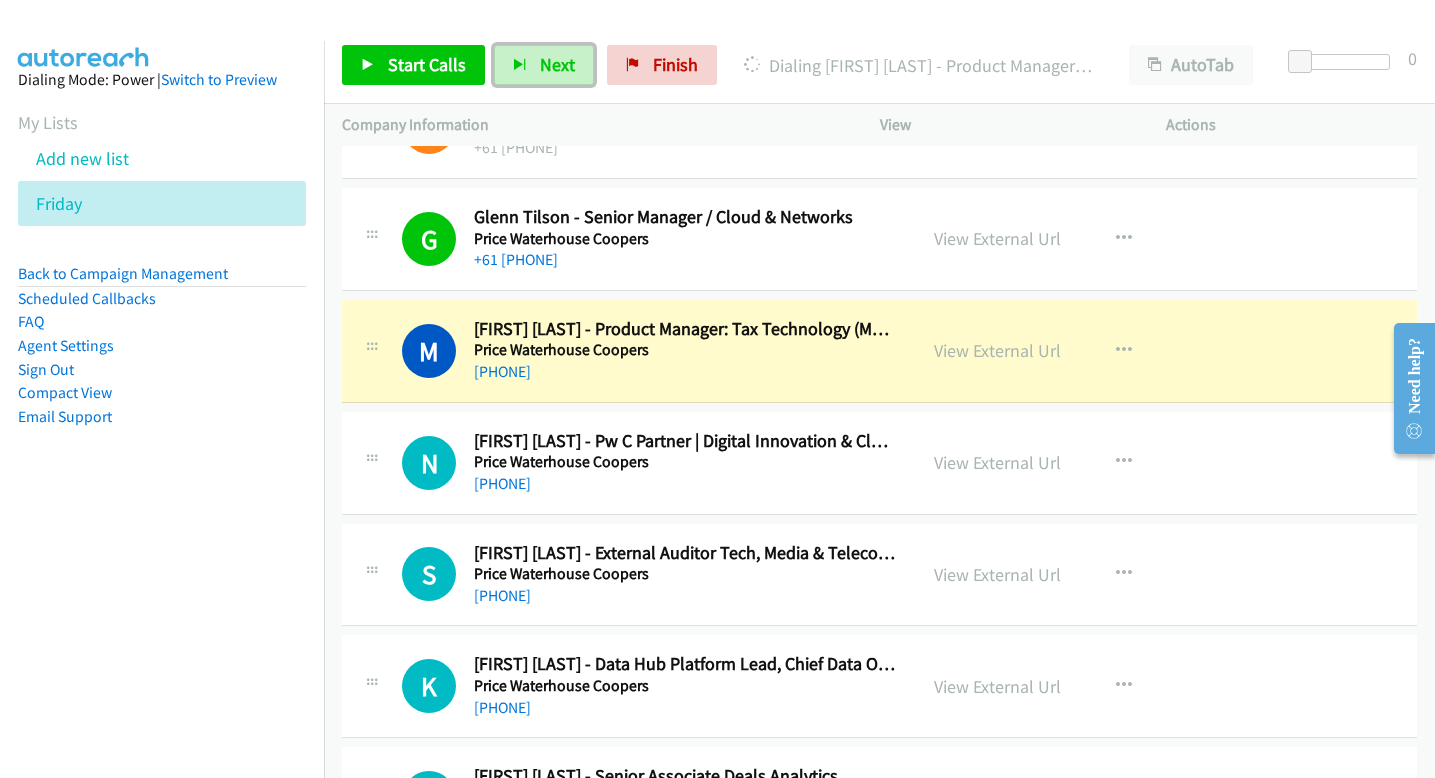 scroll, scrollTop: 13917, scrollLeft: 0, axis: vertical 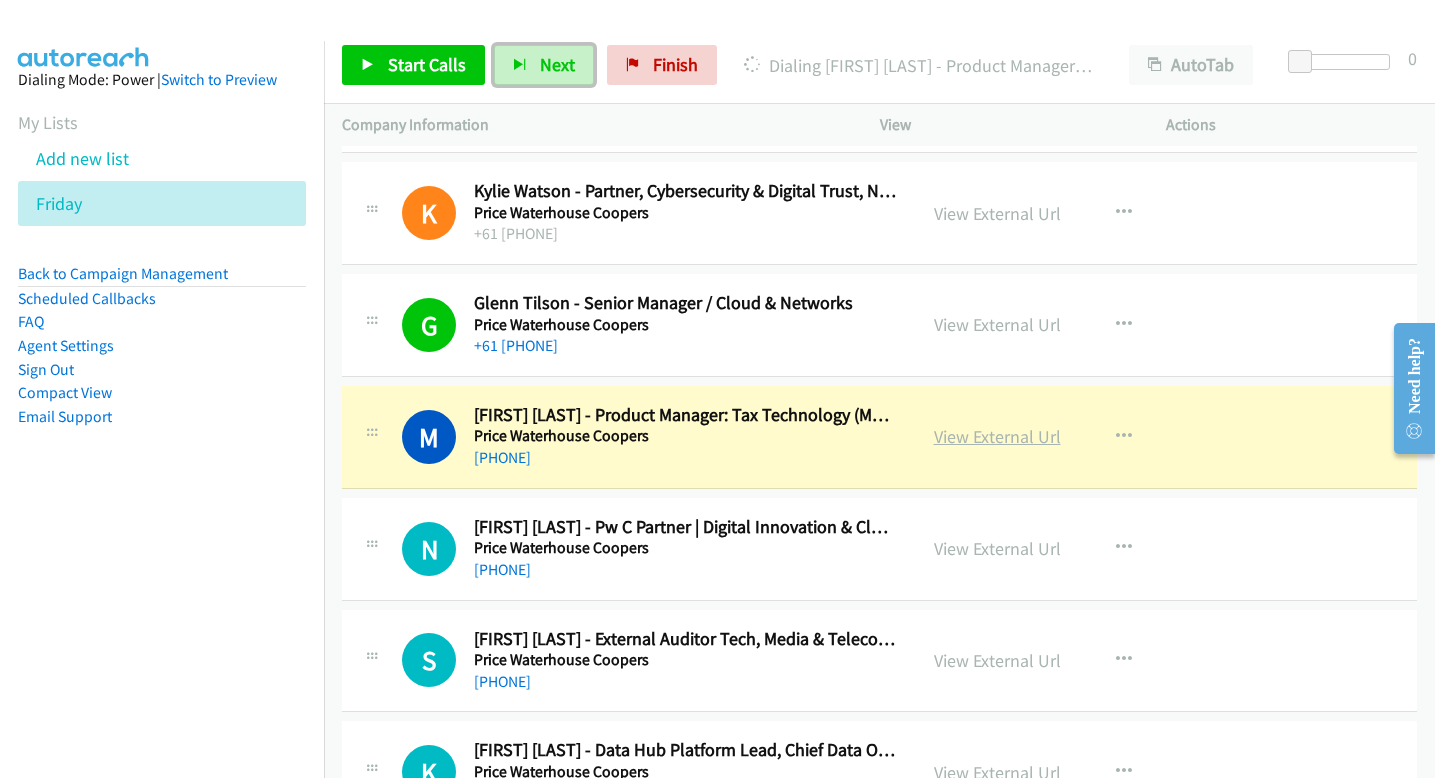 click on "View External Url" at bounding box center (997, 436) 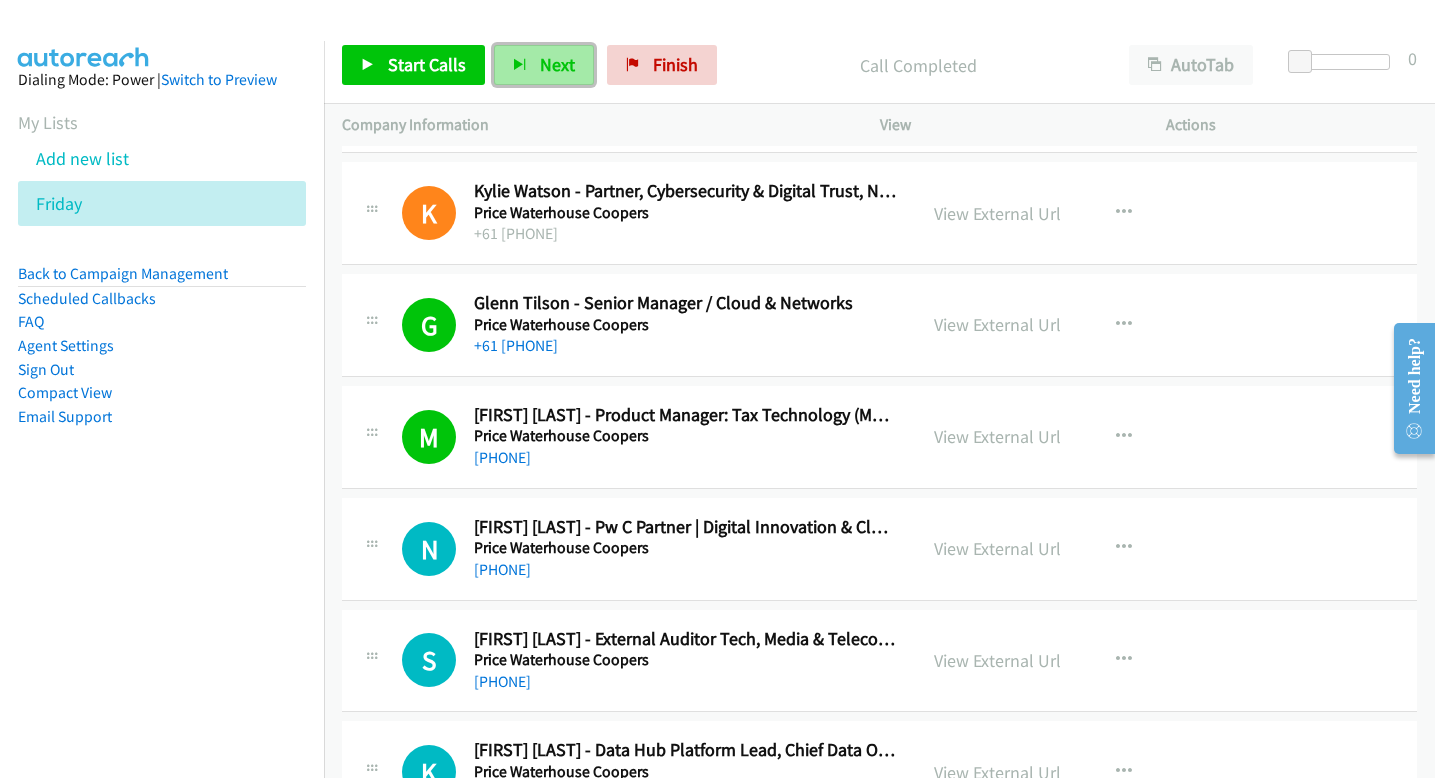 click on "Next" at bounding box center [557, 64] 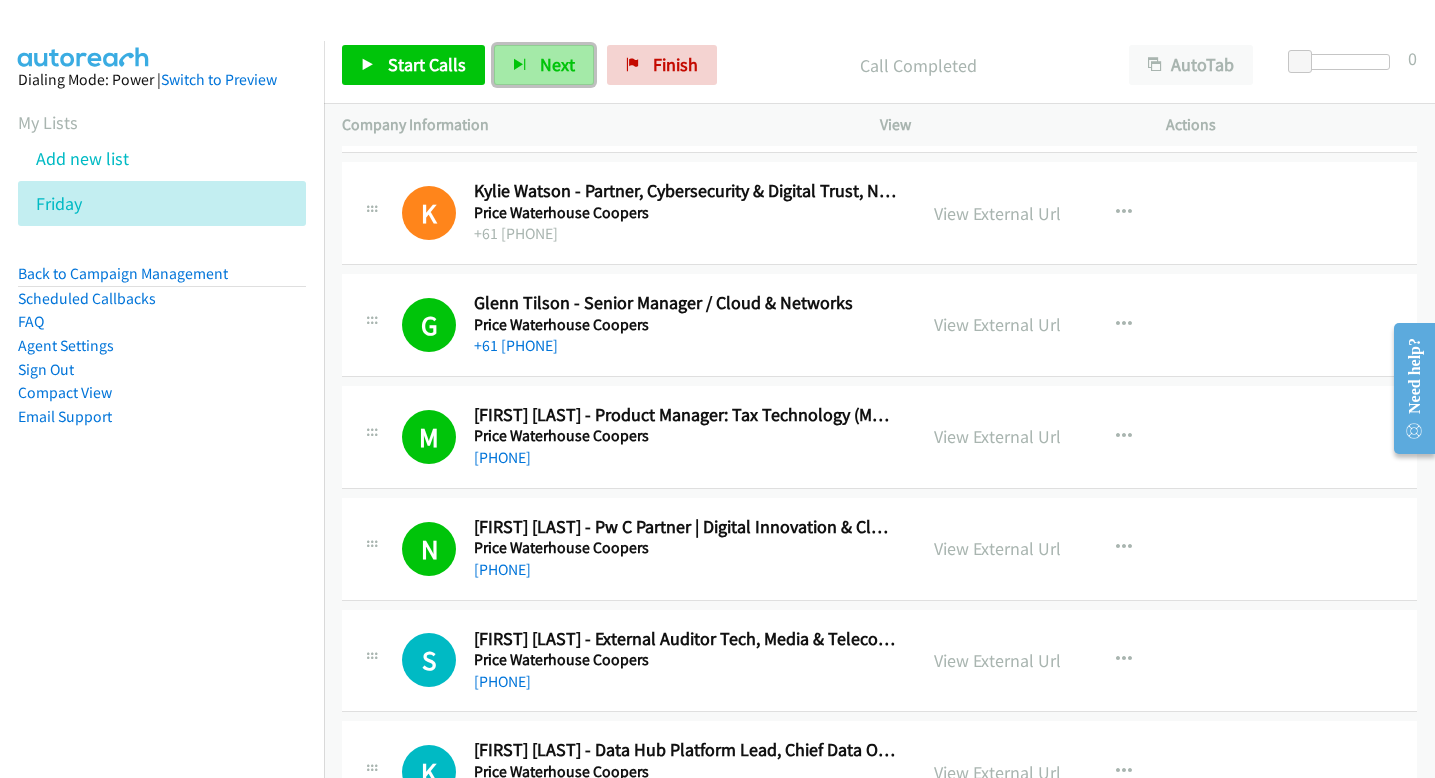 click on "Next" at bounding box center [557, 64] 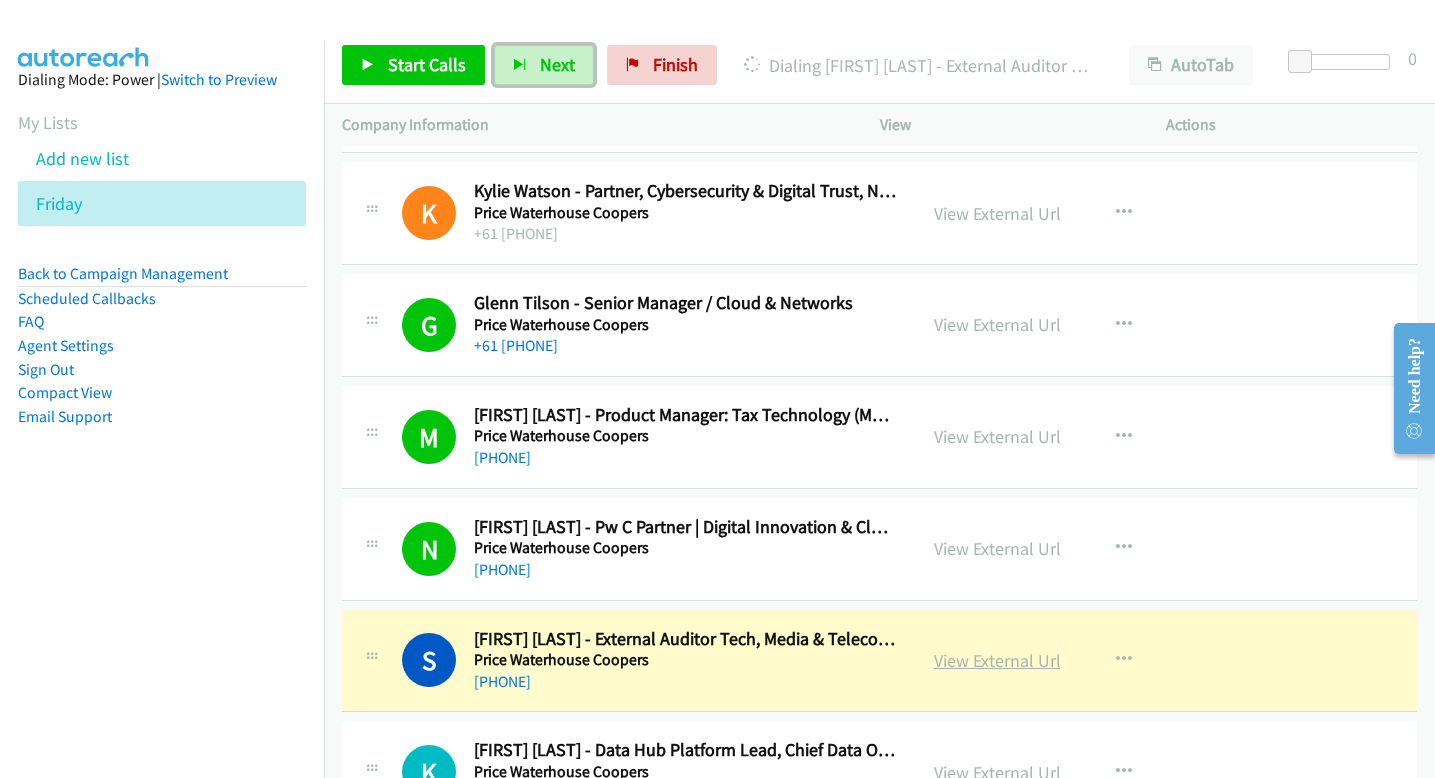 click on "View External Url" at bounding box center [997, 660] 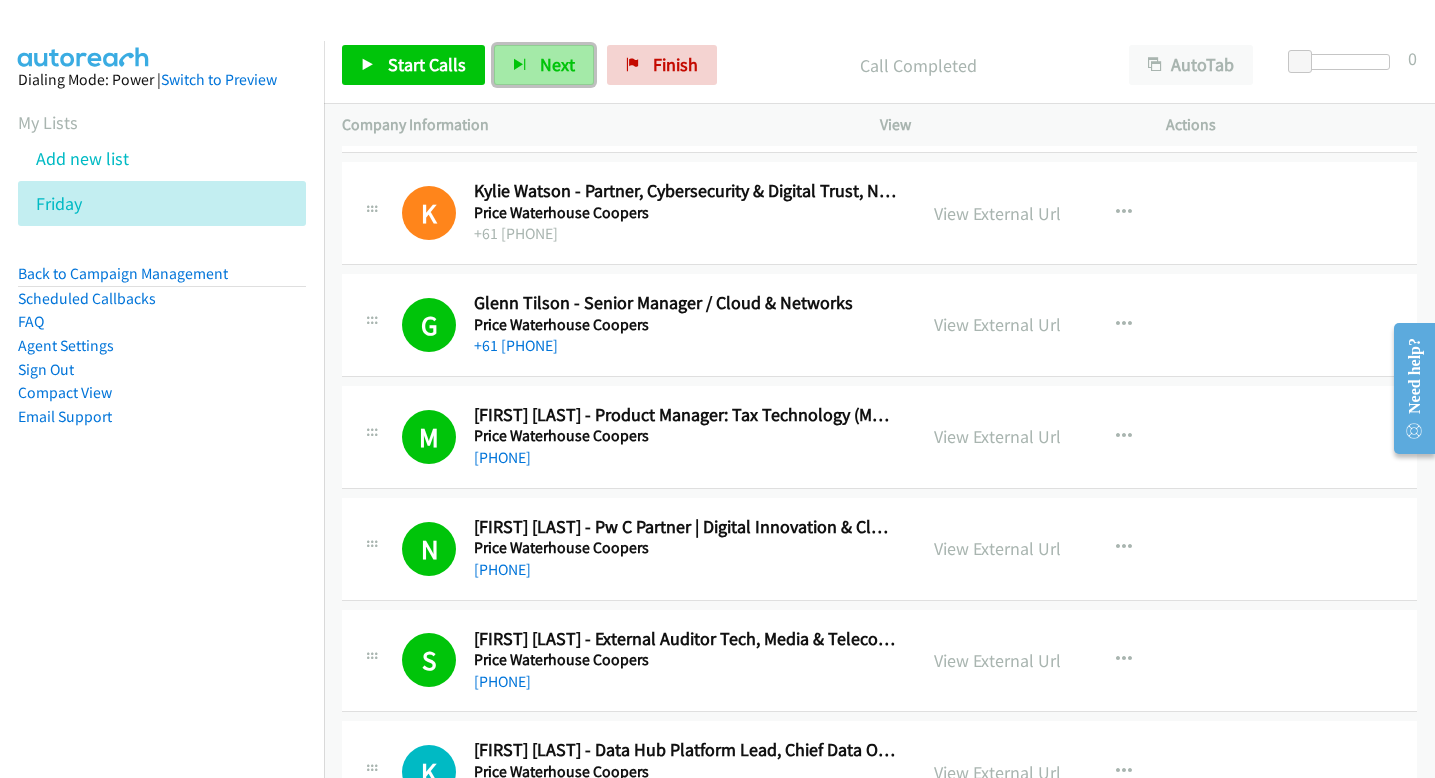 click on "Next" at bounding box center (557, 64) 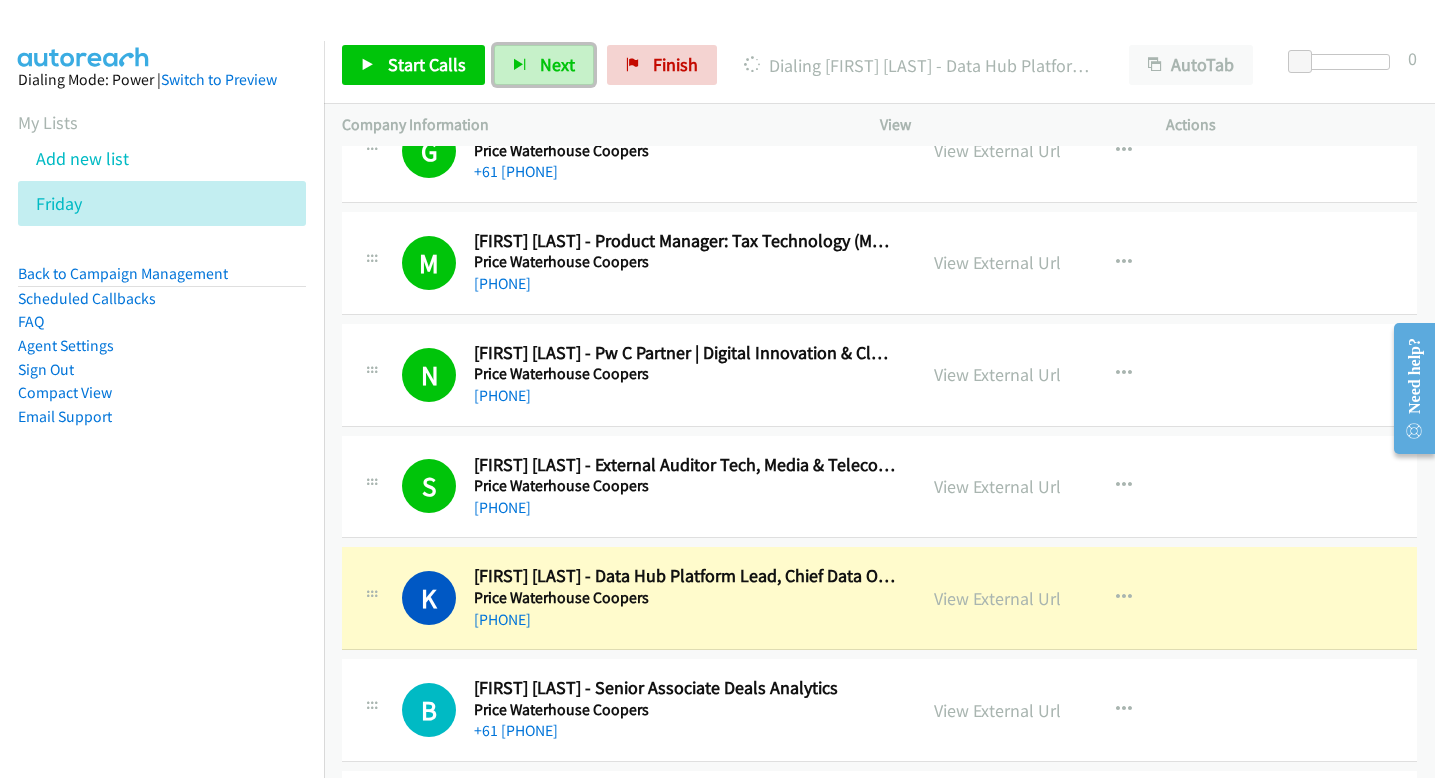 scroll, scrollTop: 14102, scrollLeft: 0, axis: vertical 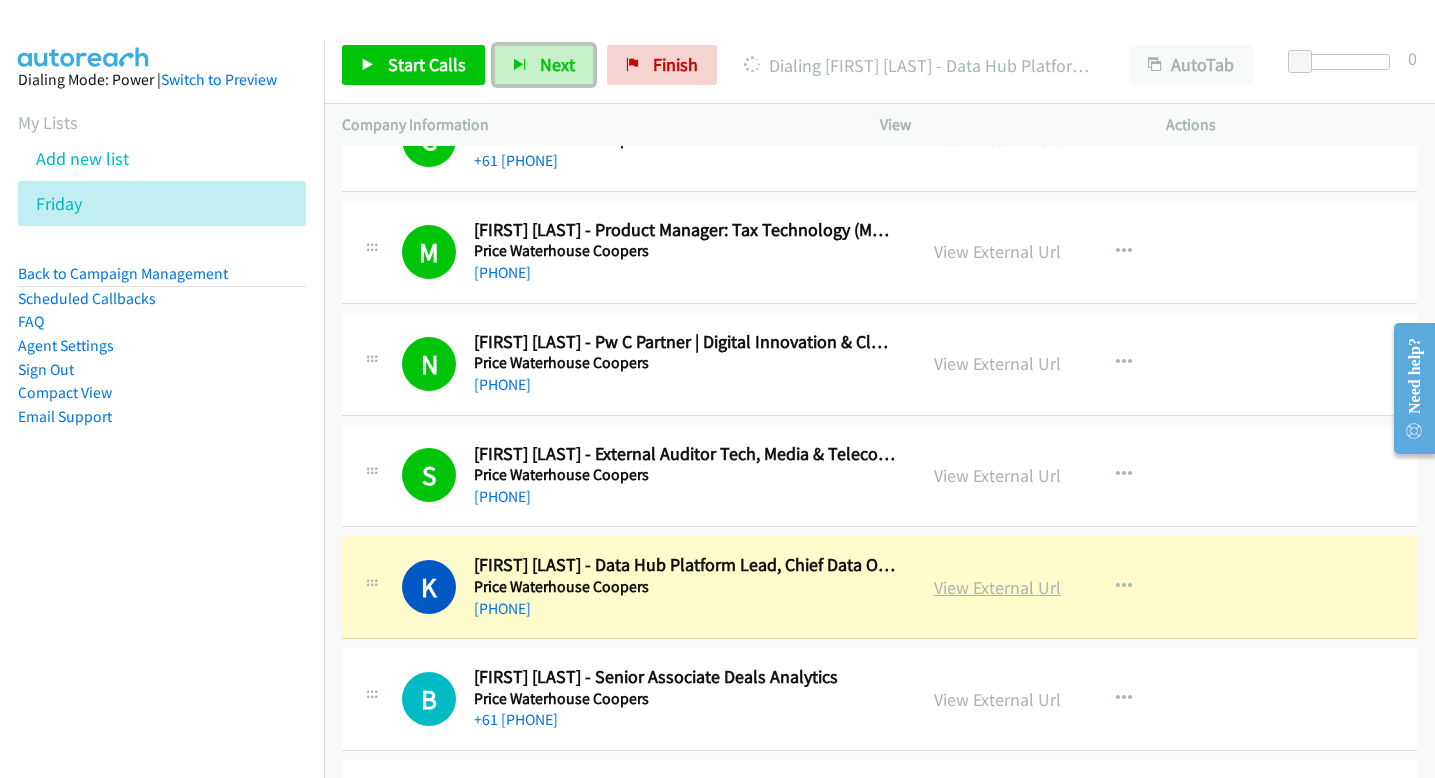 click on "View External Url" at bounding box center [997, 587] 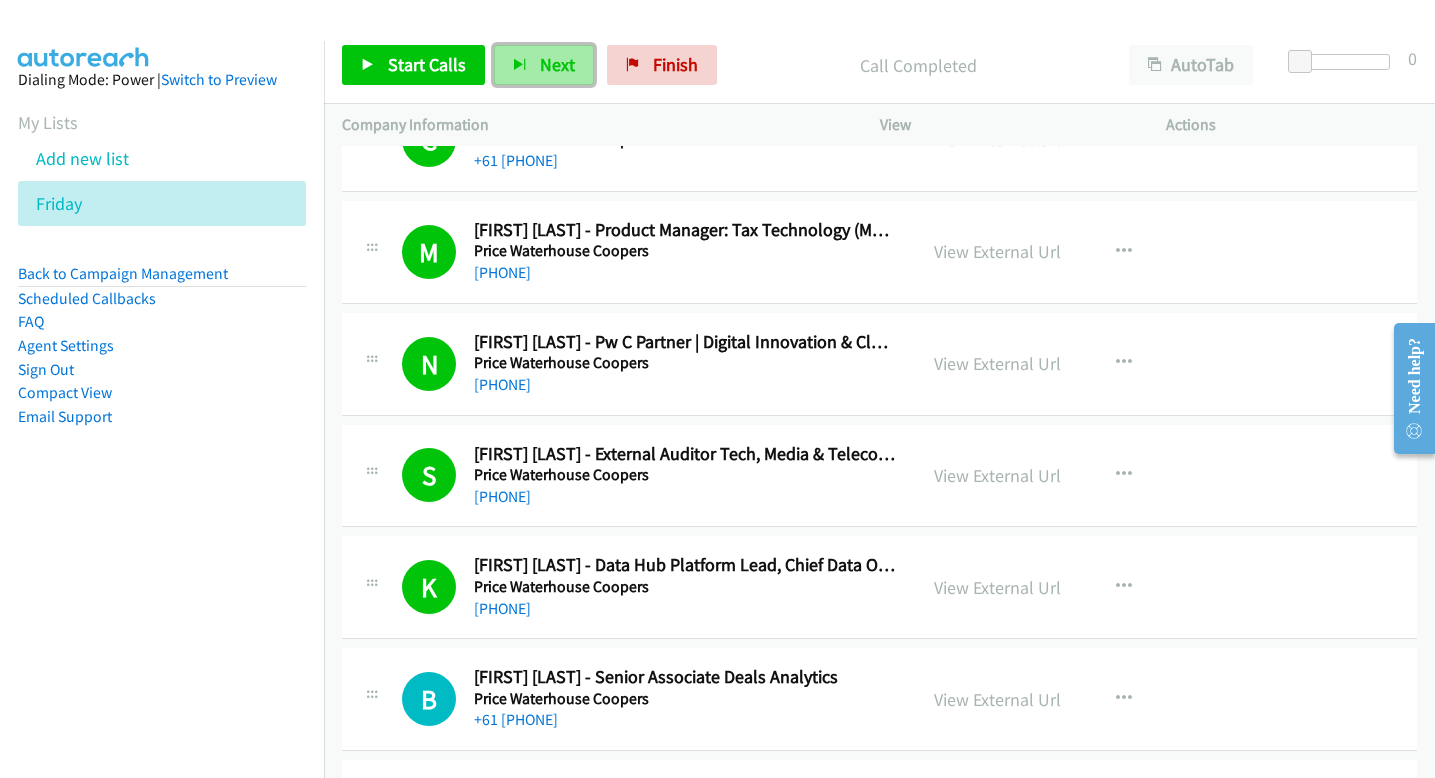 click on "Next" at bounding box center (544, 65) 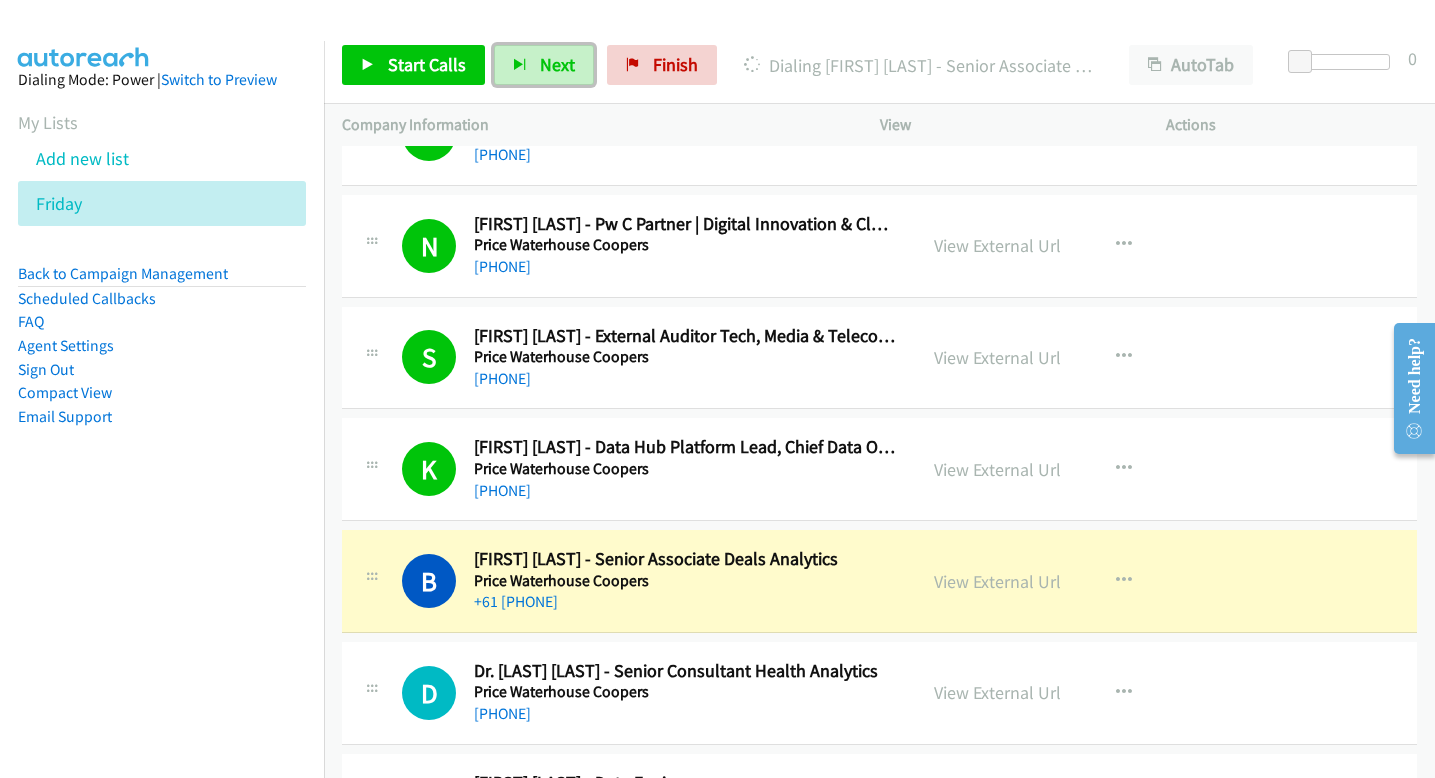 scroll, scrollTop: 14224, scrollLeft: 0, axis: vertical 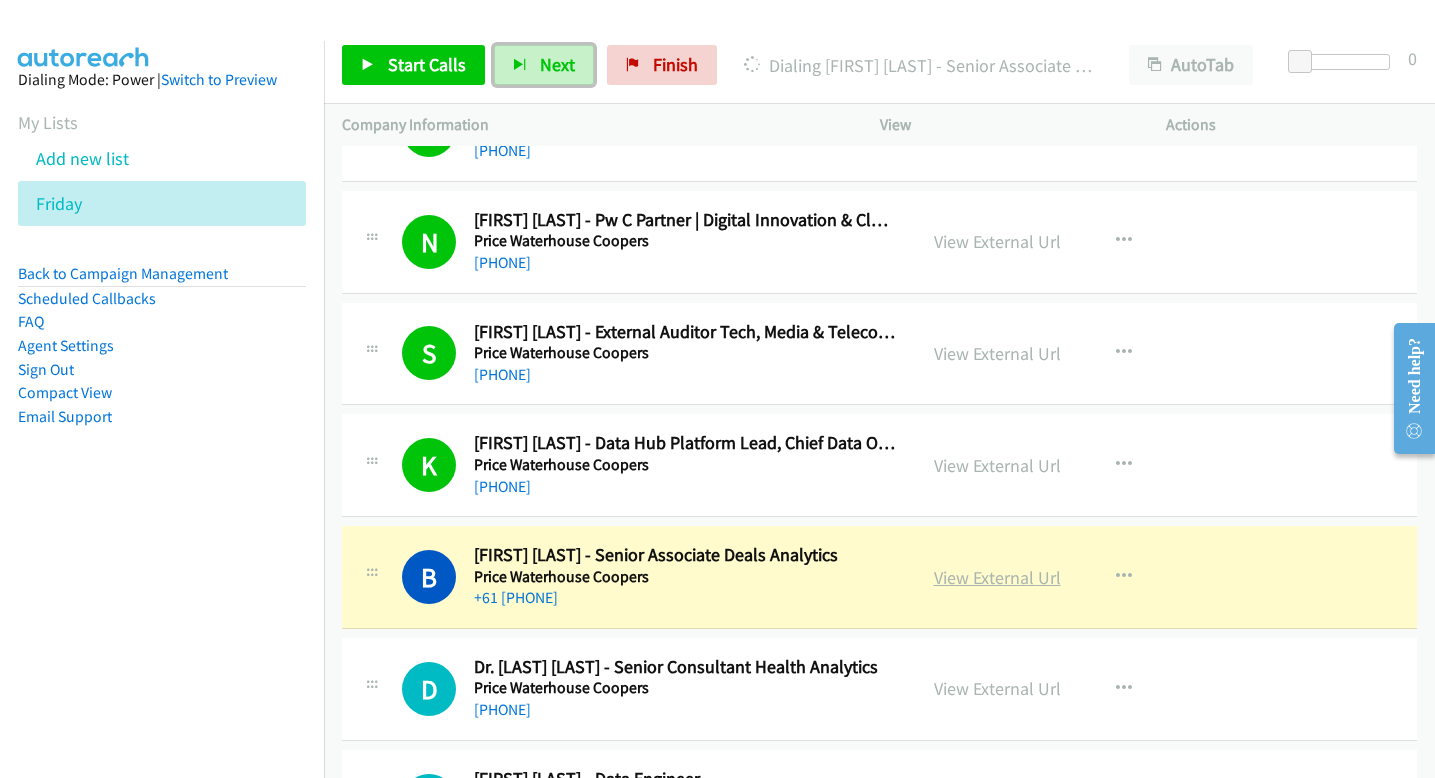 click on "View External Url" at bounding box center [997, 577] 